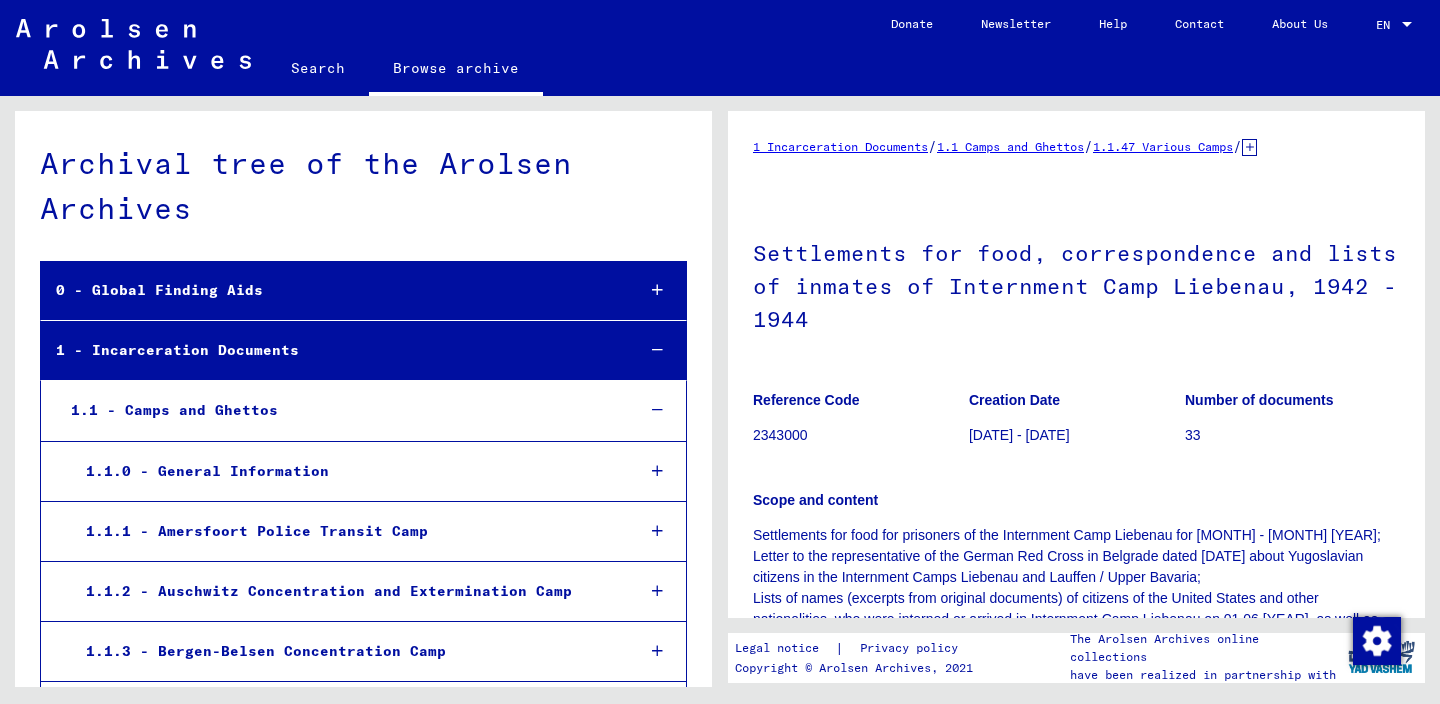 scroll, scrollTop: 0, scrollLeft: 0, axis: both 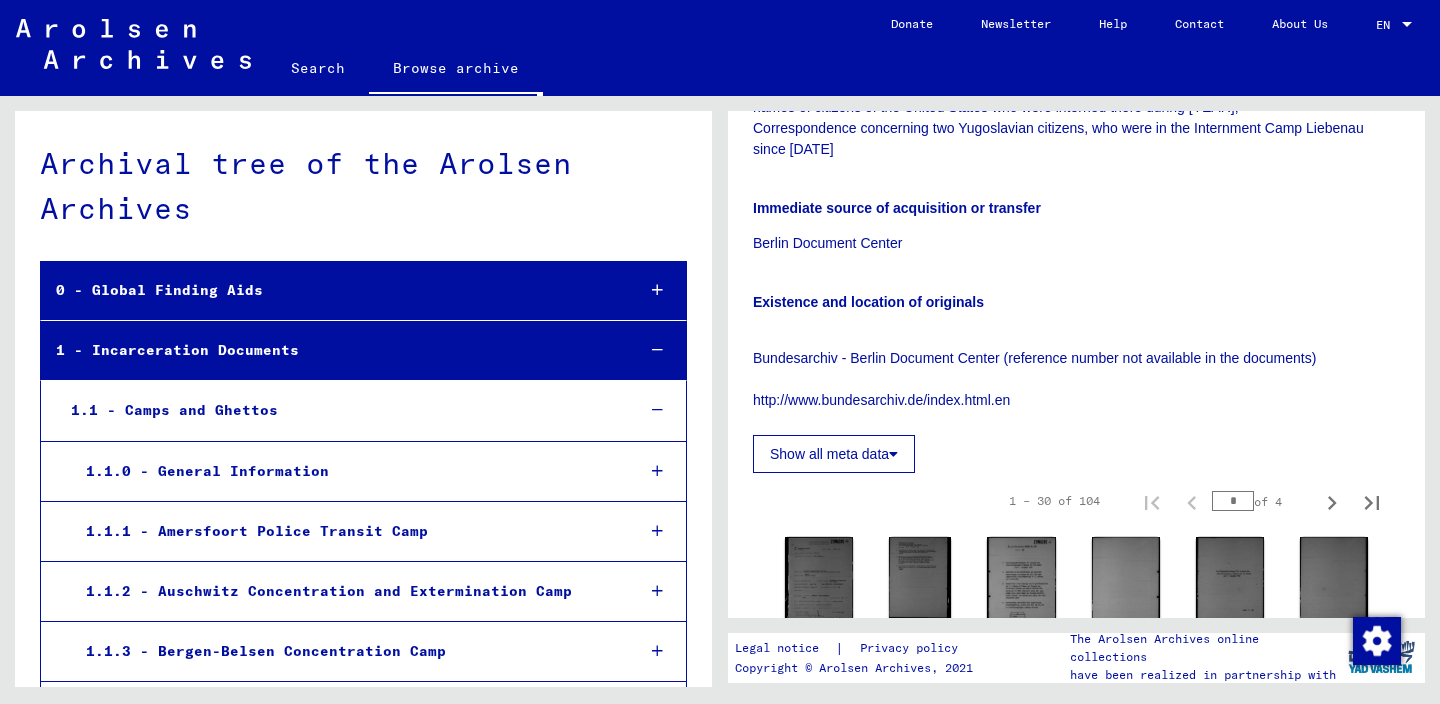 click 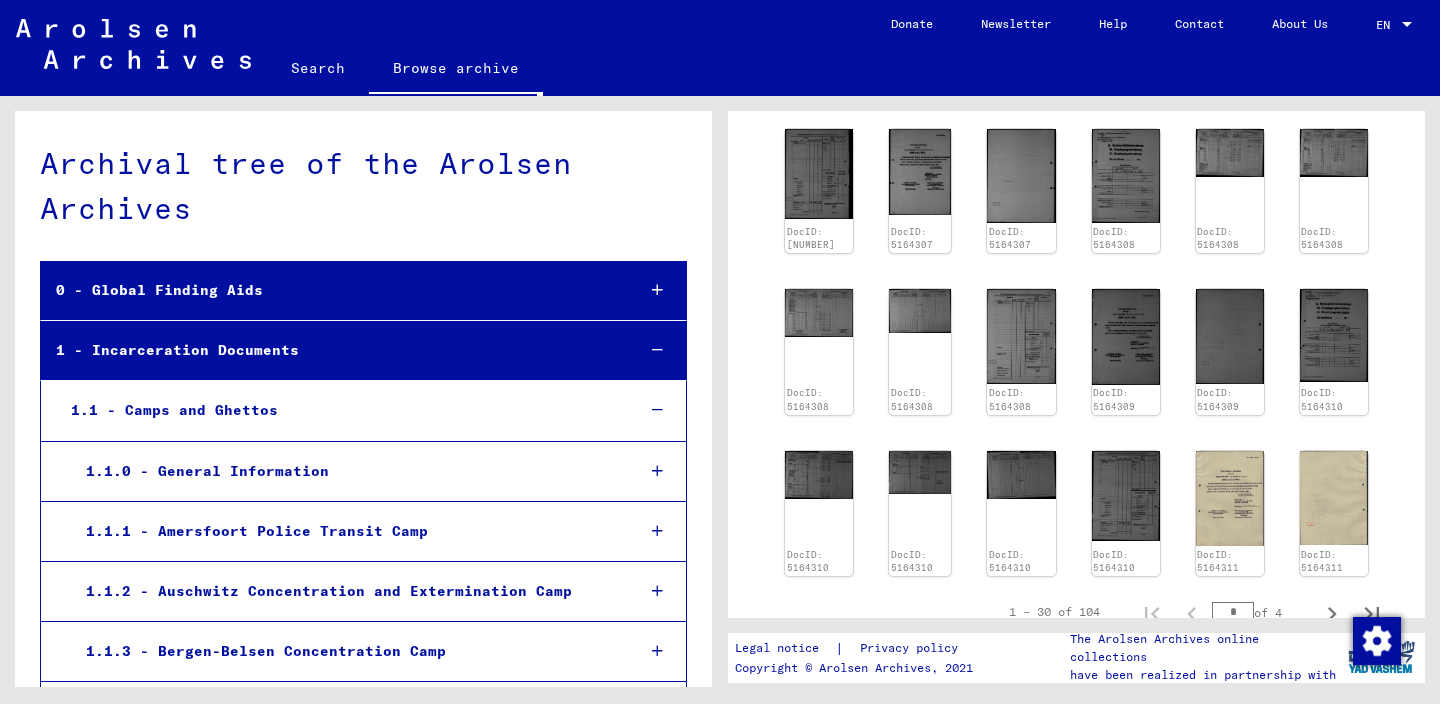 scroll, scrollTop: 1735, scrollLeft: 0, axis: vertical 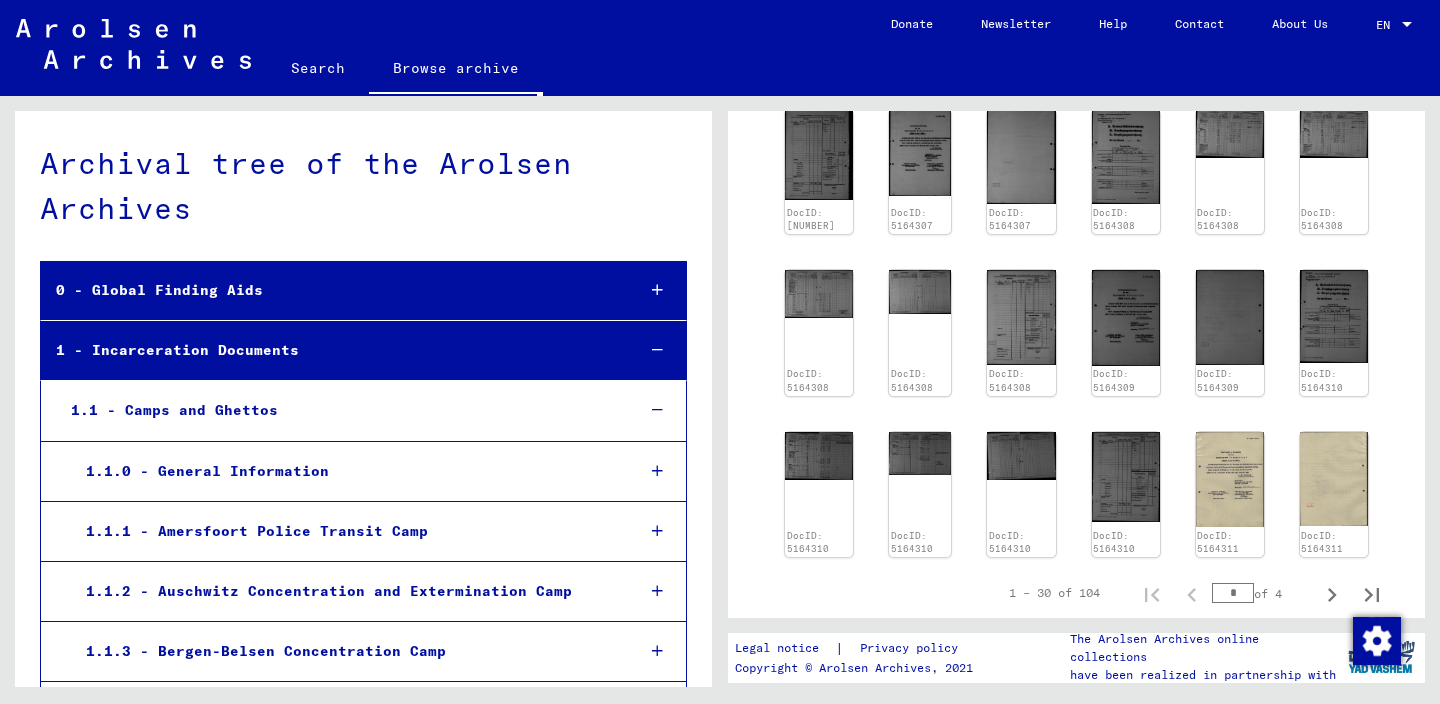 click on "Search" 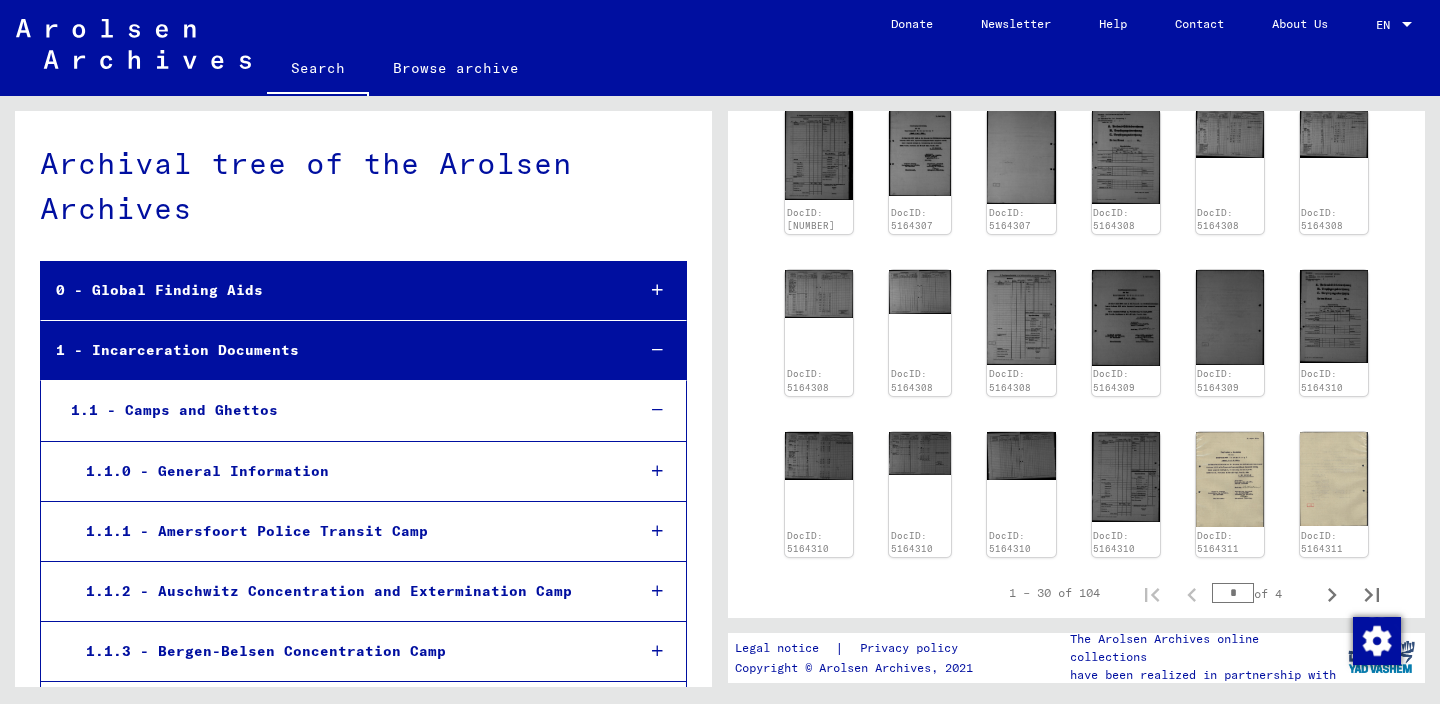 click on "Search" 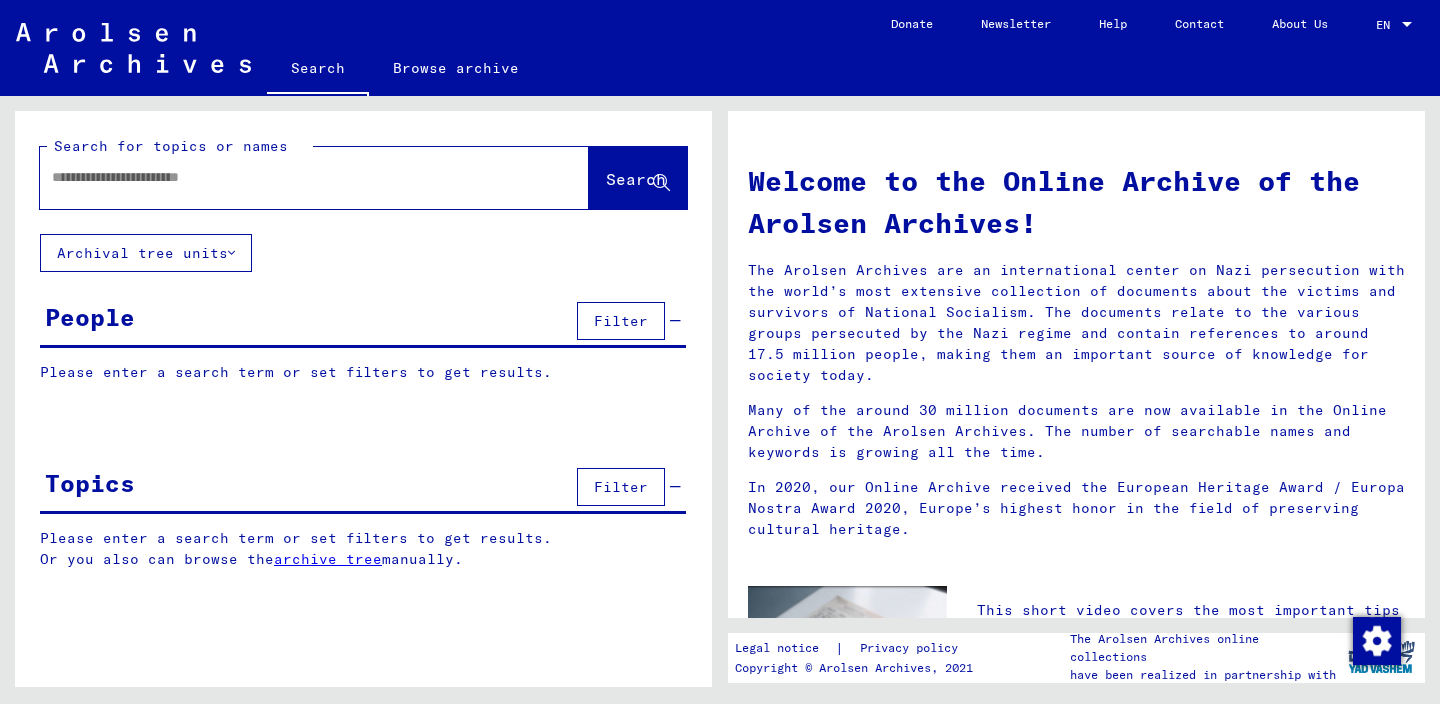 click on "Please enter a search term or set filters to get results." at bounding box center [363, 372] 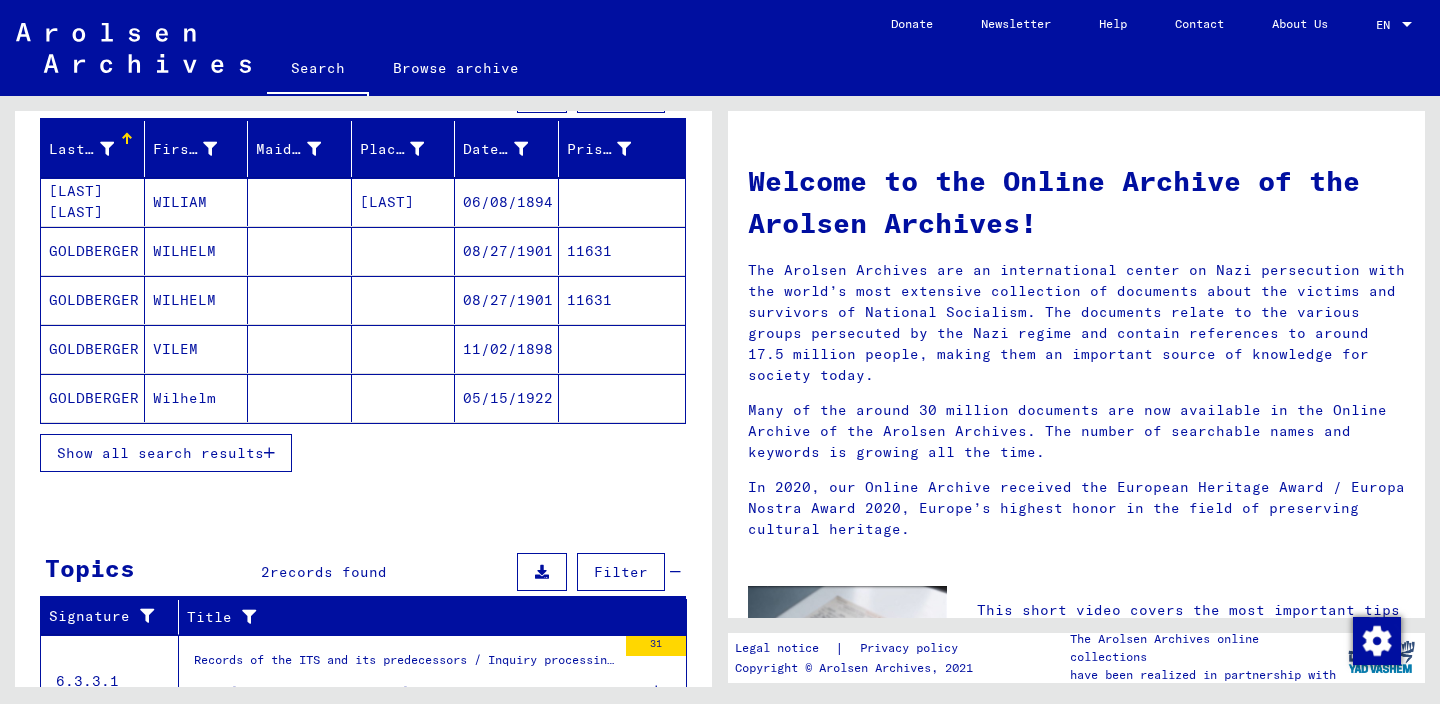 scroll, scrollTop: 229, scrollLeft: 0, axis: vertical 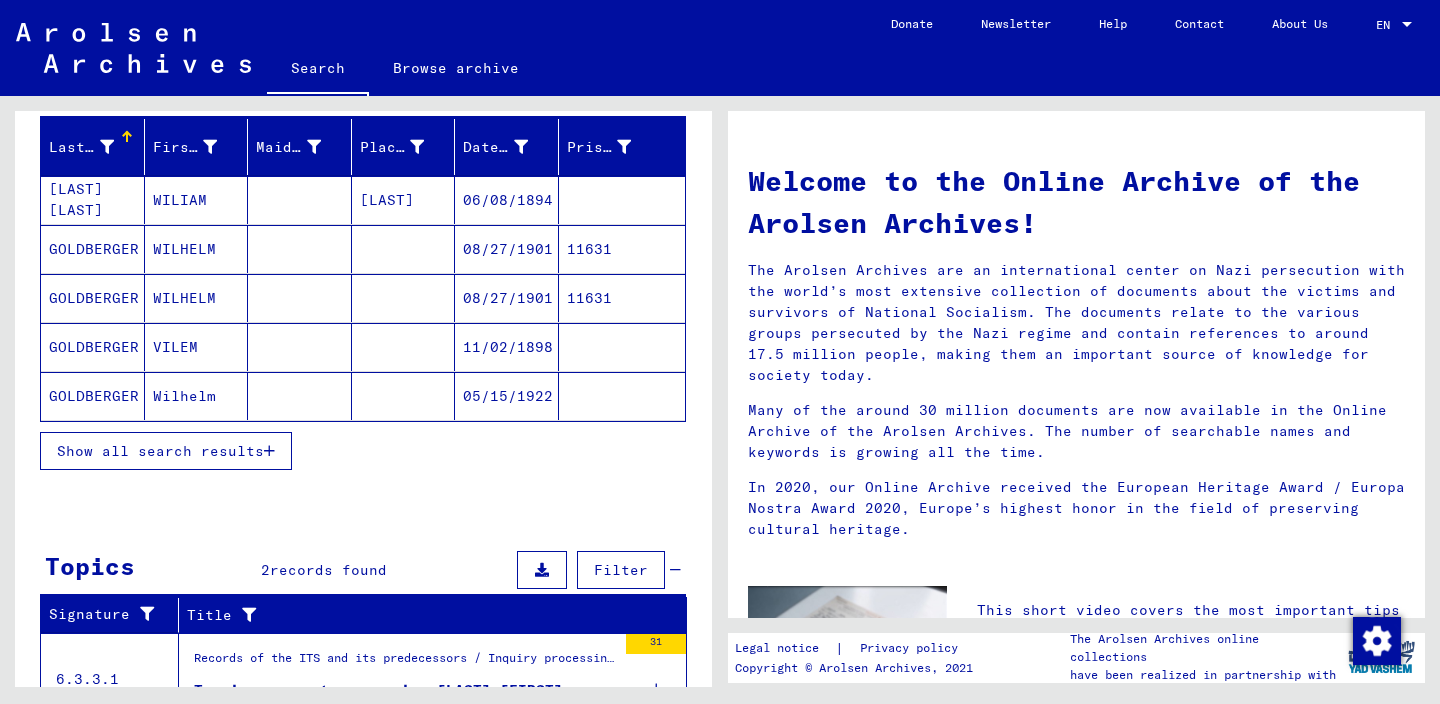 click on "Show all search results" at bounding box center [160, 451] 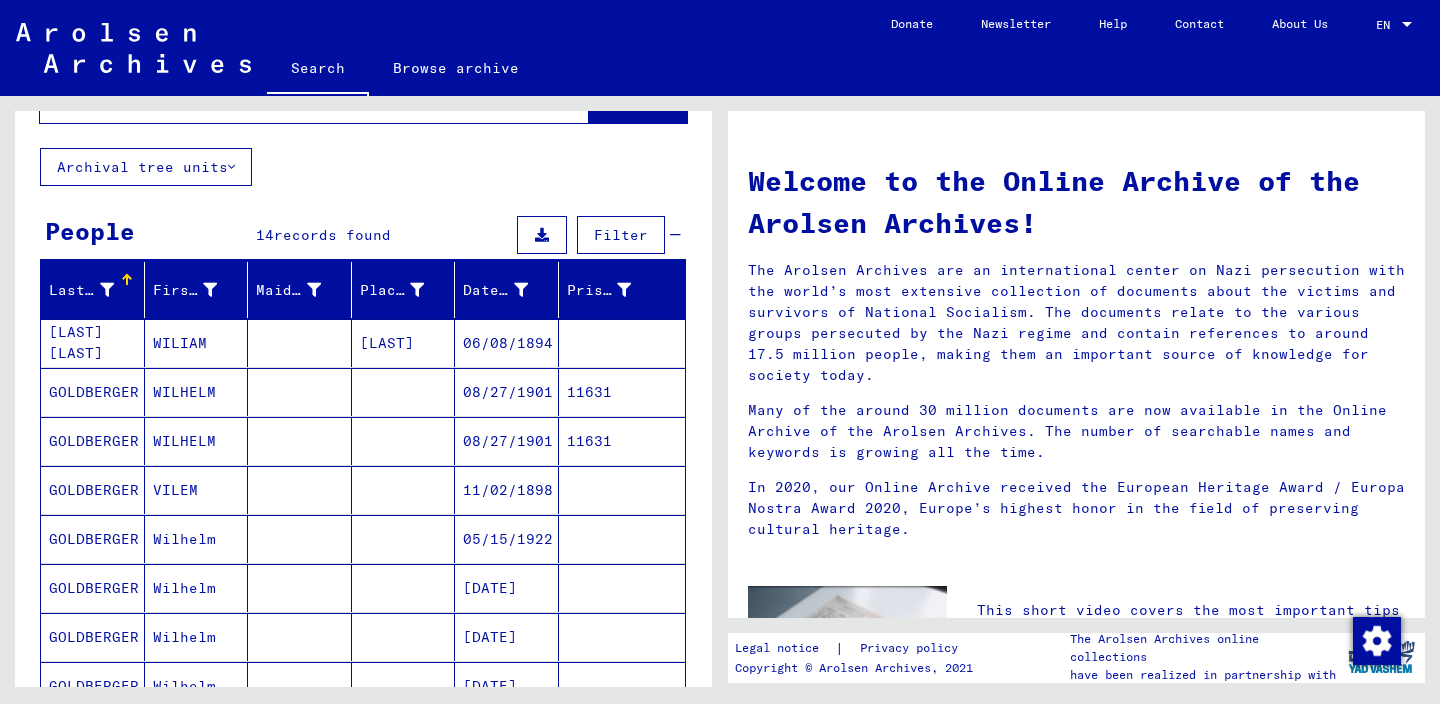 scroll, scrollTop: 0, scrollLeft: 0, axis: both 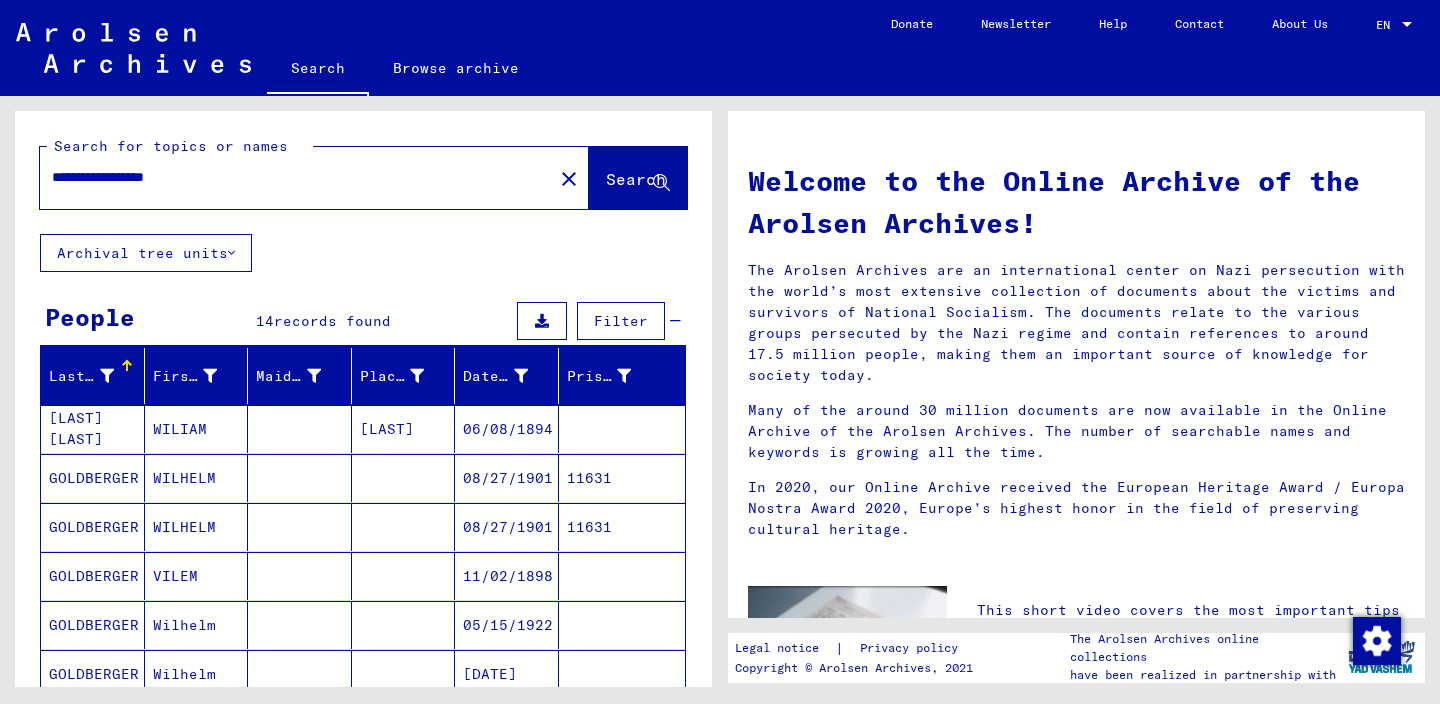 drag, startPoint x: 112, startPoint y: 178, endPoint x: 0, endPoint y: 166, distance: 112.64102 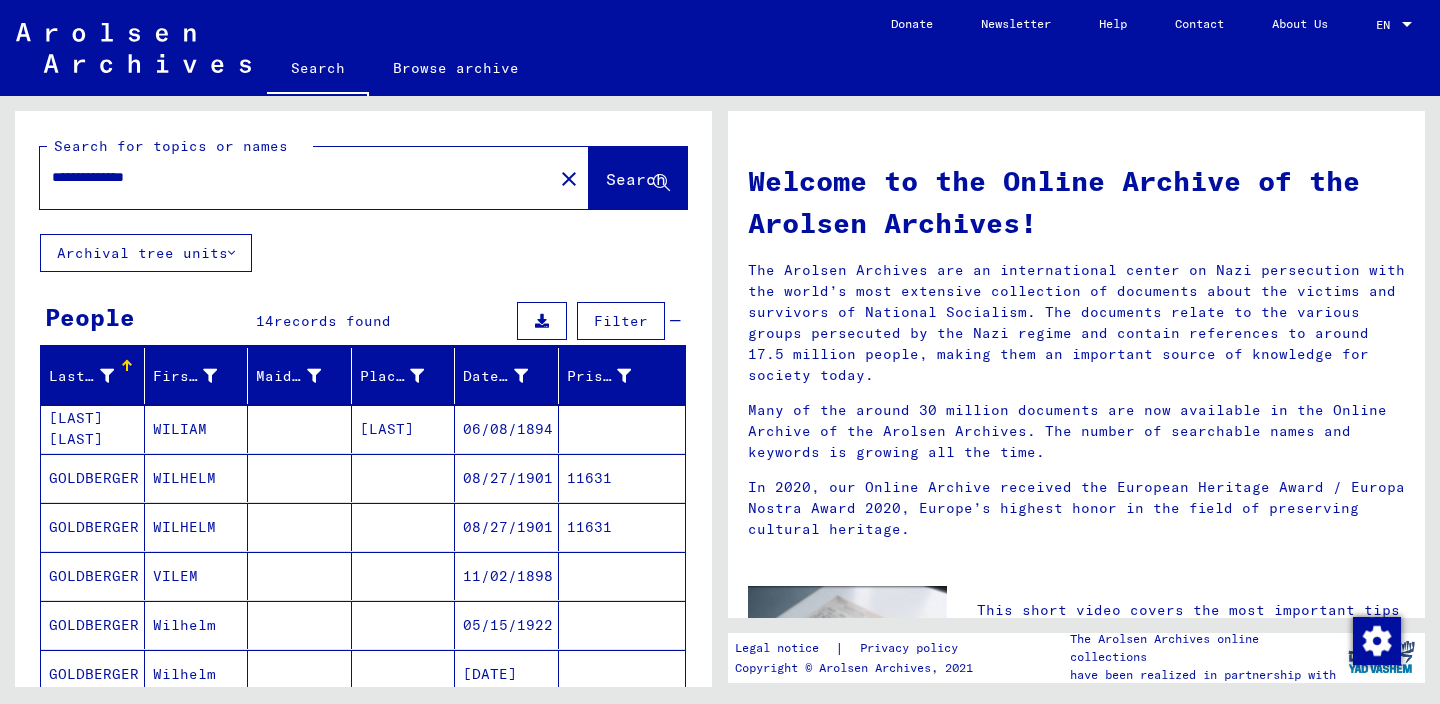 type on "**********" 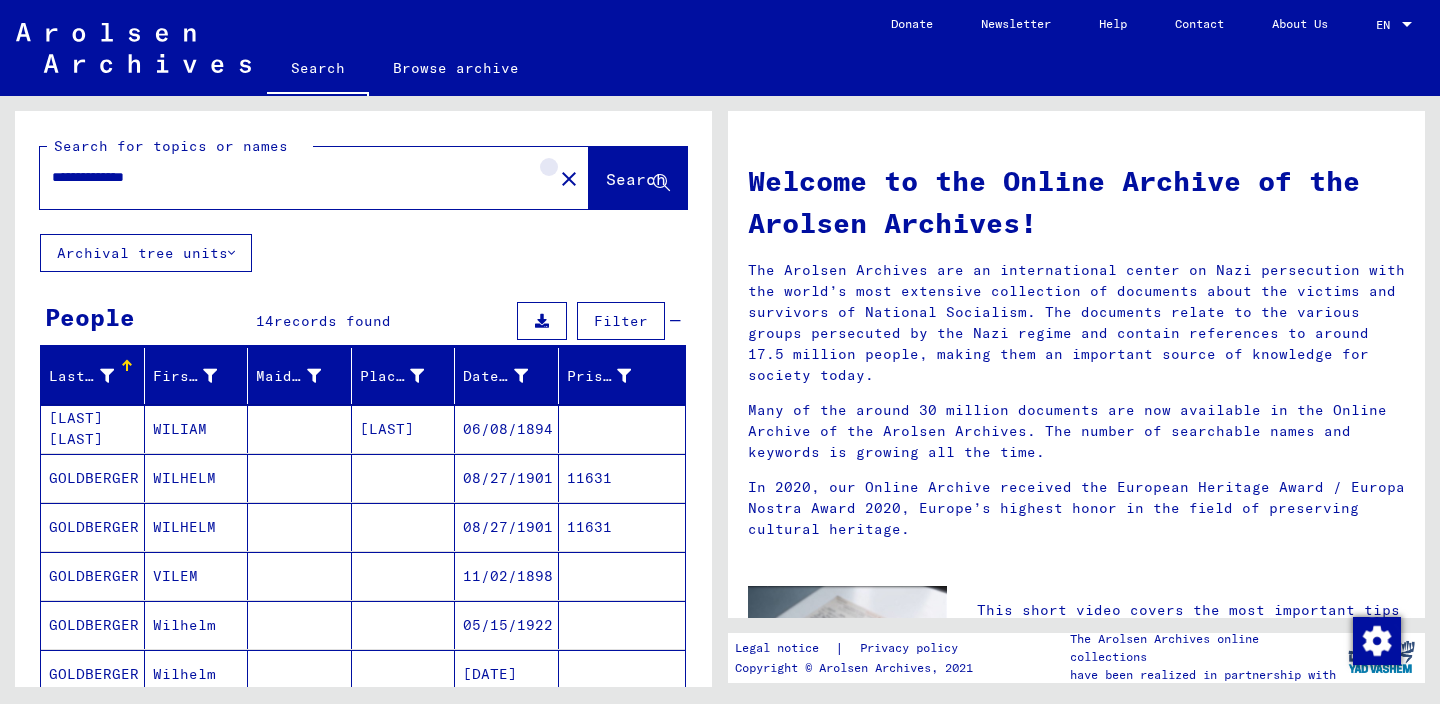 click on "close" 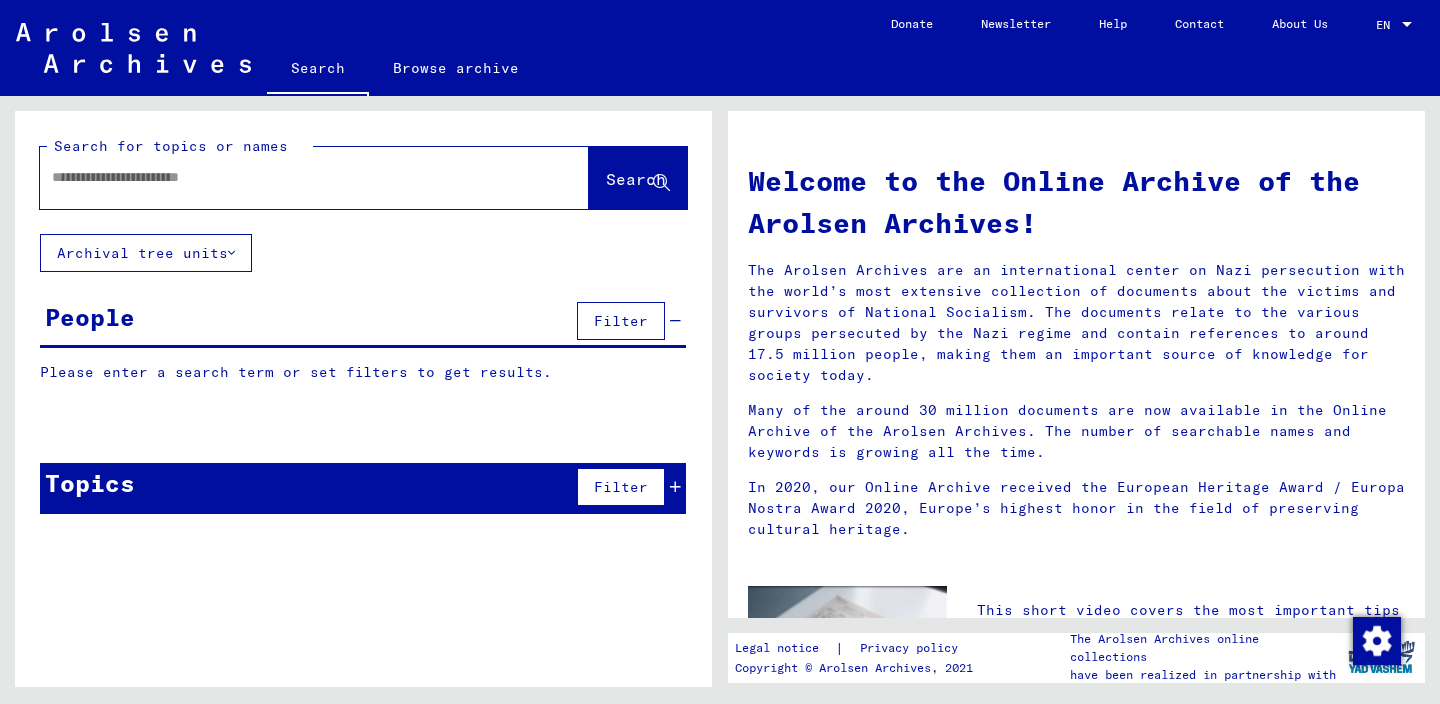 click at bounding box center (290, 177) 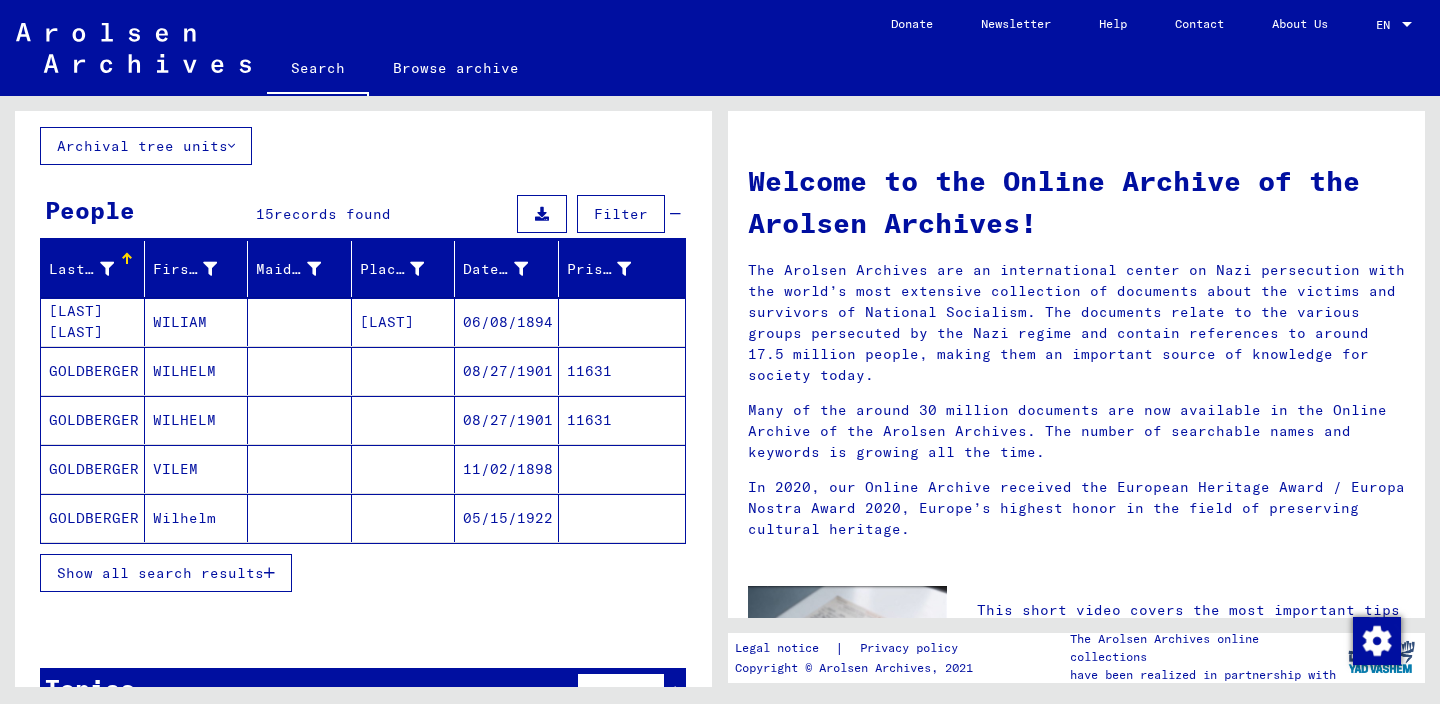 scroll, scrollTop: 124, scrollLeft: 0, axis: vertical 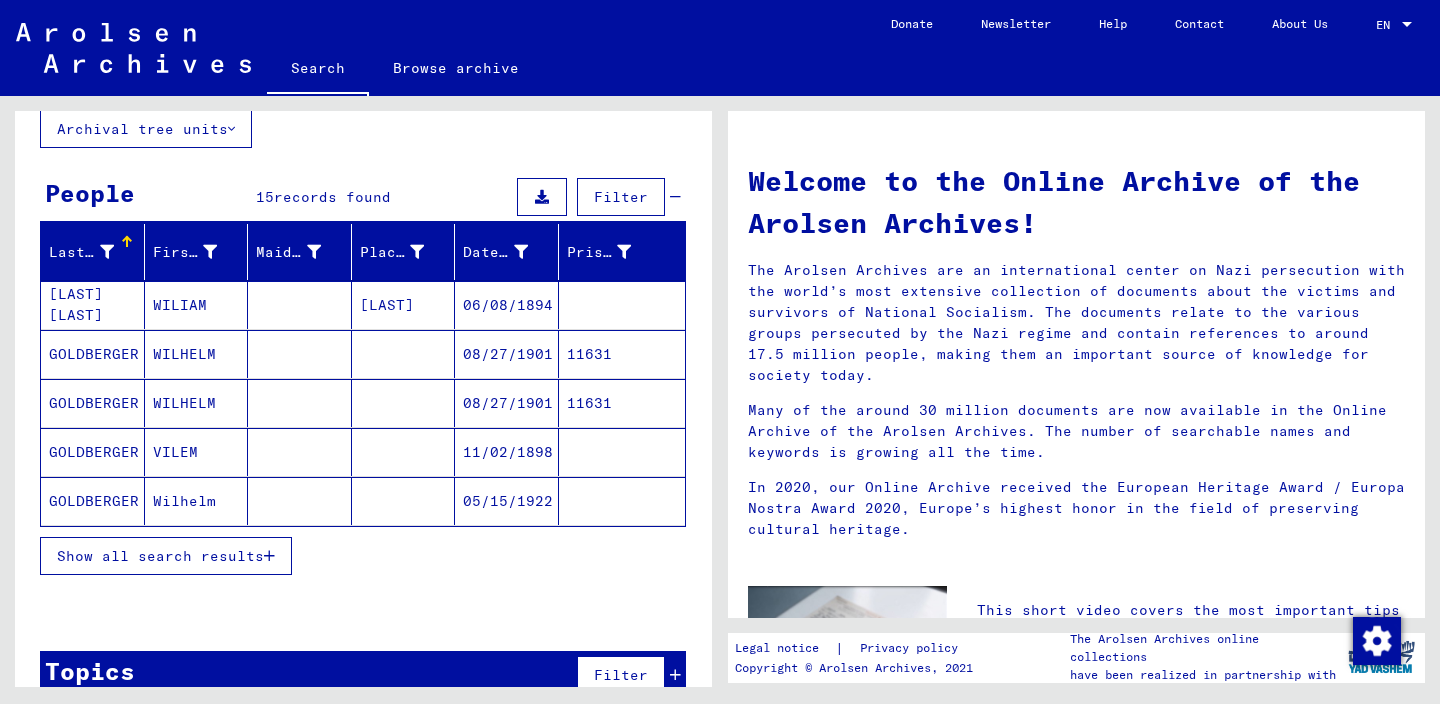 click on "Show all search results" at bounding box center (160, 556) 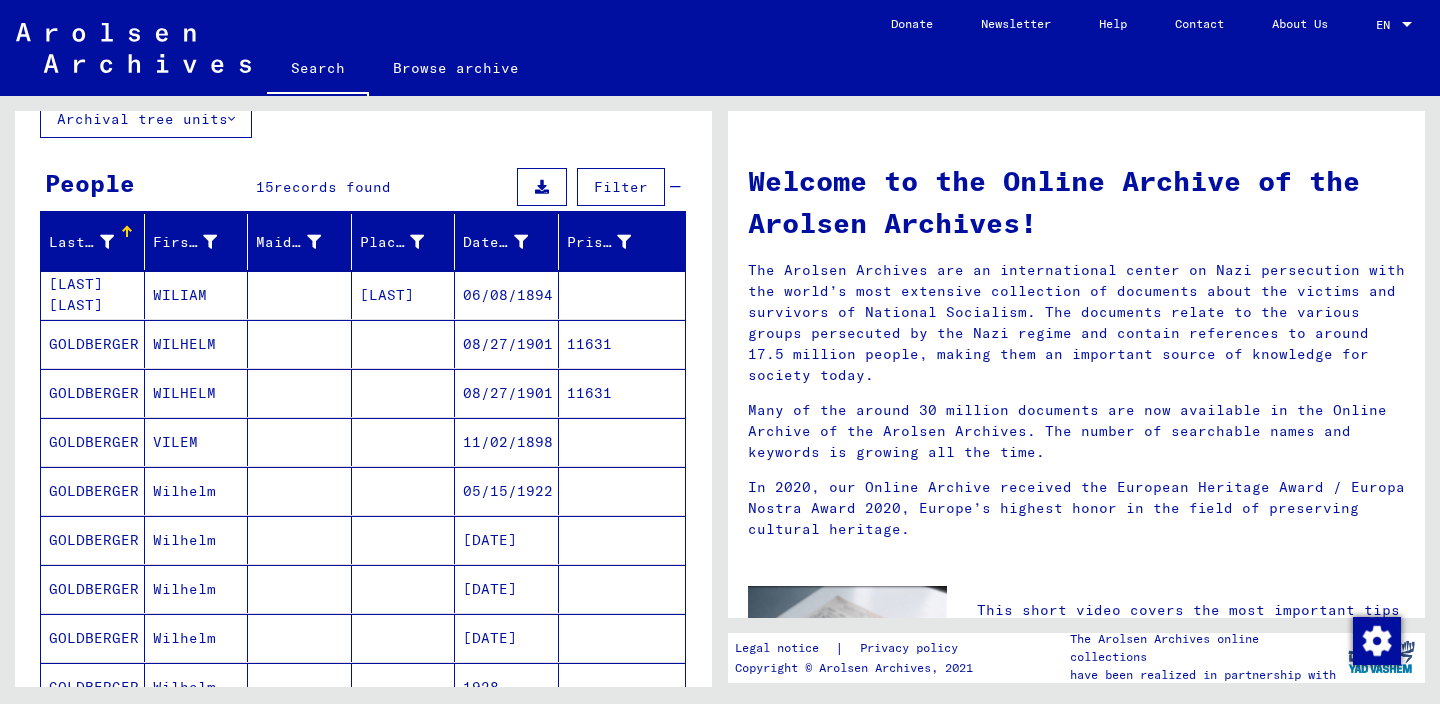 scroll, scrollTop: 131, scrollLeft: 0, axis: vertical 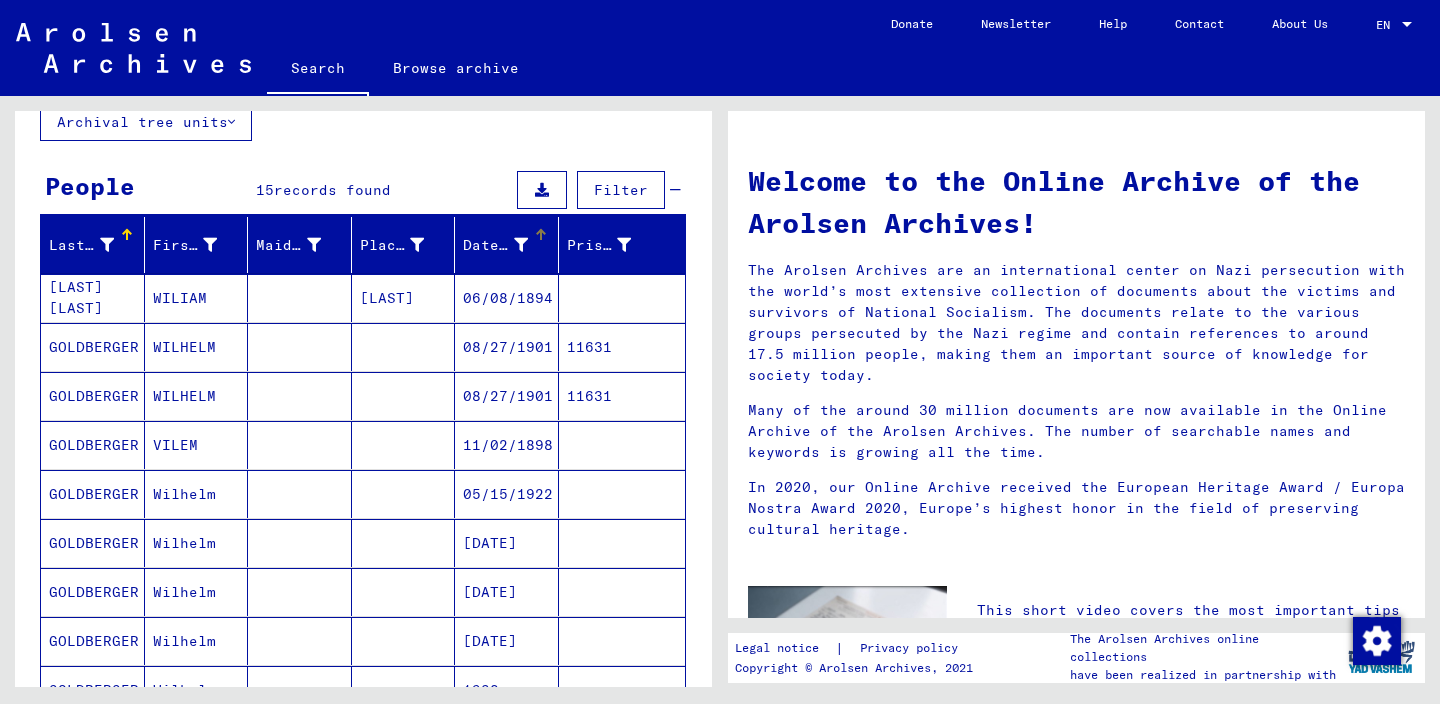 click on "Date of Birth" at bounding box center [495, 245] 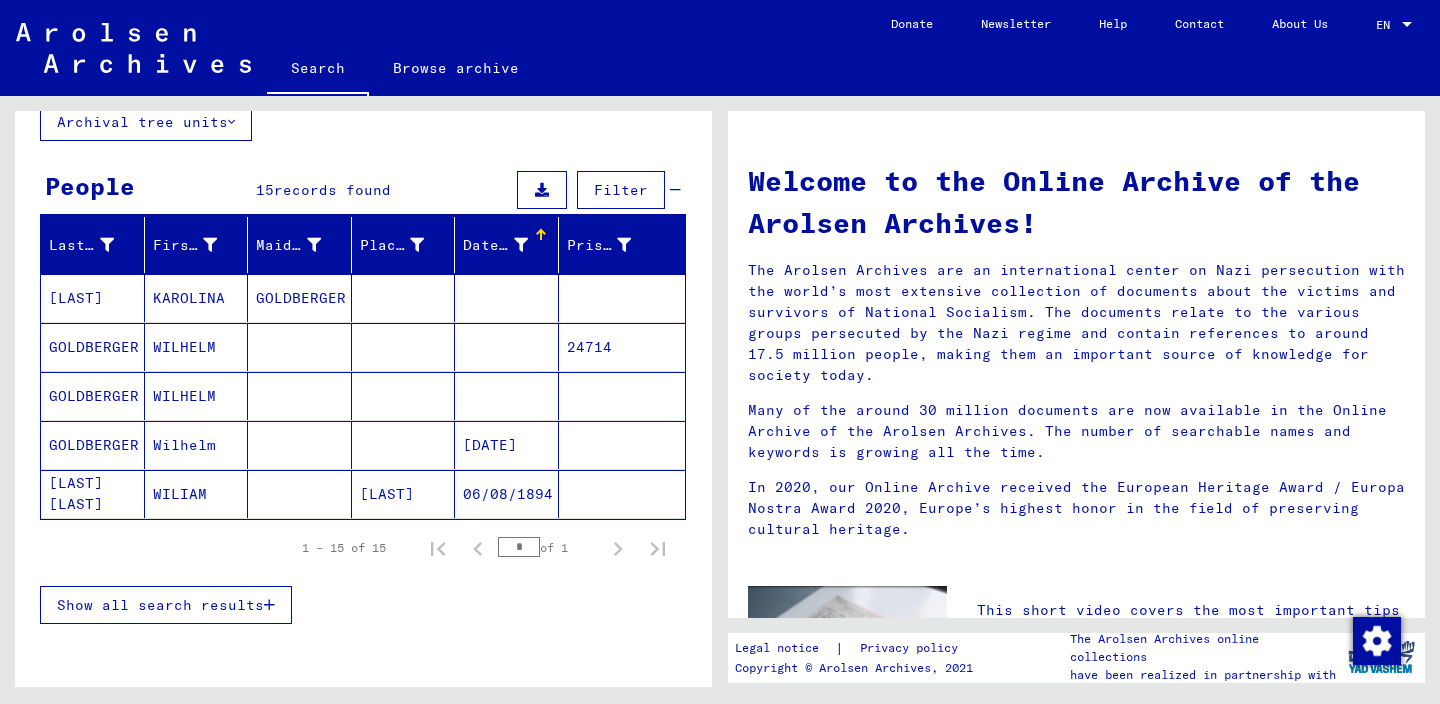 click at bounding box center [539, 232] 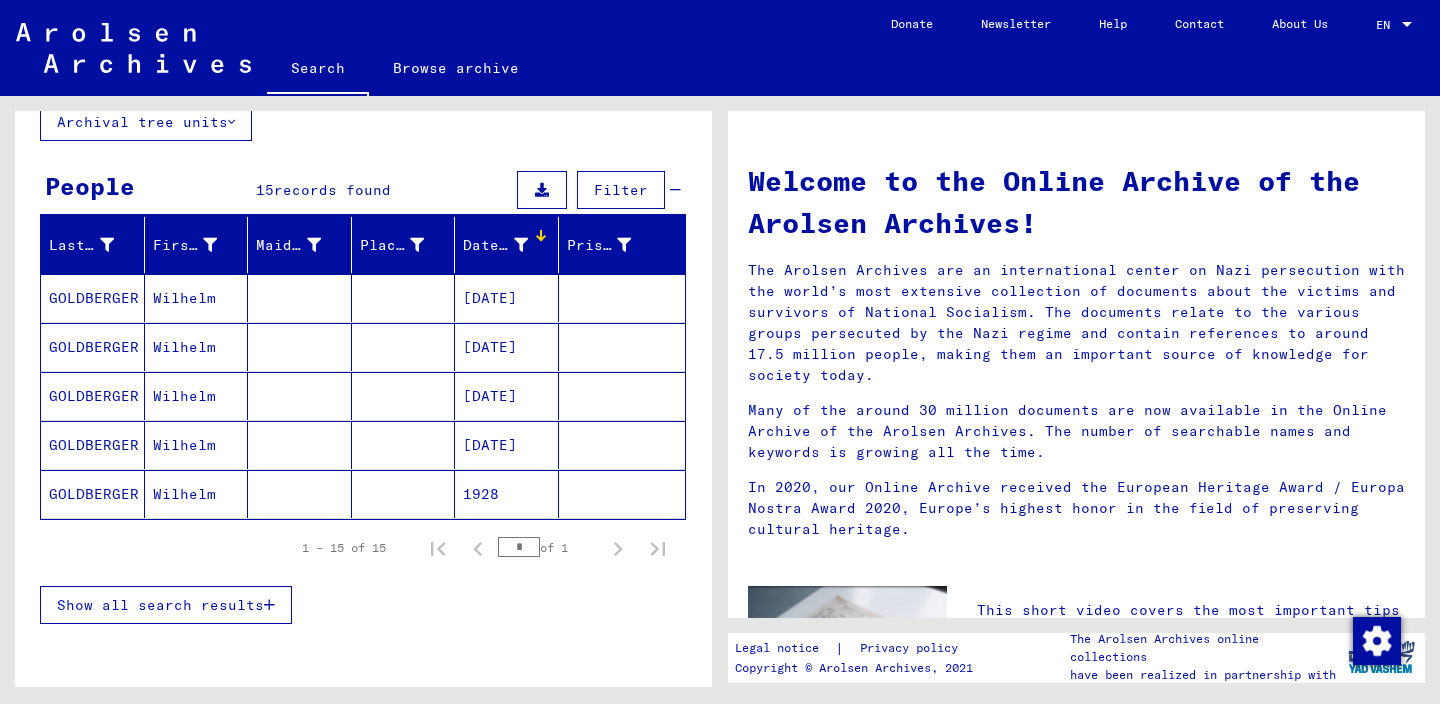 click on "Show all search results" at bounding box center [166, 605] 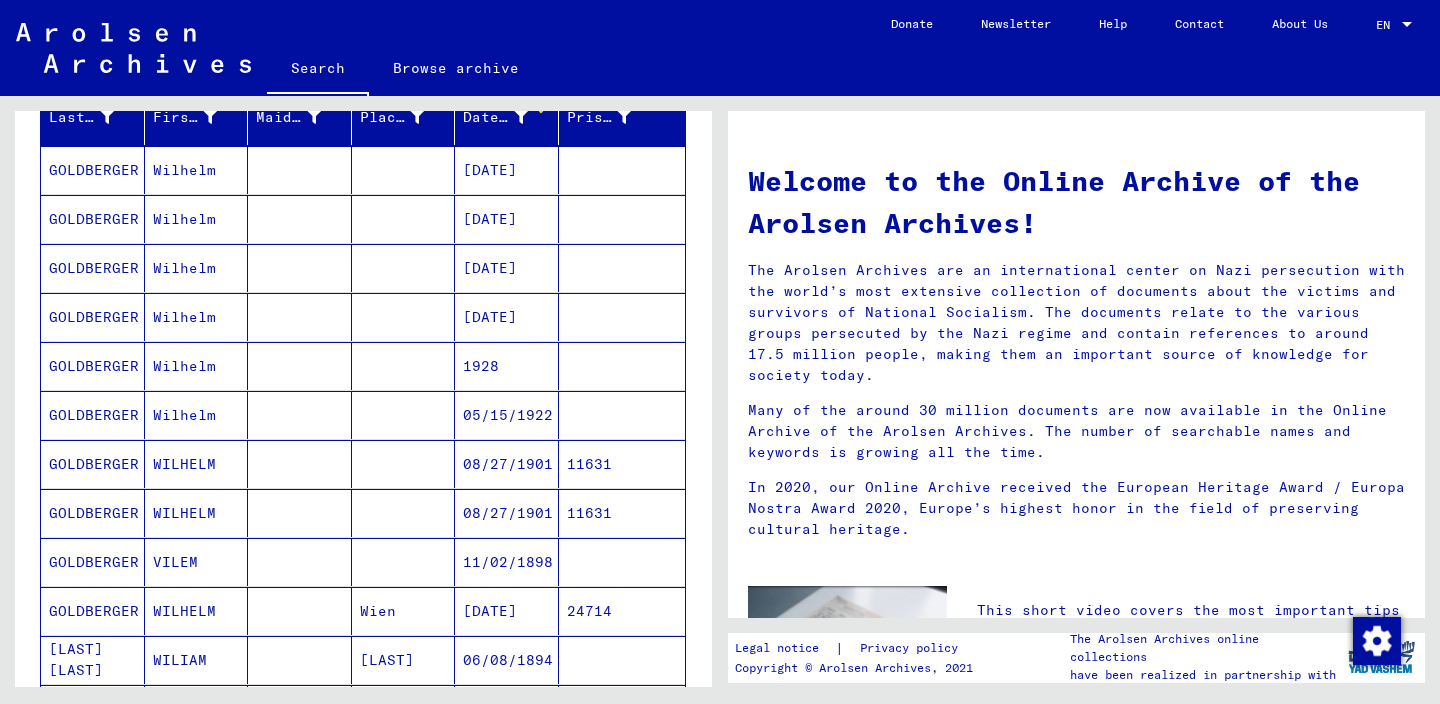 scroll, scrollTop: 260, scrollLeft: 0, axis: vertical 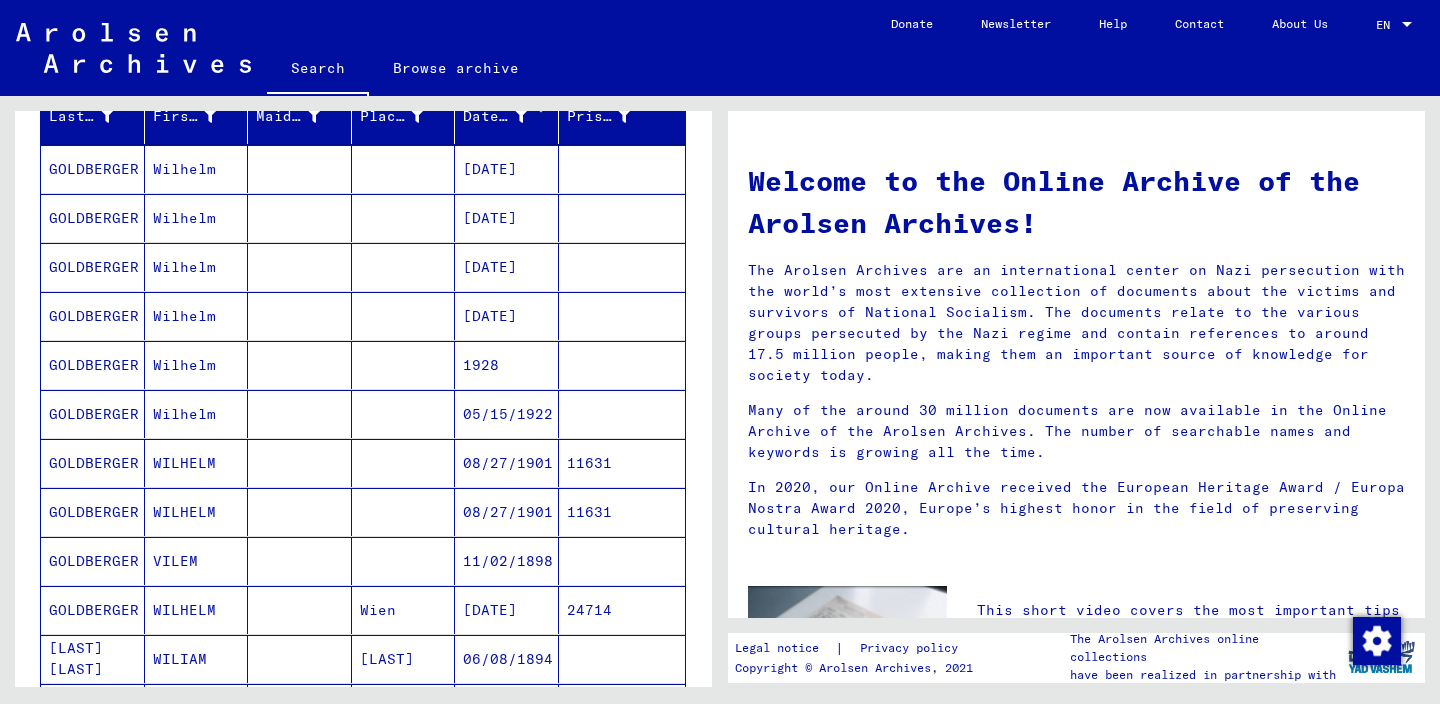 click on "Wilhelm" at bounding box center (197, 463) 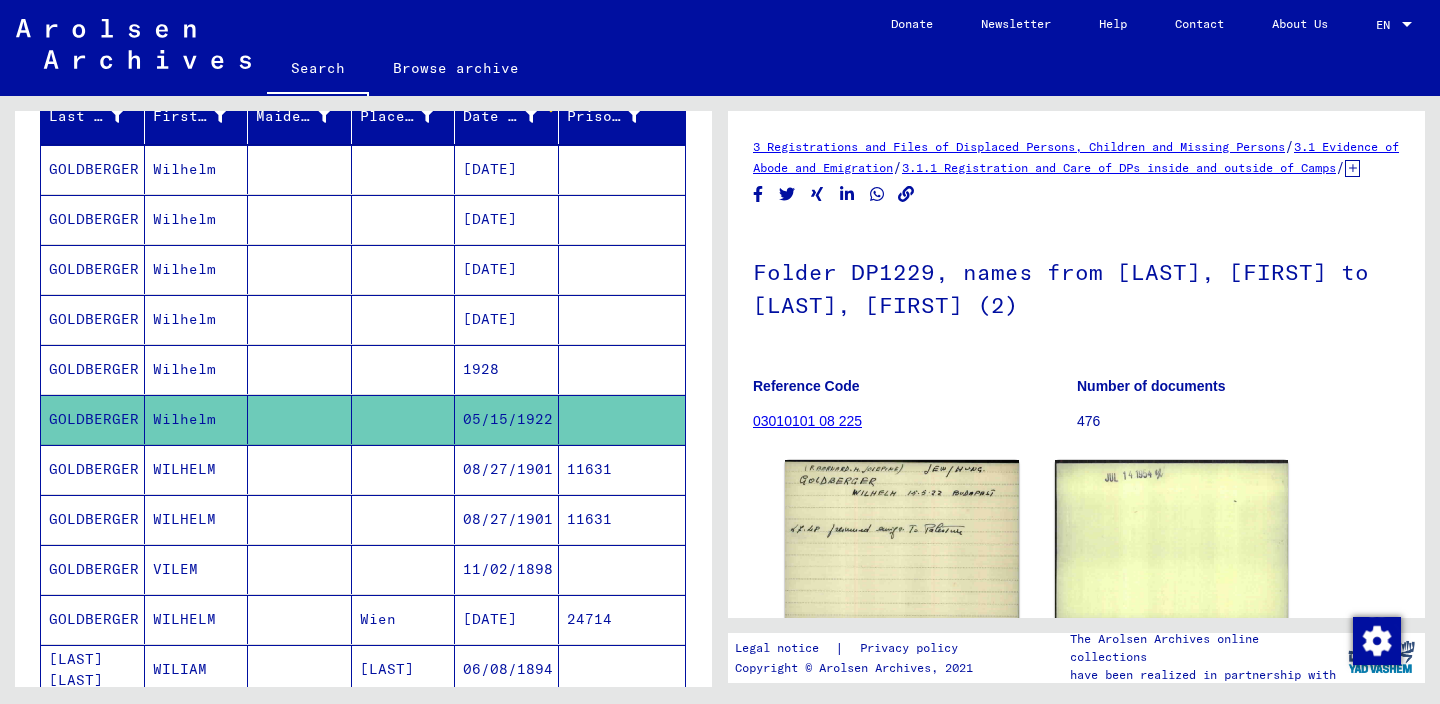scroll, scrollTop: 0, scrollLeft: 0, axis: both 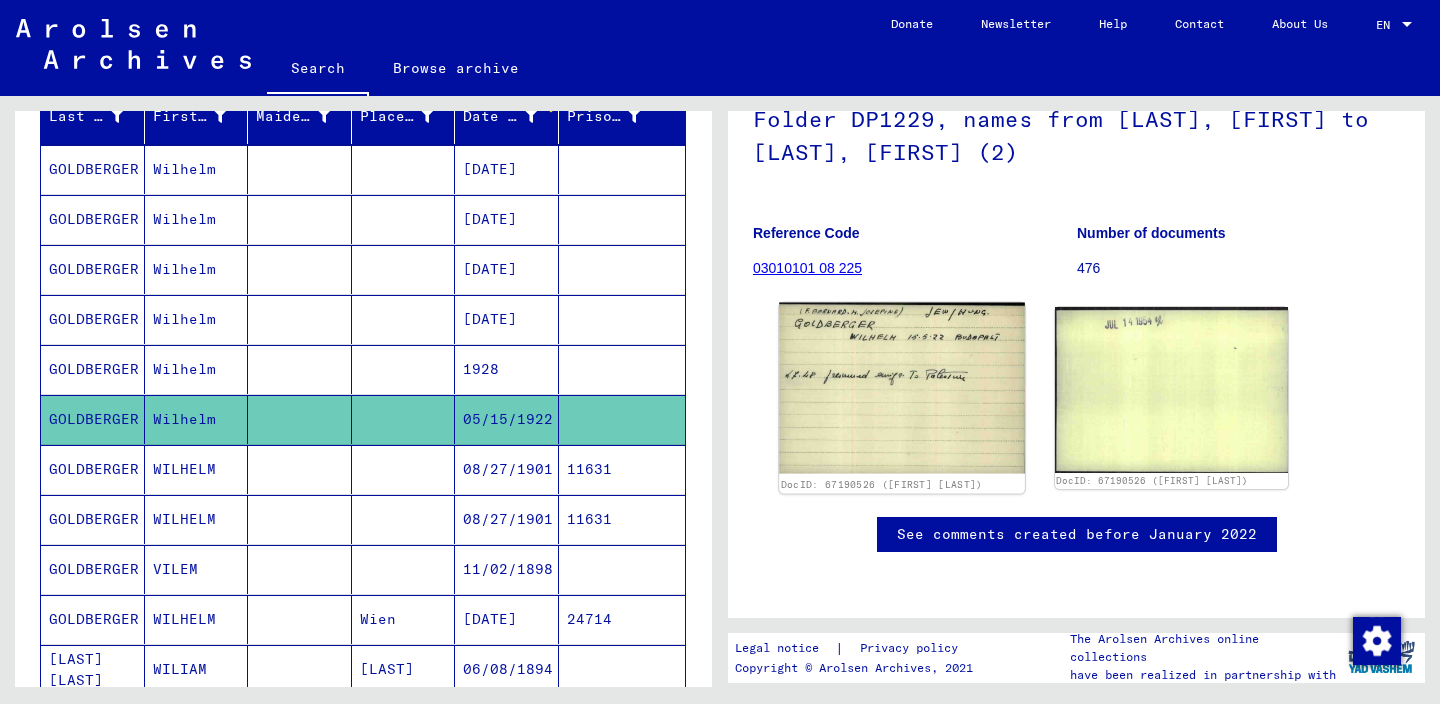 click 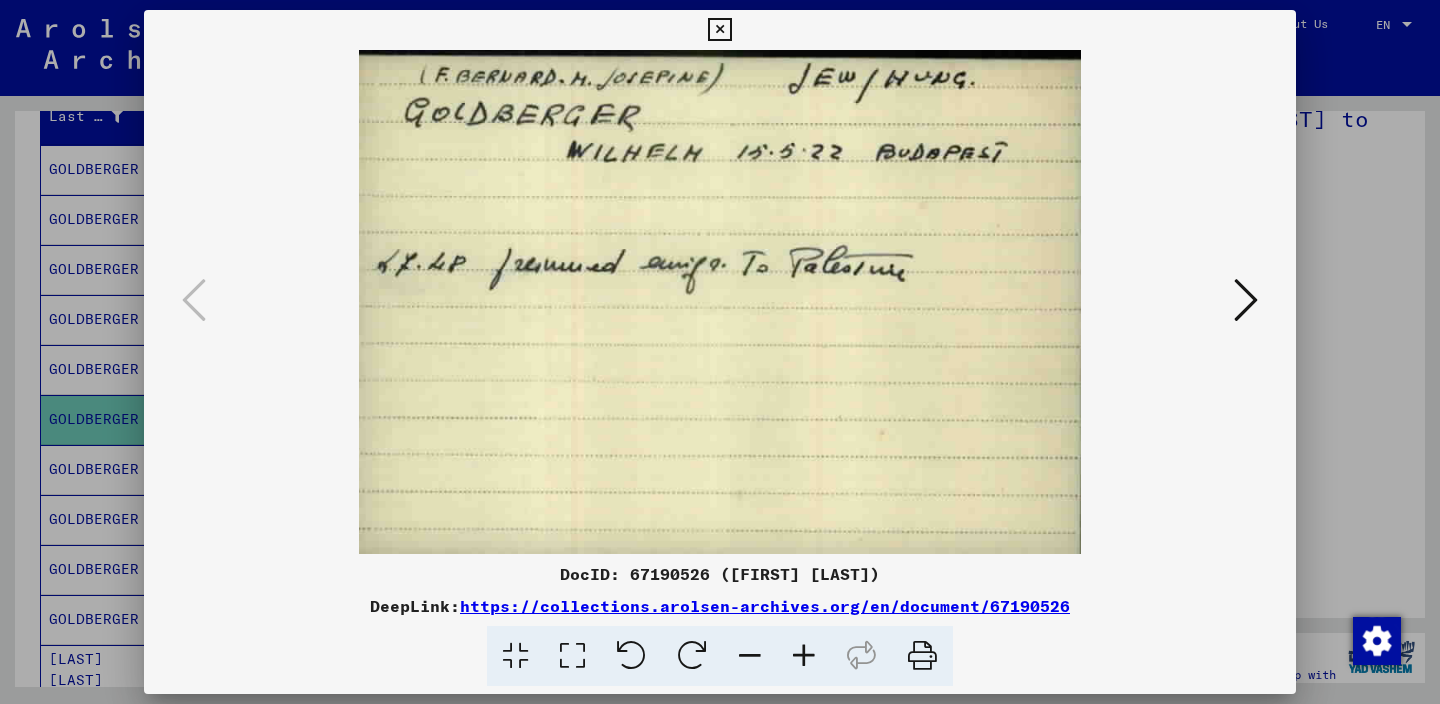 click at bounding box center (719, 30) 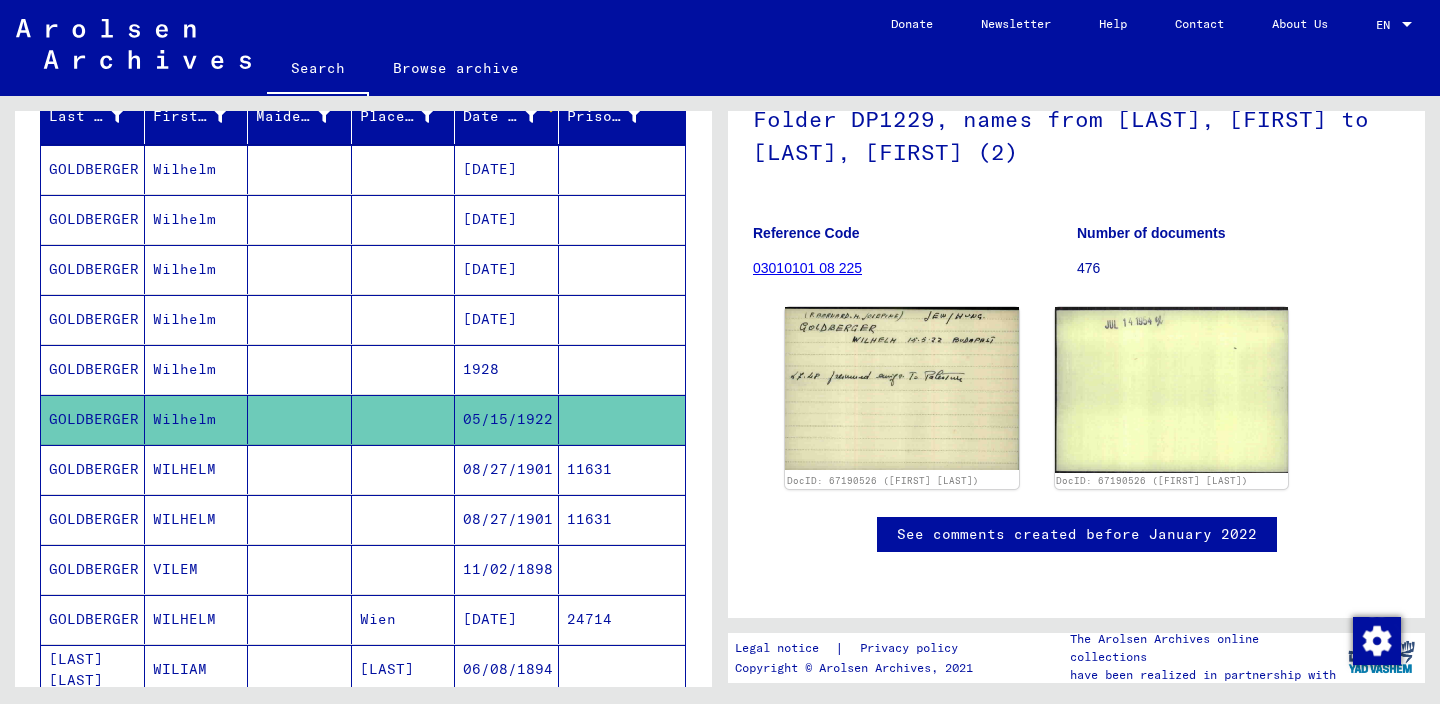scroll, scrollTop: 216, scrollLeft: 0, axis: vertical 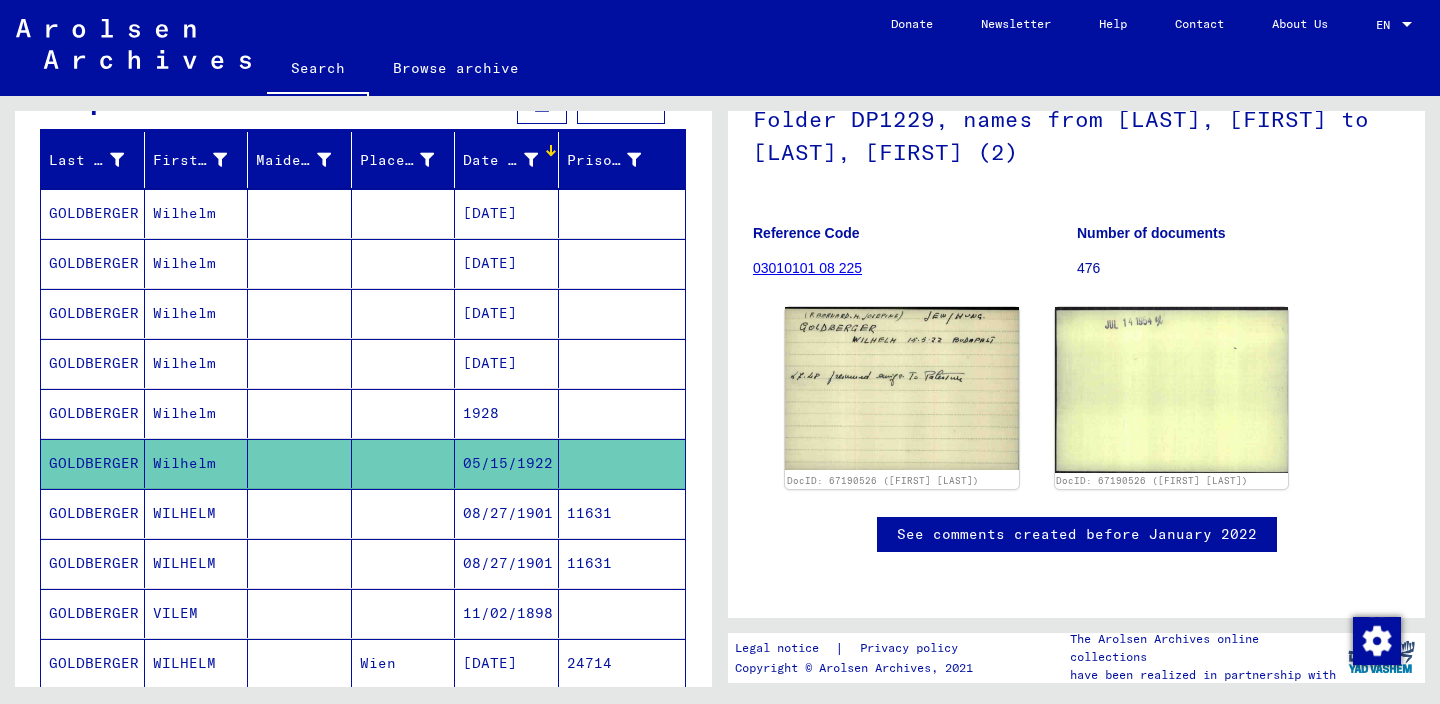 click at bounding box center (300, 263) 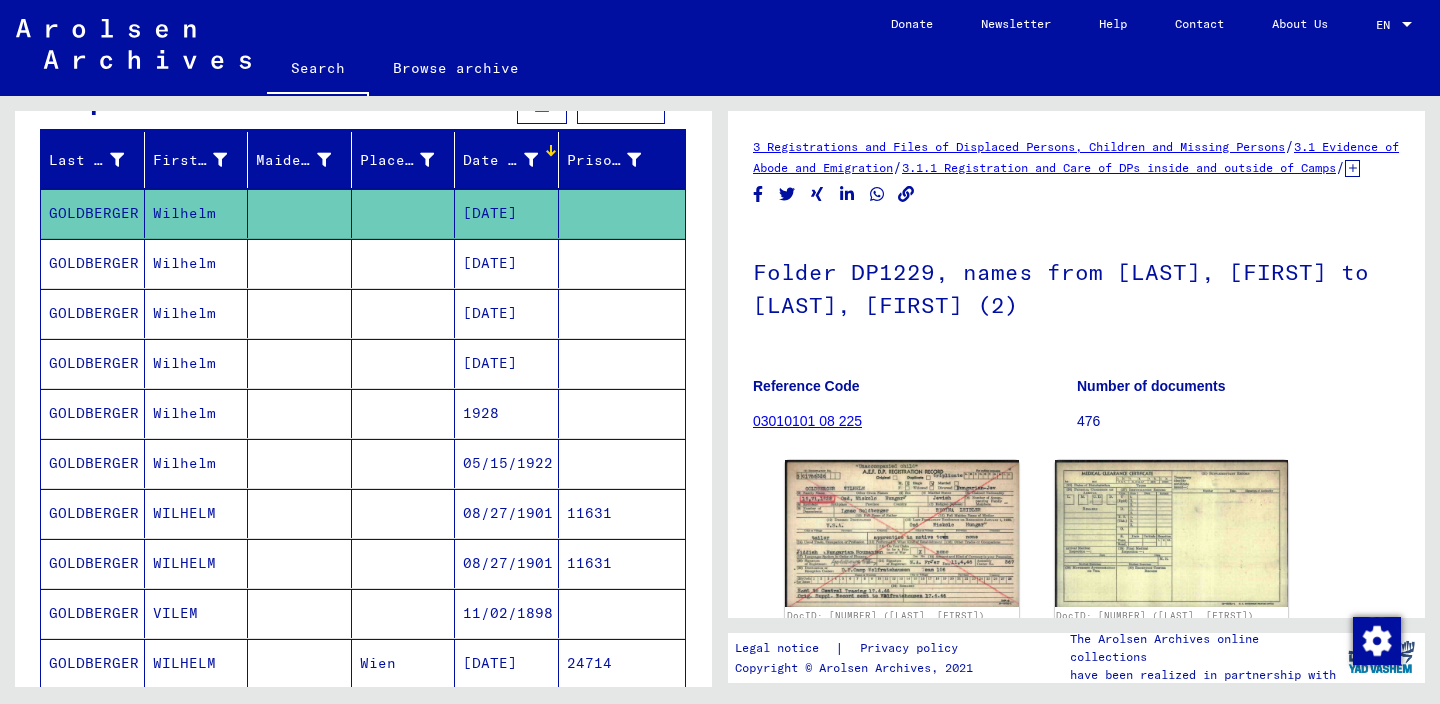 scroll, scrollTop: 0, scrollLeft: 0, axis: both 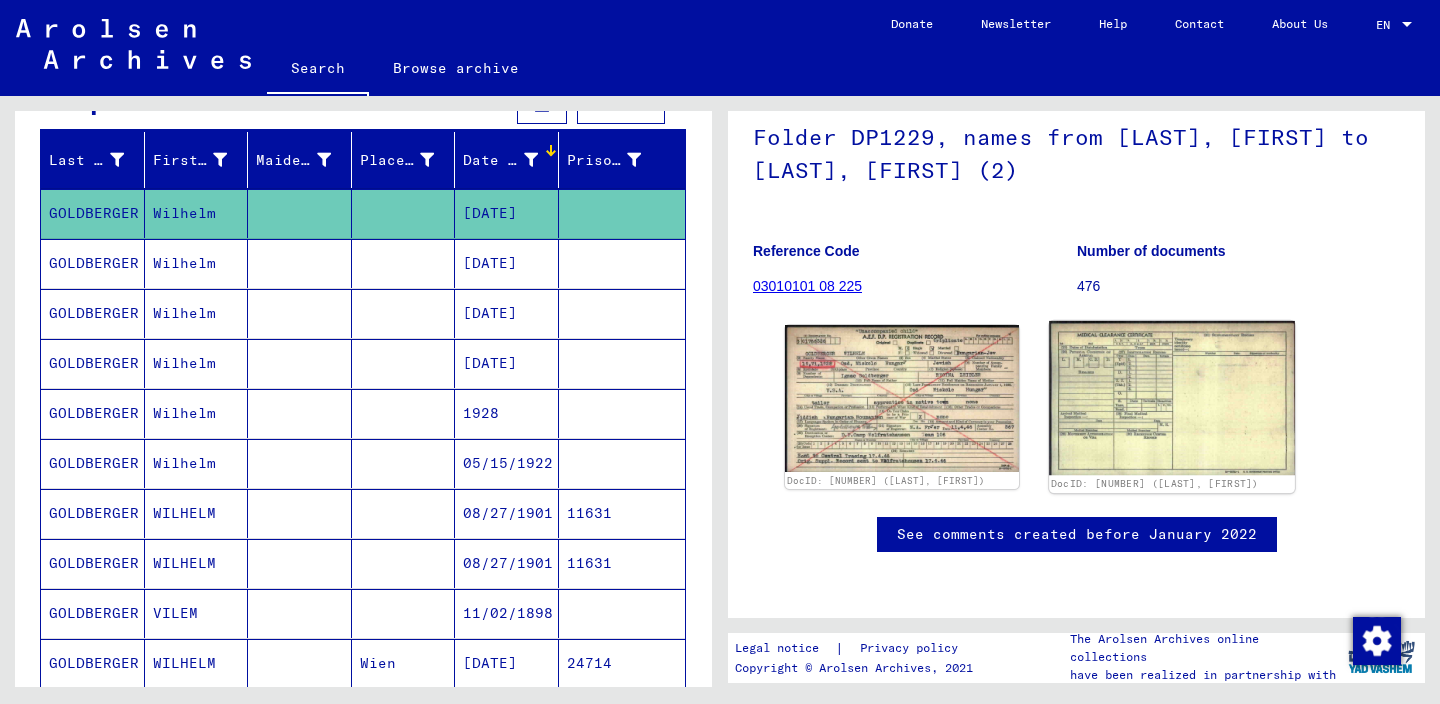 click 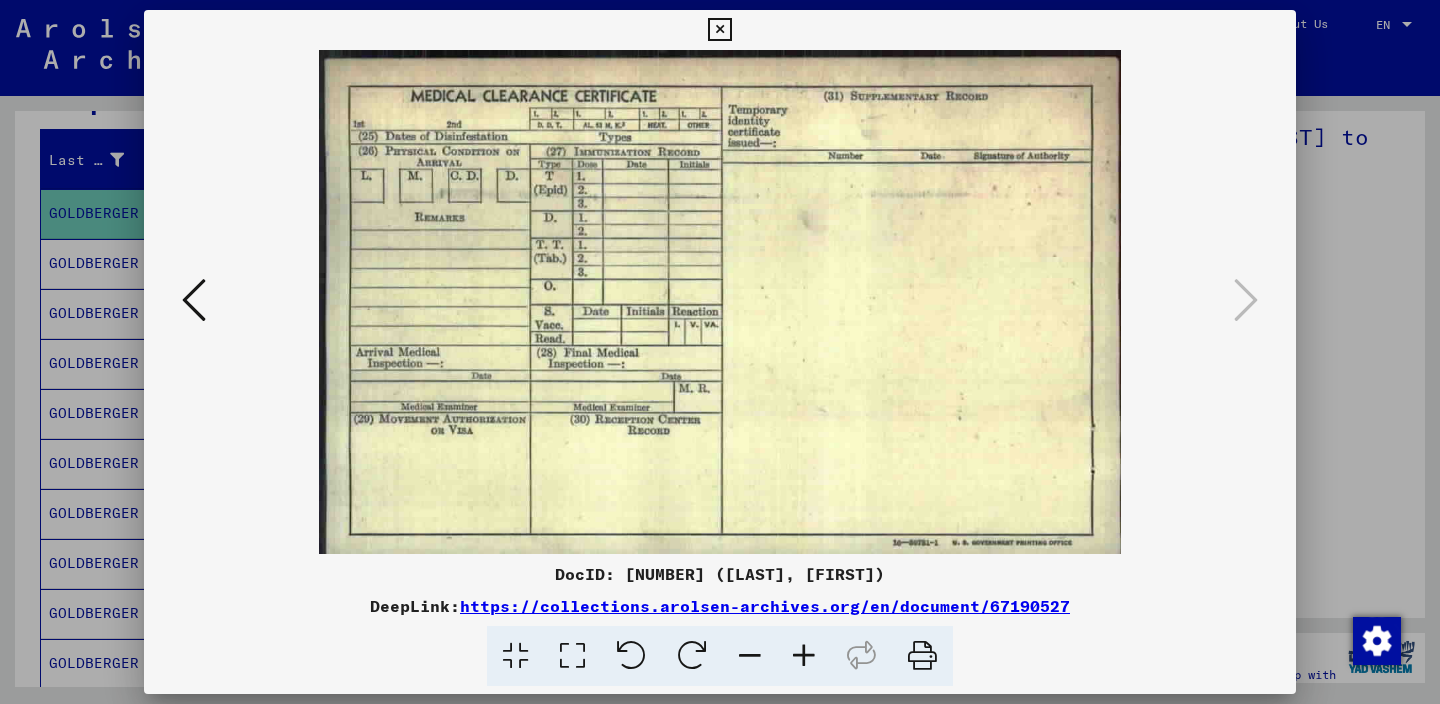 click at bounding box center (194, 300) 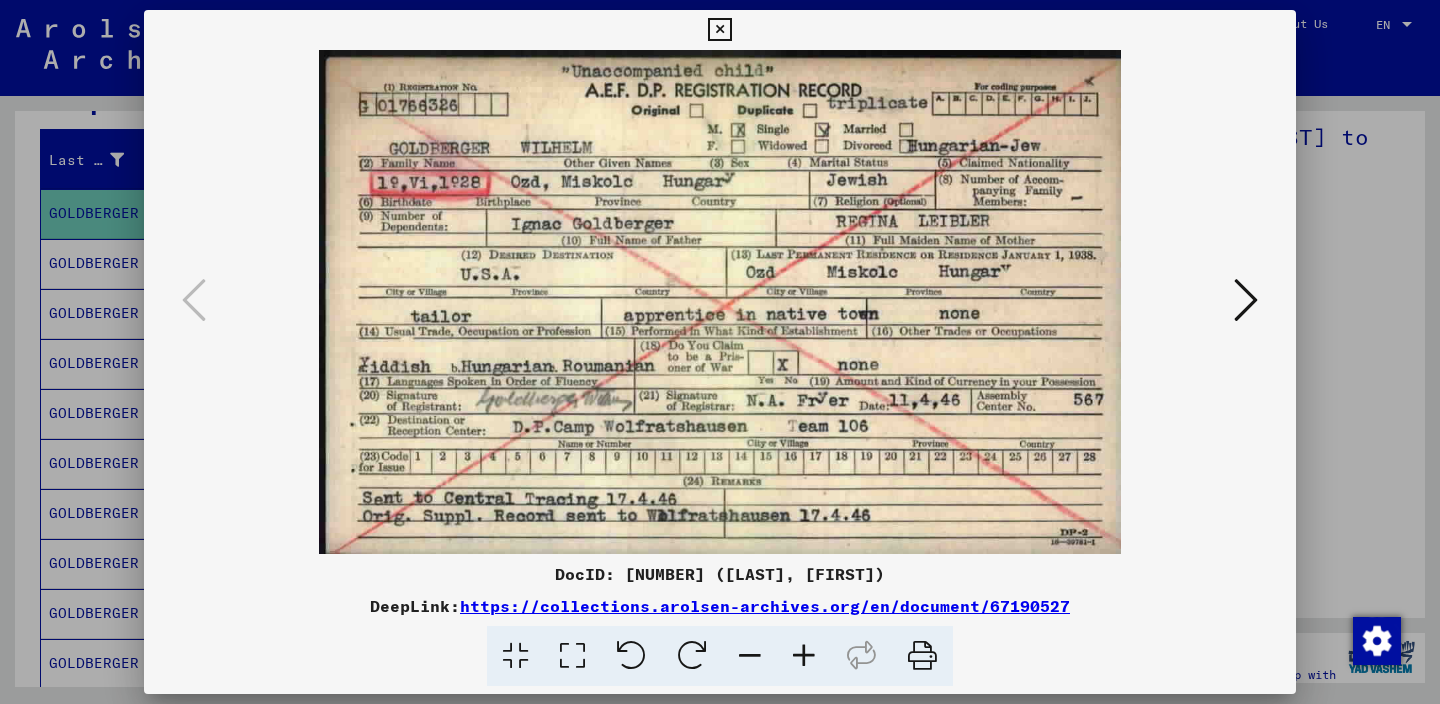 click at bounding box center (719, 30) 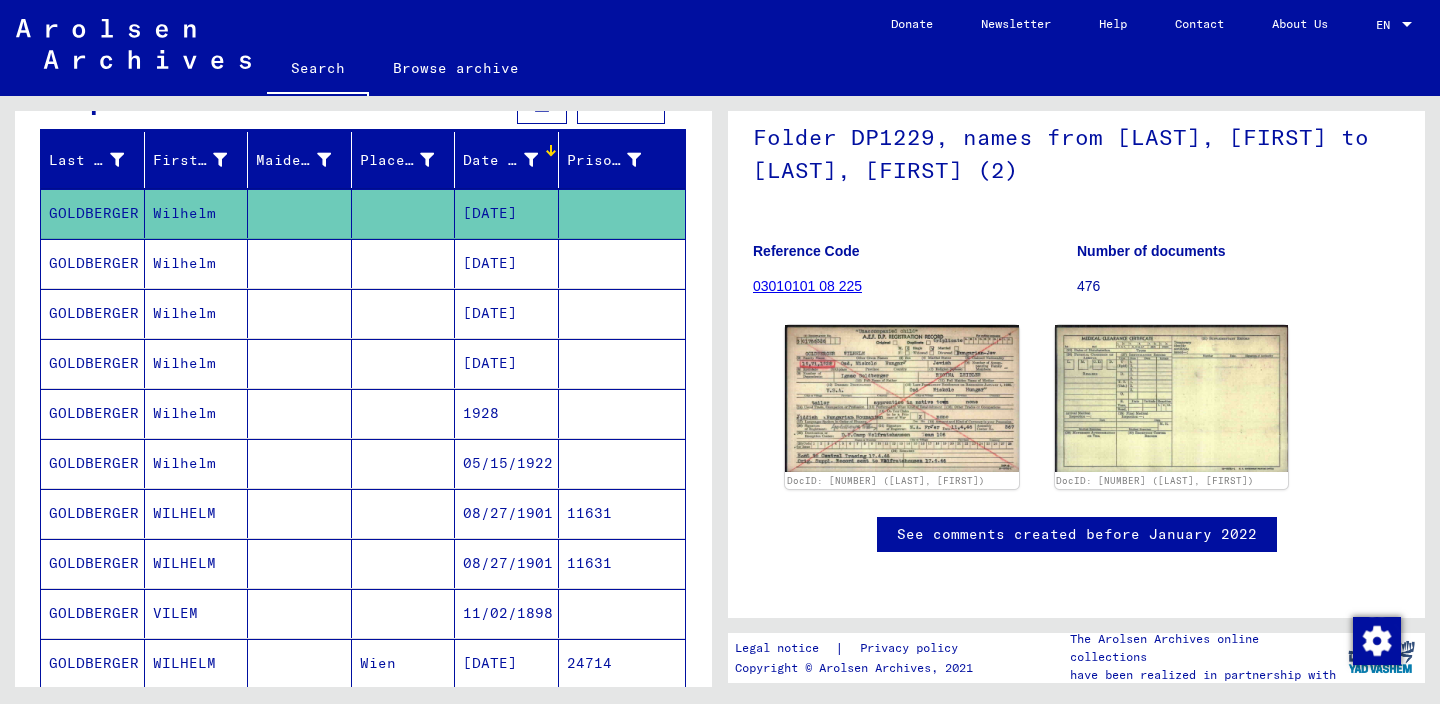 click at bounding box center (300, 313) 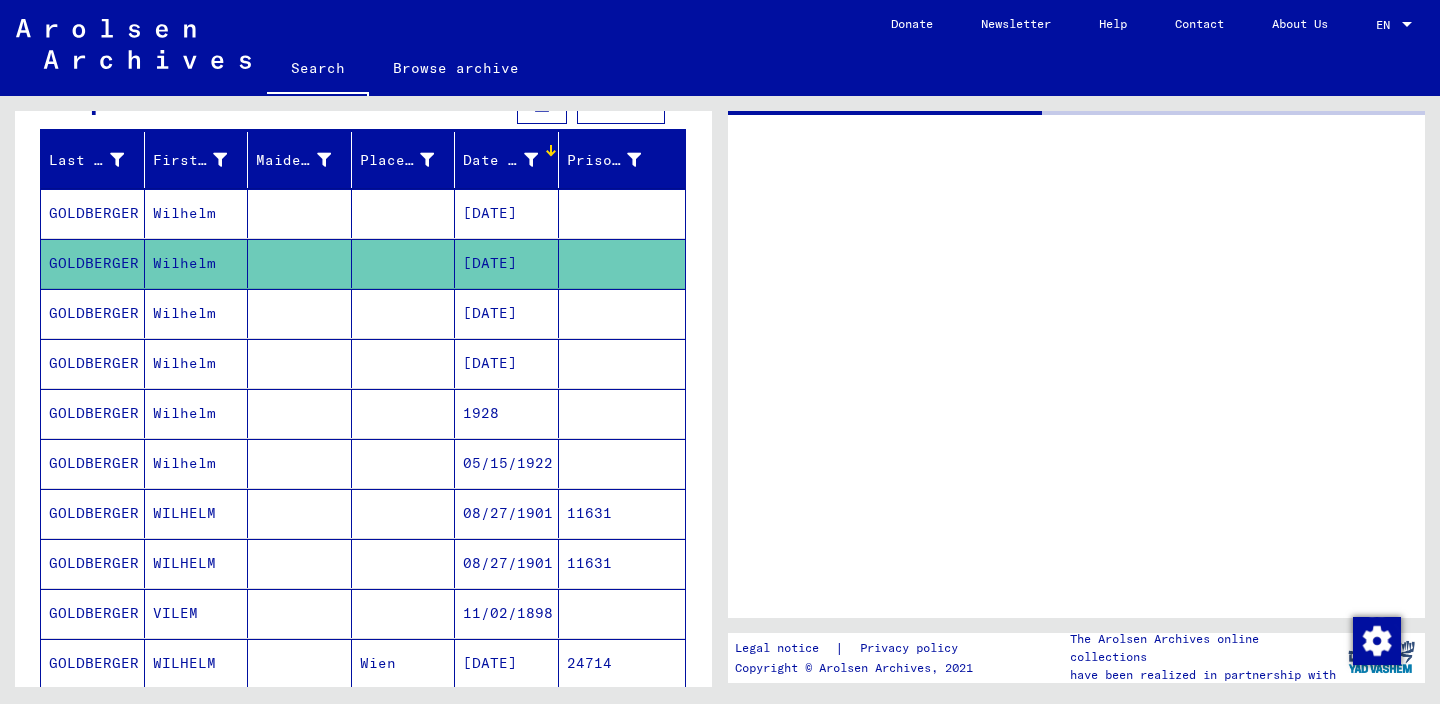 scroll, scrollTop: 0, scrollLeft: 0, axis: both 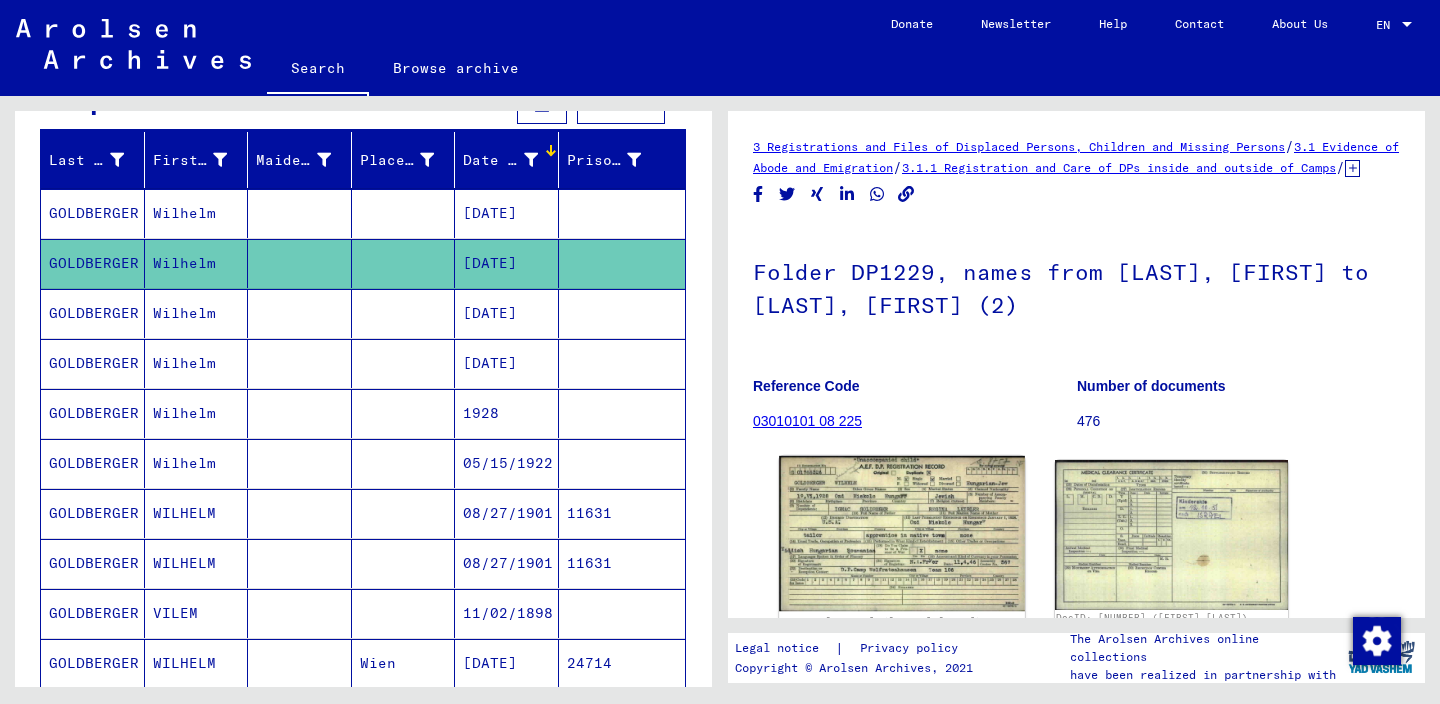click 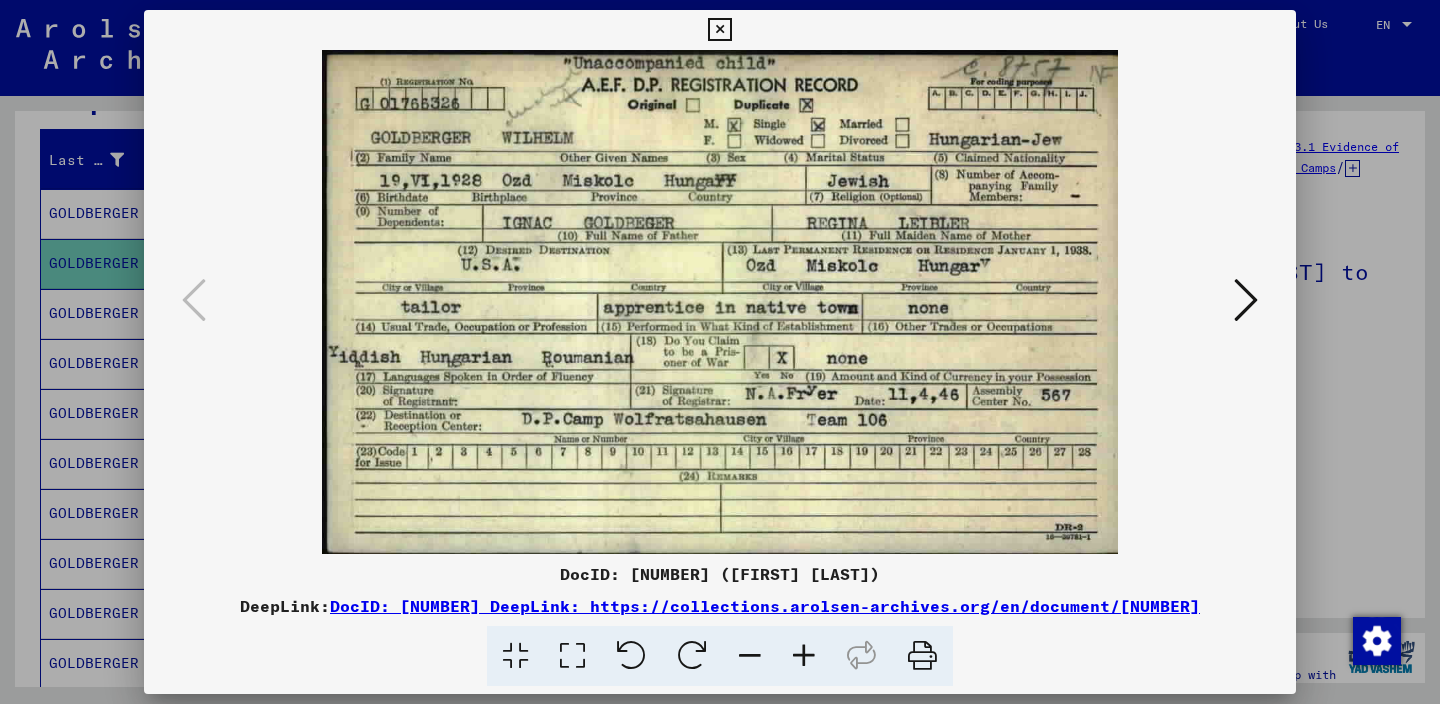 click at bounding box center [719, 30] 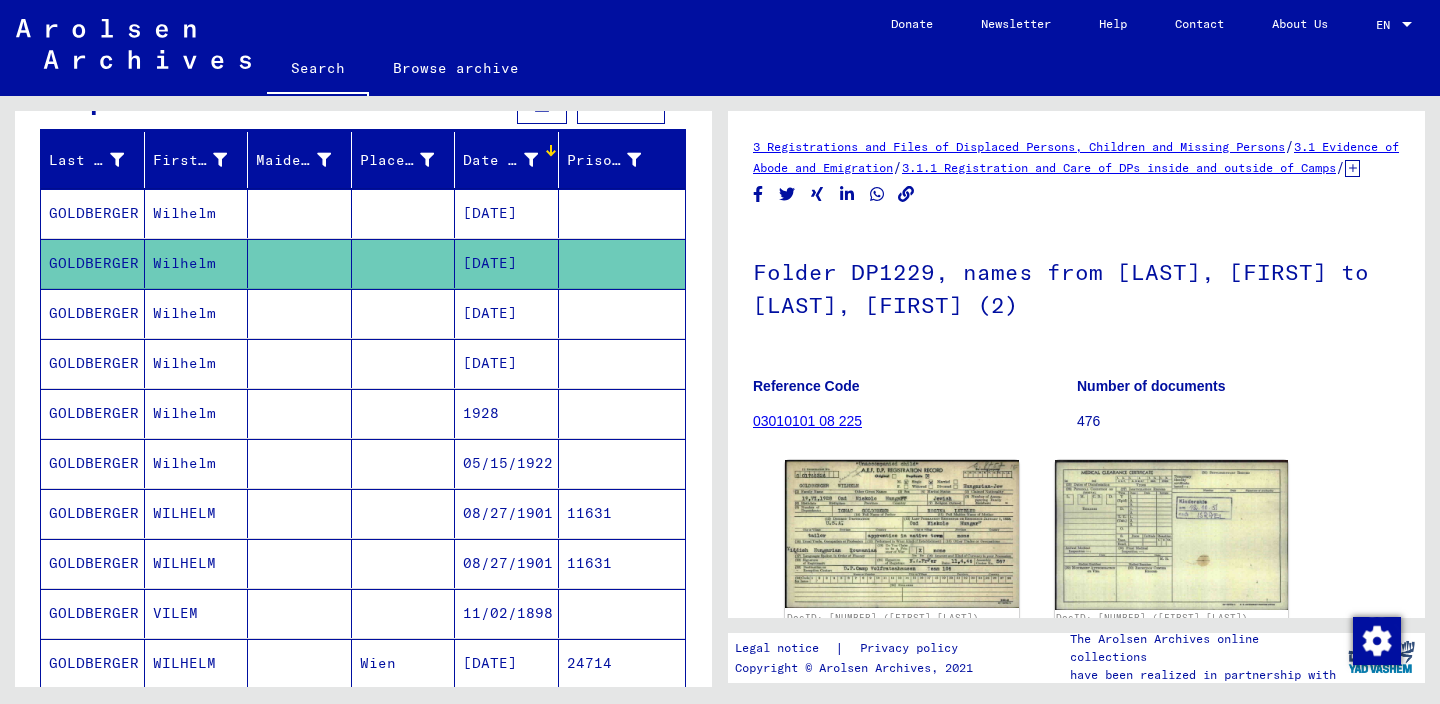 click on "Wilhelm" at bounding box center [197, 363] 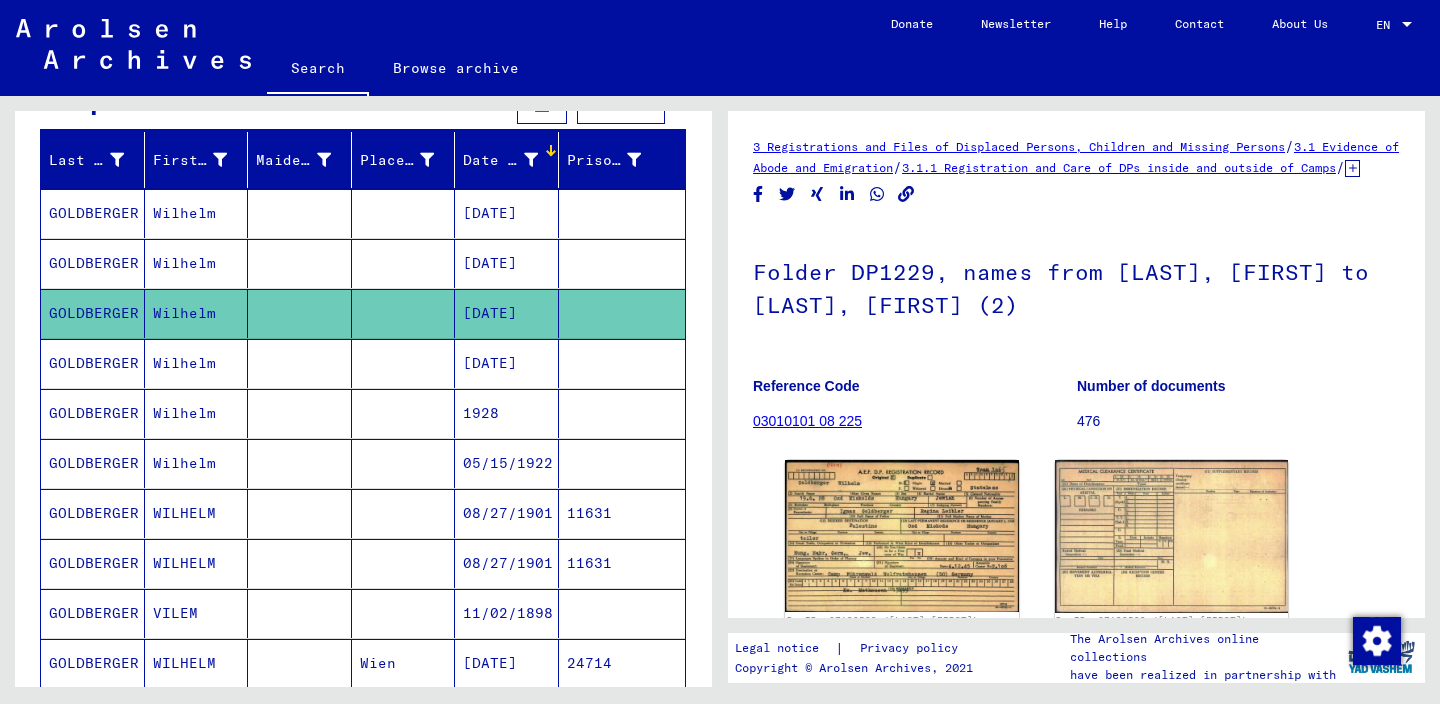 scroll, scrollTop: 0, scrollLeft: 0, axis: both 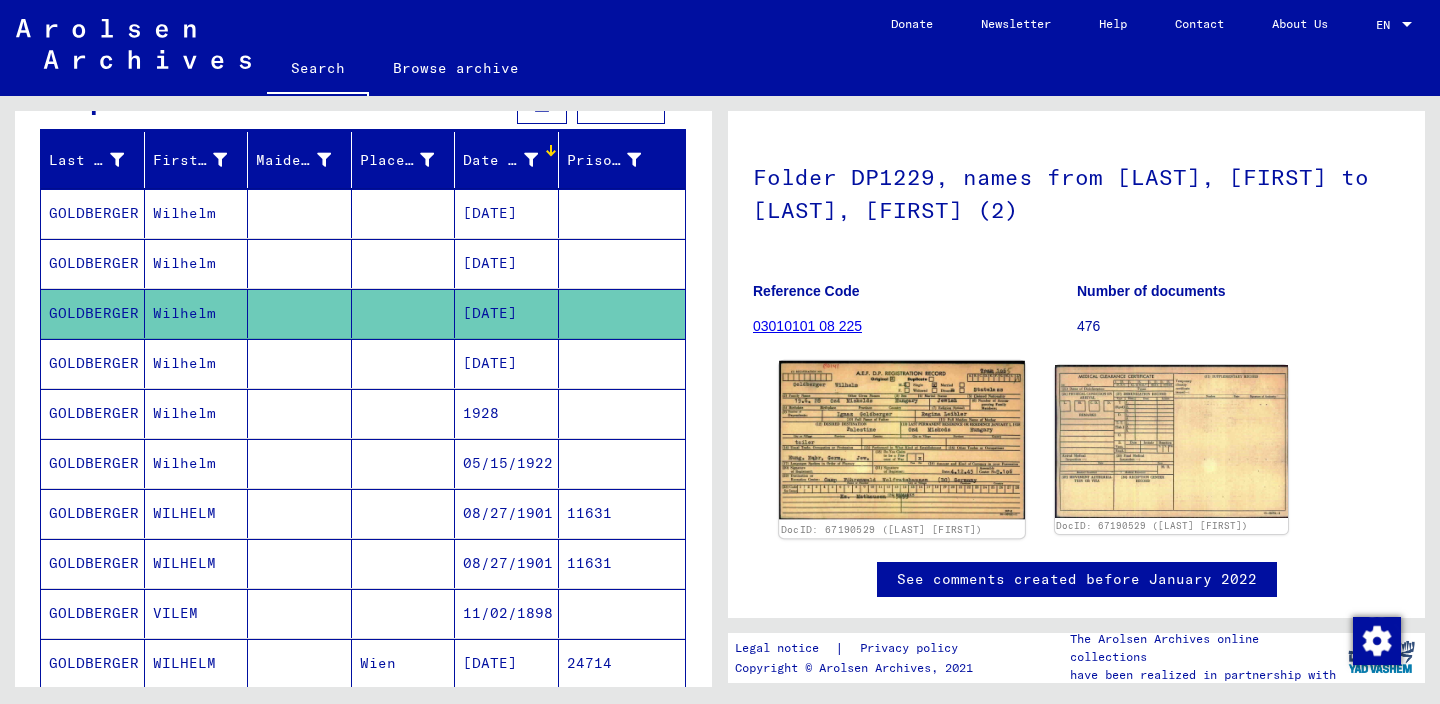 click 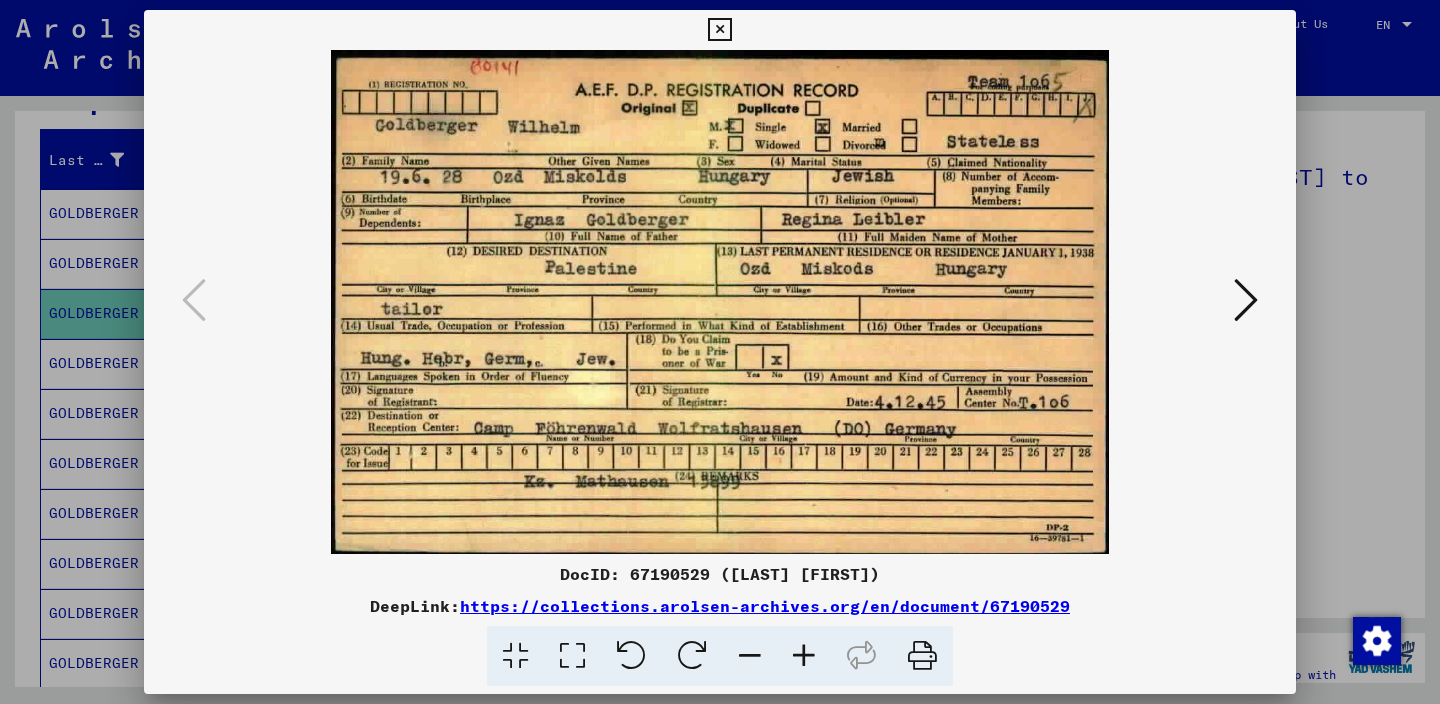 click at bounding box center [719, 30] 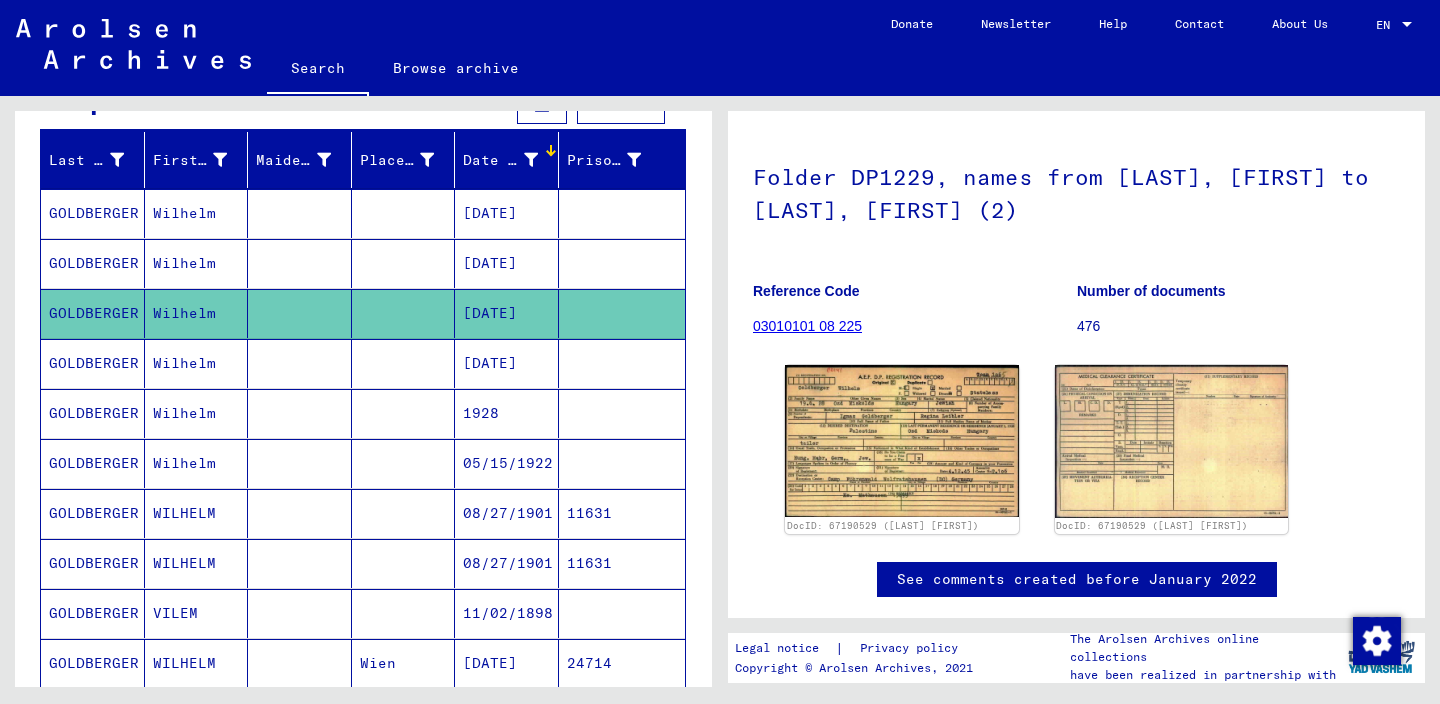 click at bounding box center (404, 413) 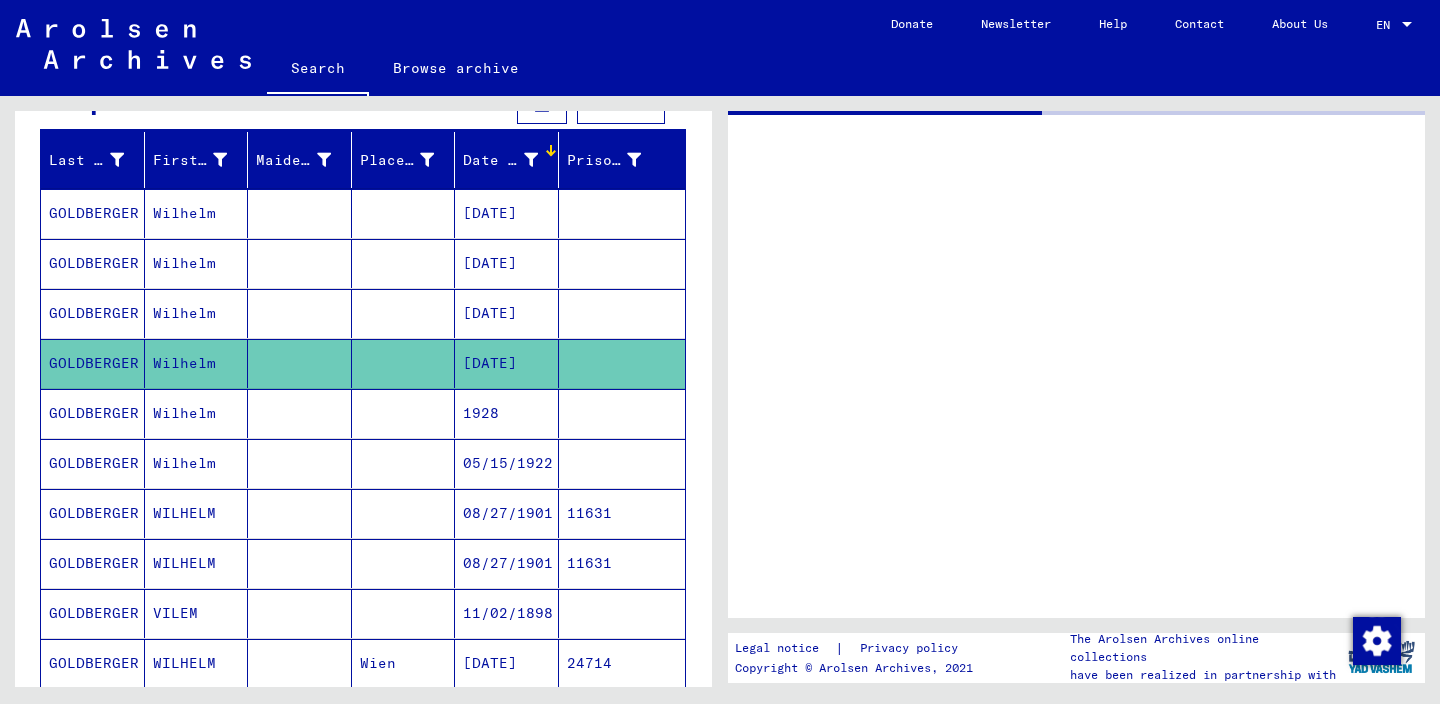 scroll, scrollTop: 0, scrollLeft: 0, axis: both 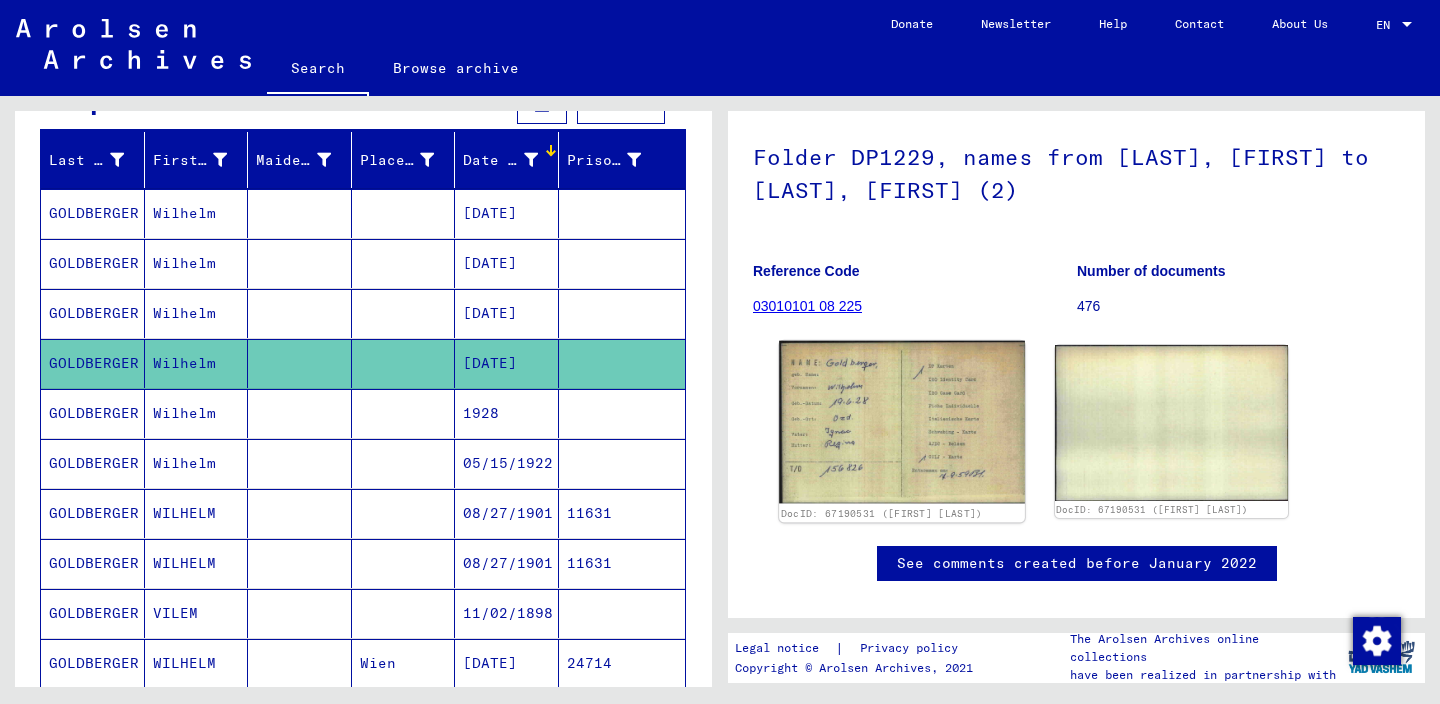 click 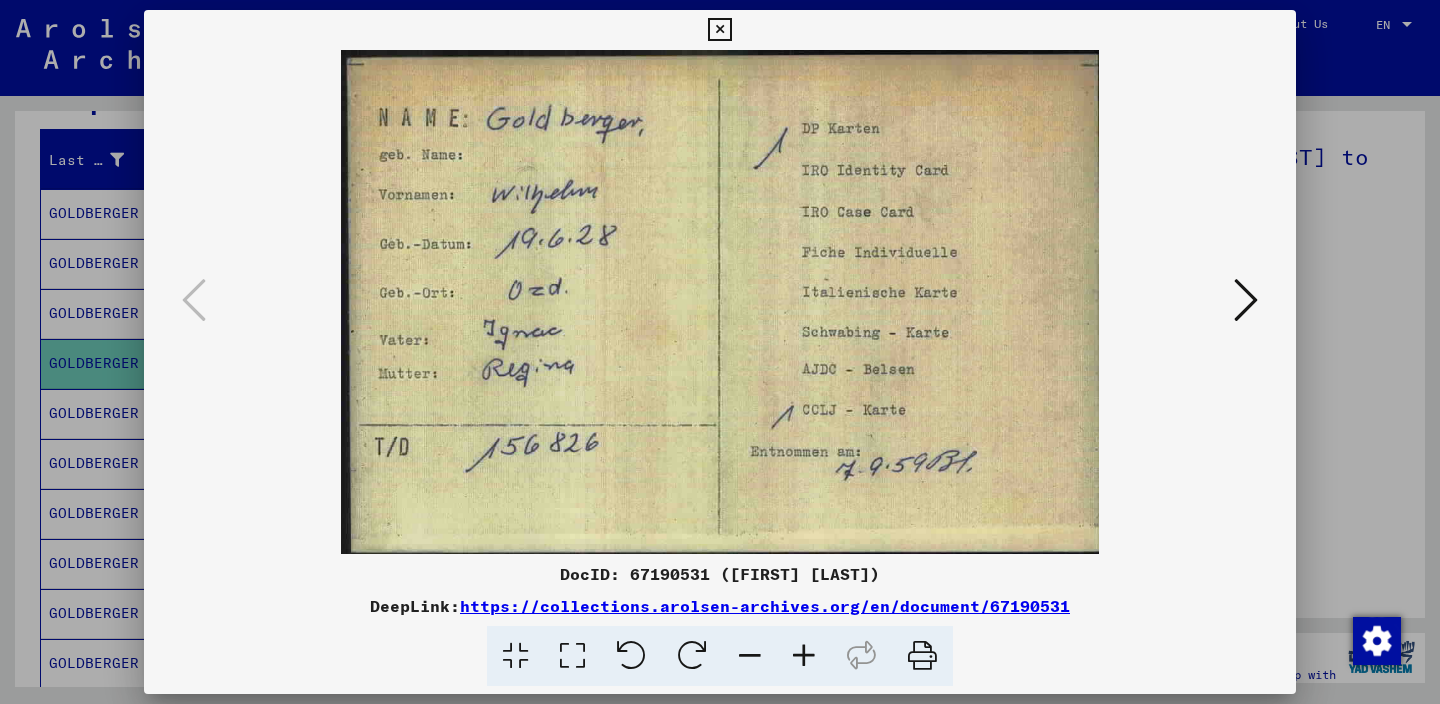 click at bounding box center [719, 30] 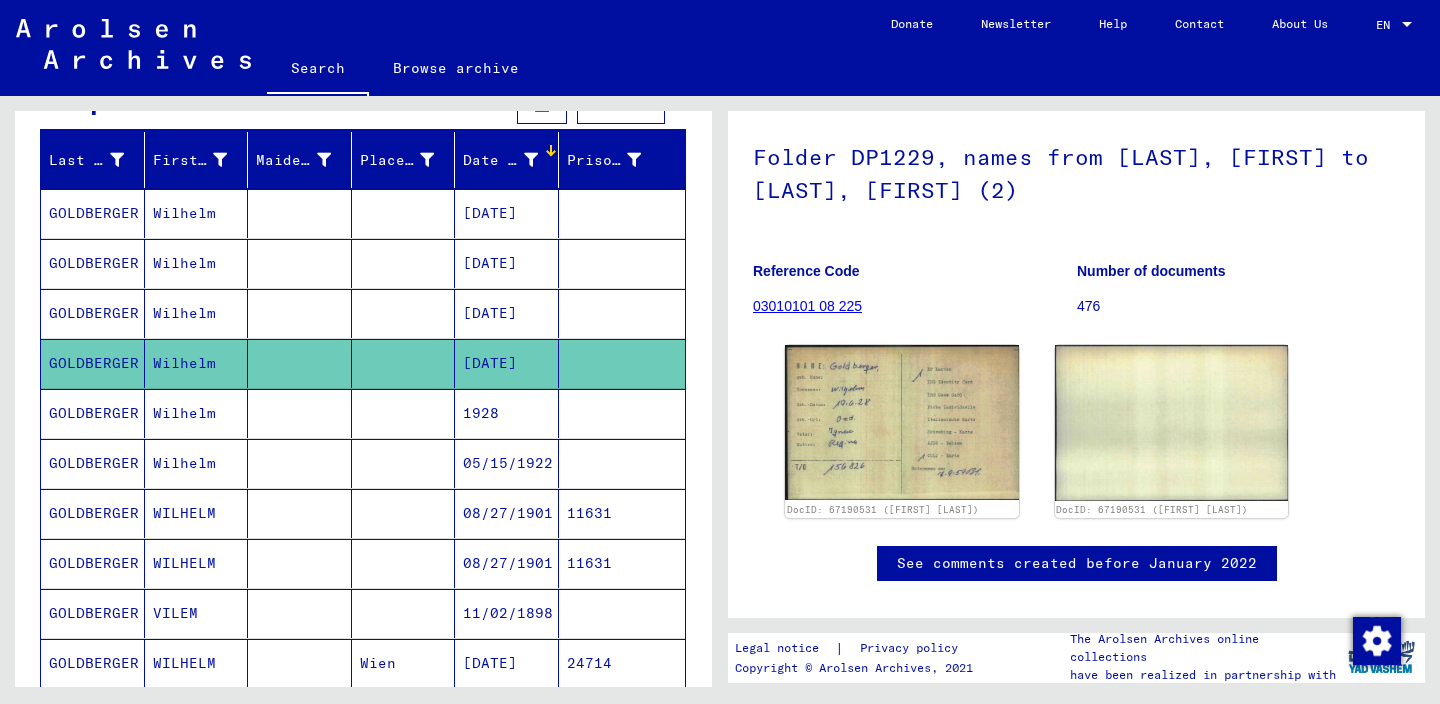 click at bounding box center [404, 463] 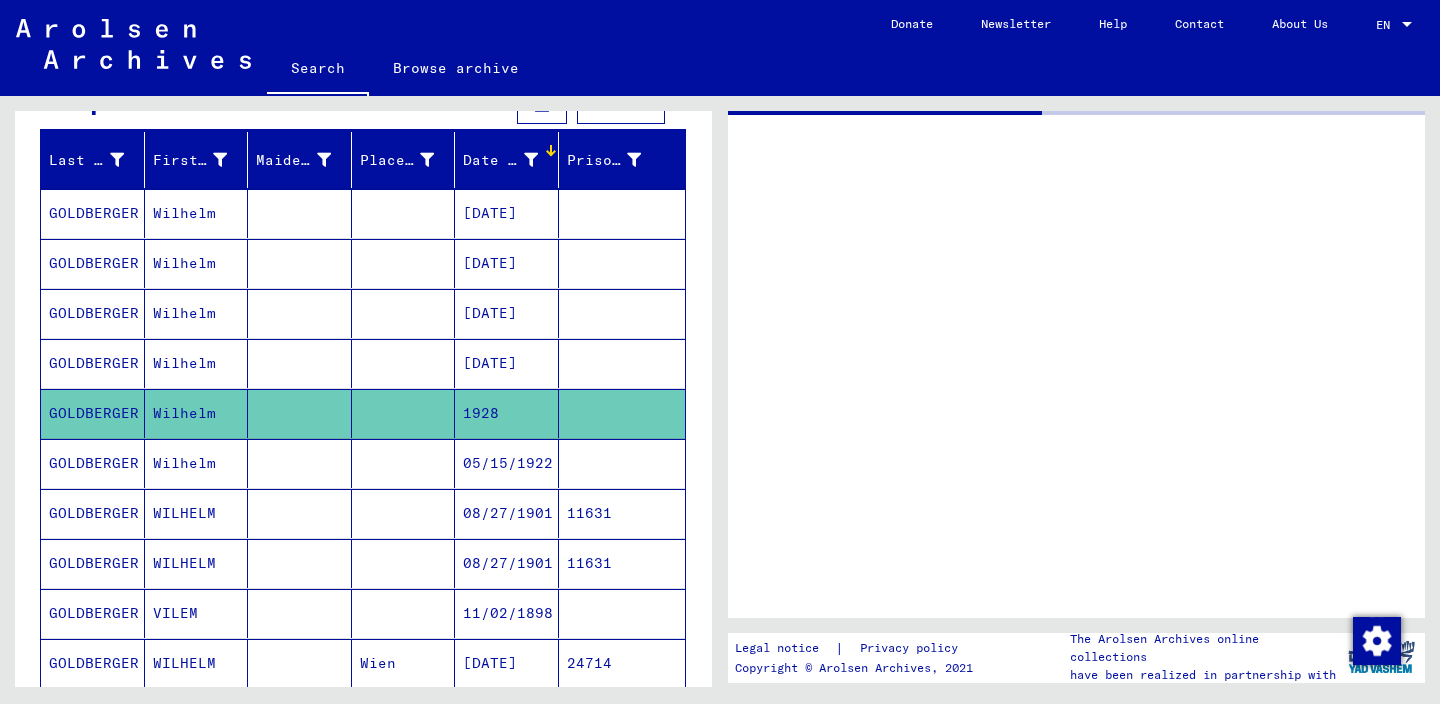 scroll, scrollTop: 0, scrollLeft: 0, axis: both 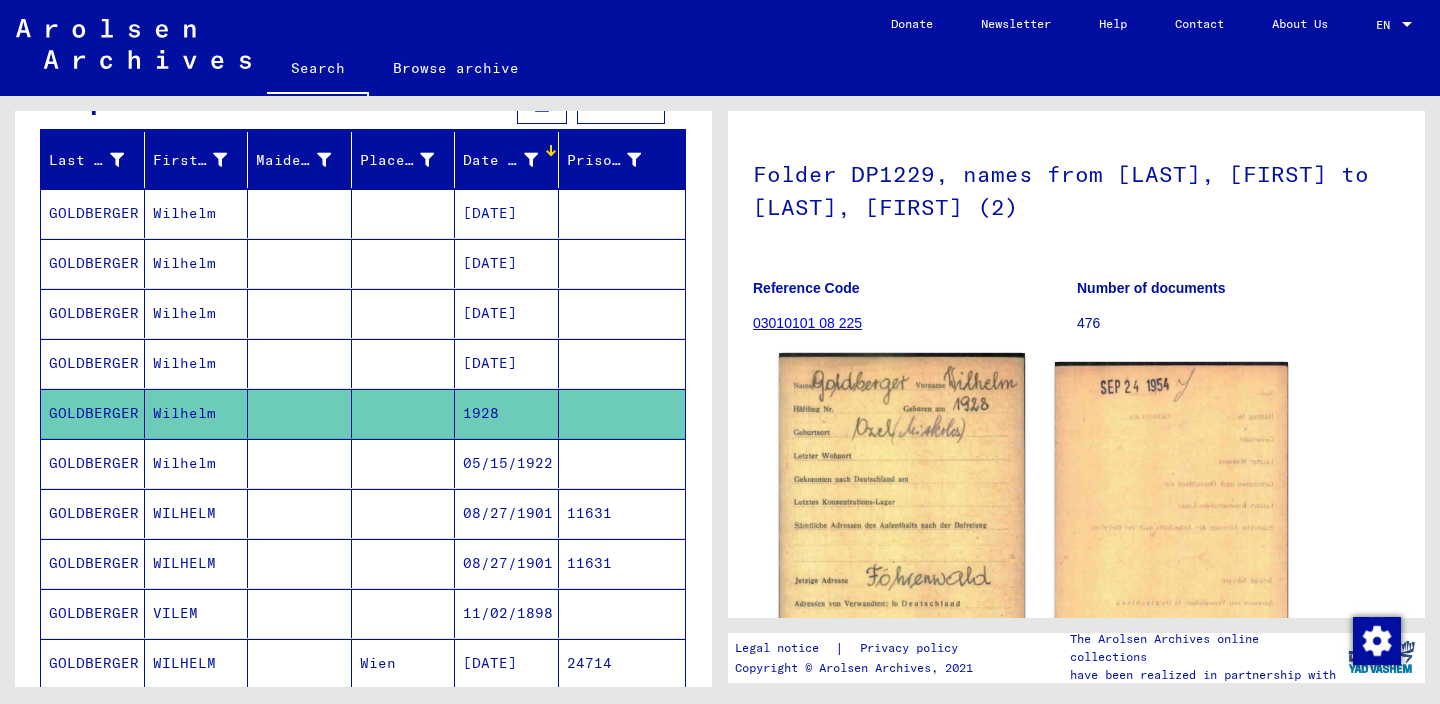 click 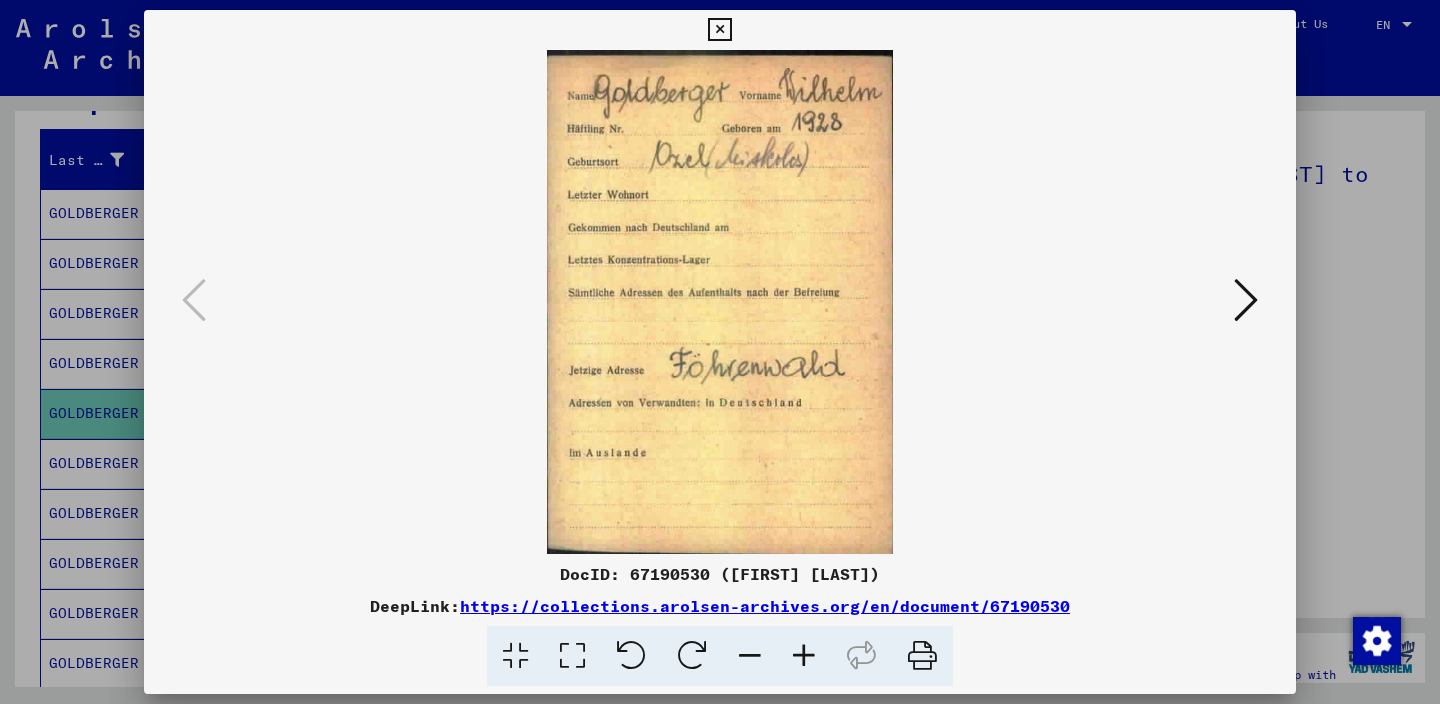 click at bounding box center [1246, 301] 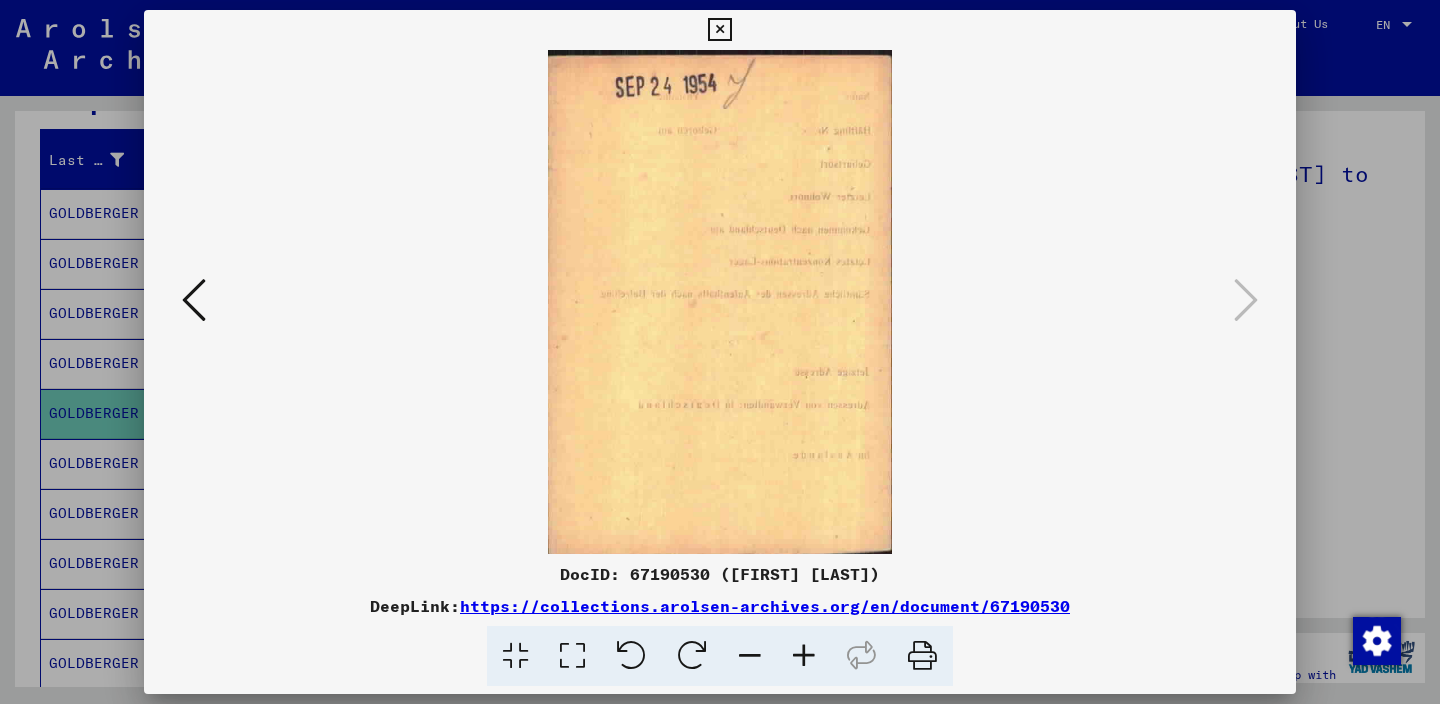 click at bounding box center (719, 30) 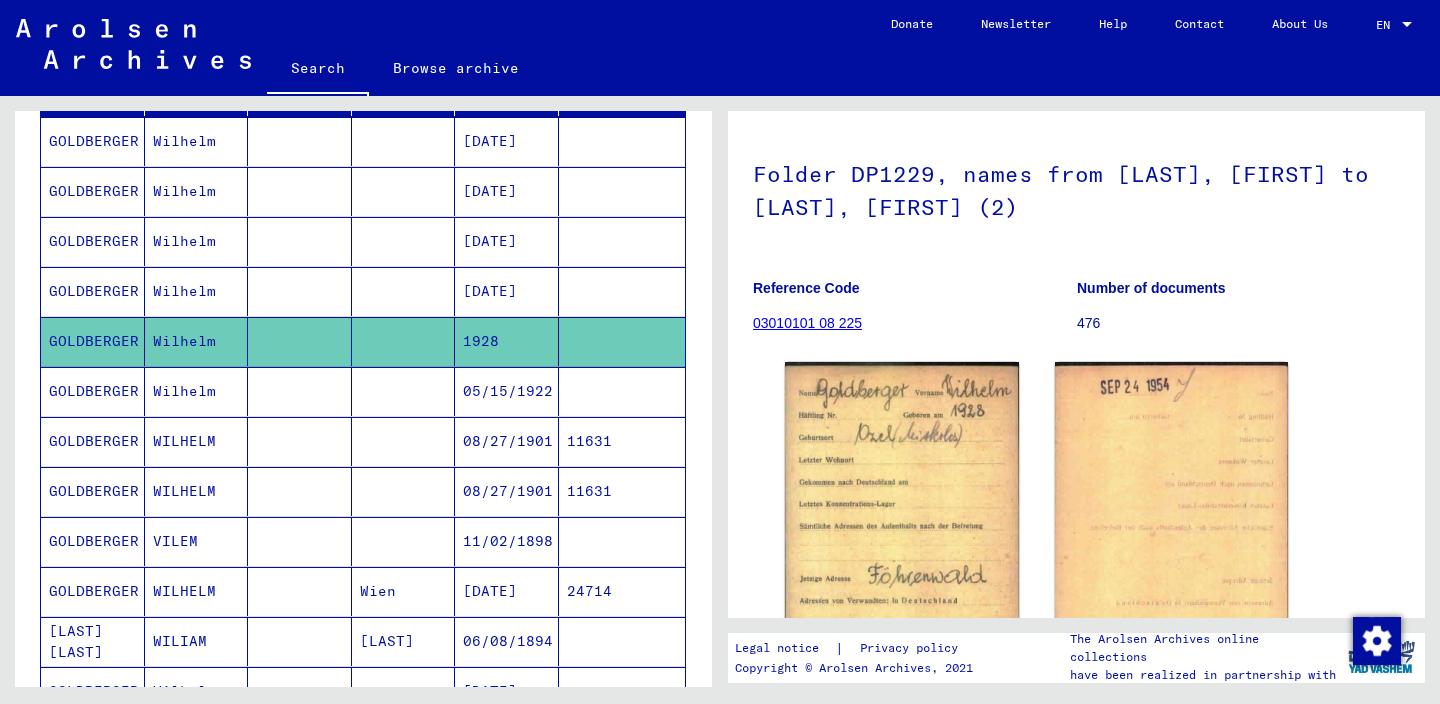 scroll, scrollTop: 332, scrollLeft: 0, axis: vertical 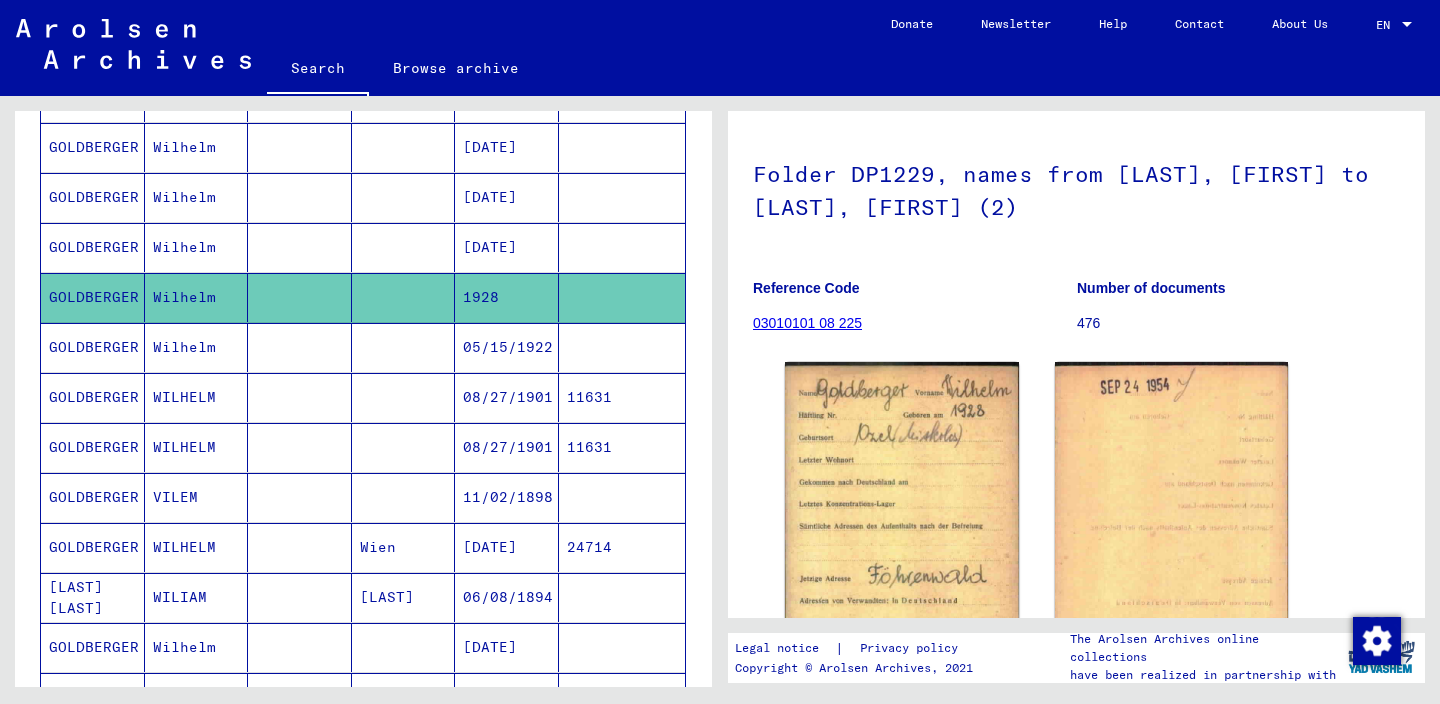 click at bounding box center (404, 447) 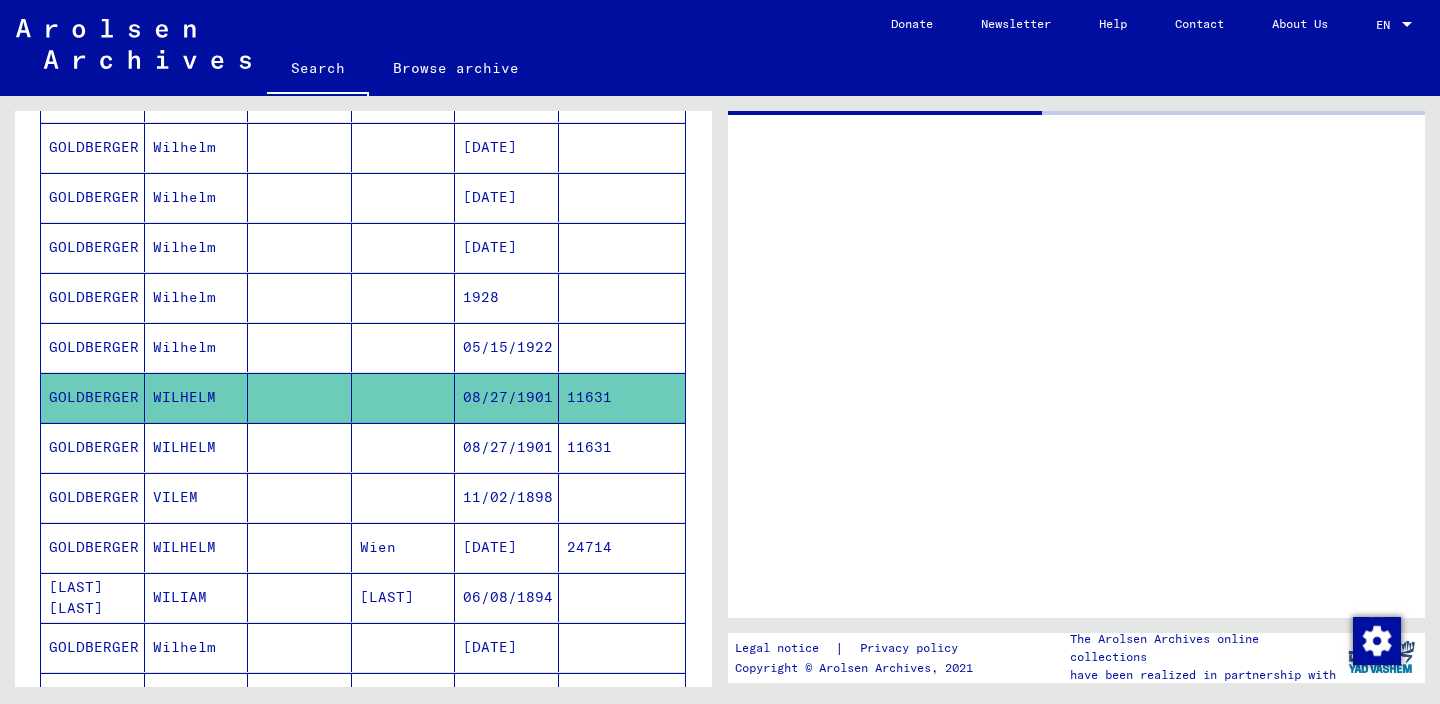 scroll, scrollTop: 0, scrollLeft: 0, axis: both 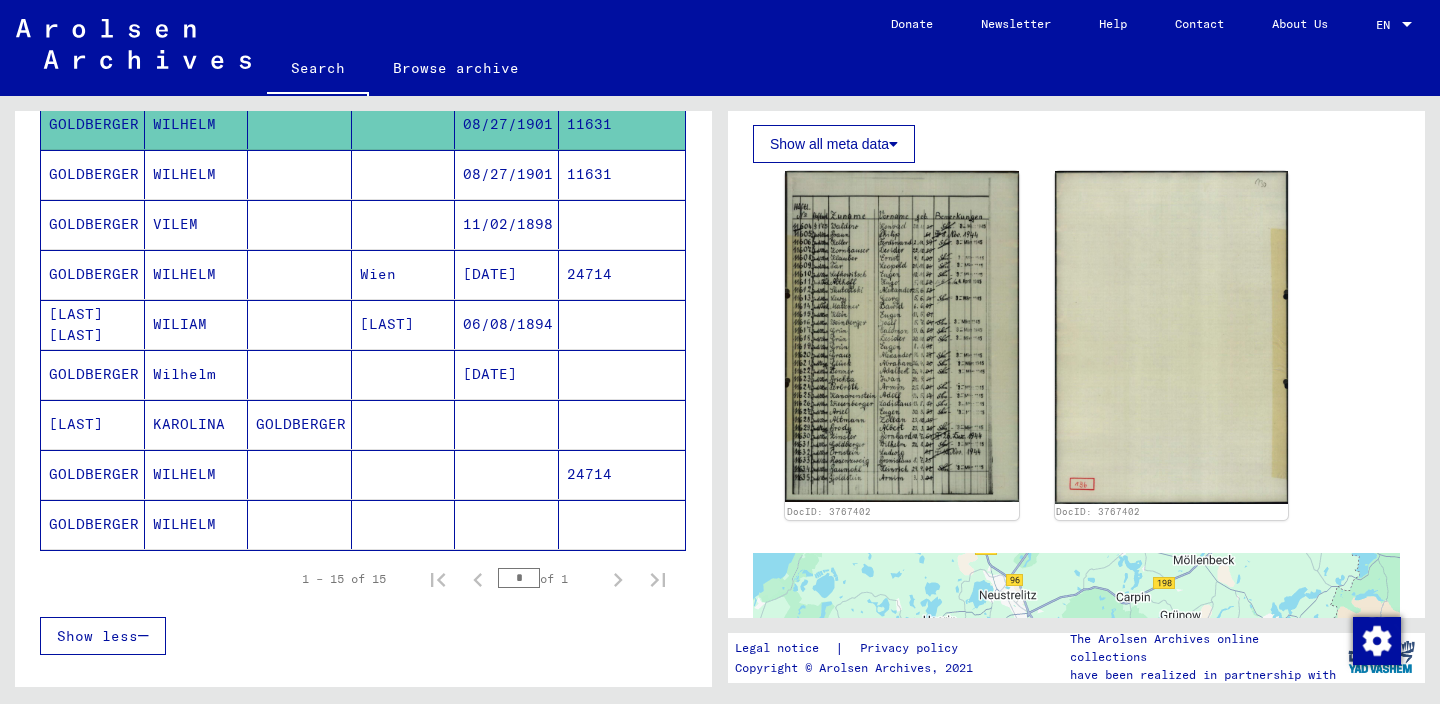 click at bounding box center (300, 524) 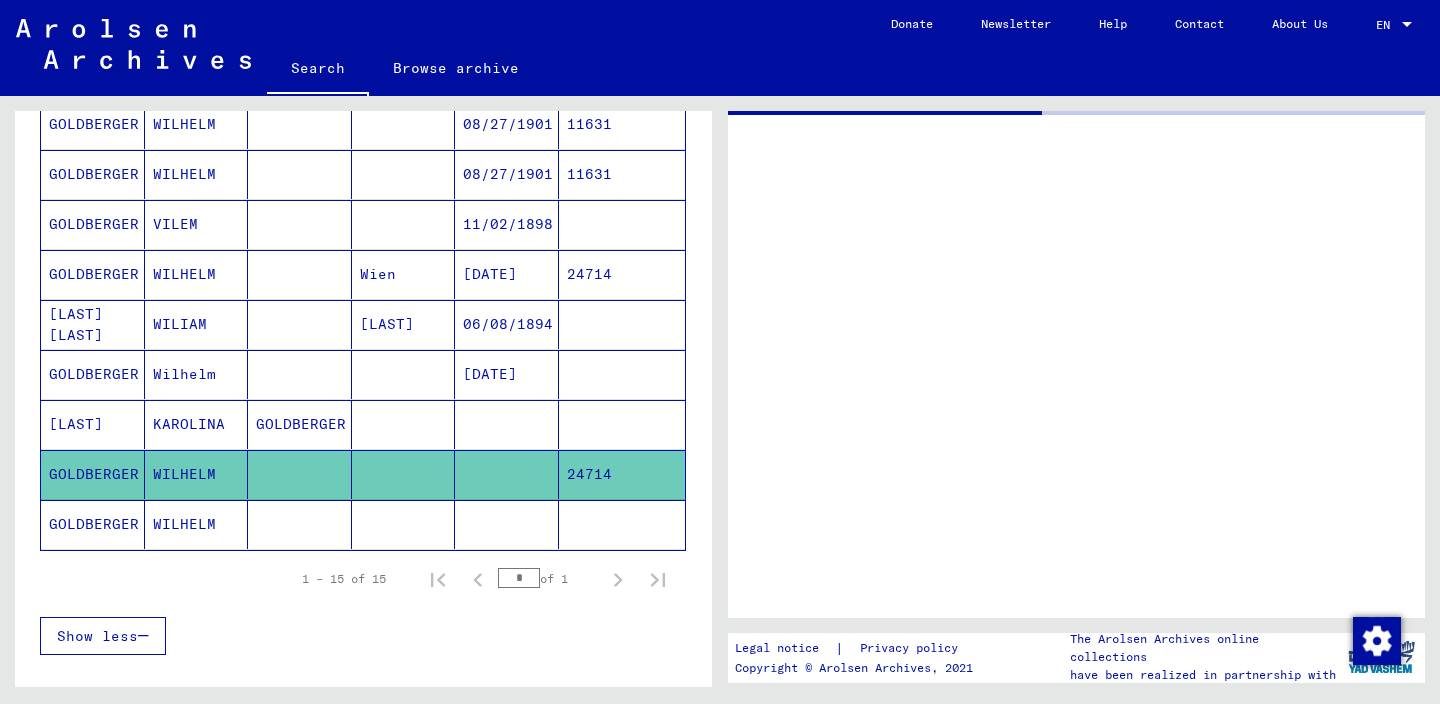 scroll, scrollTop: 0, scrollLeft: 0, axis: both 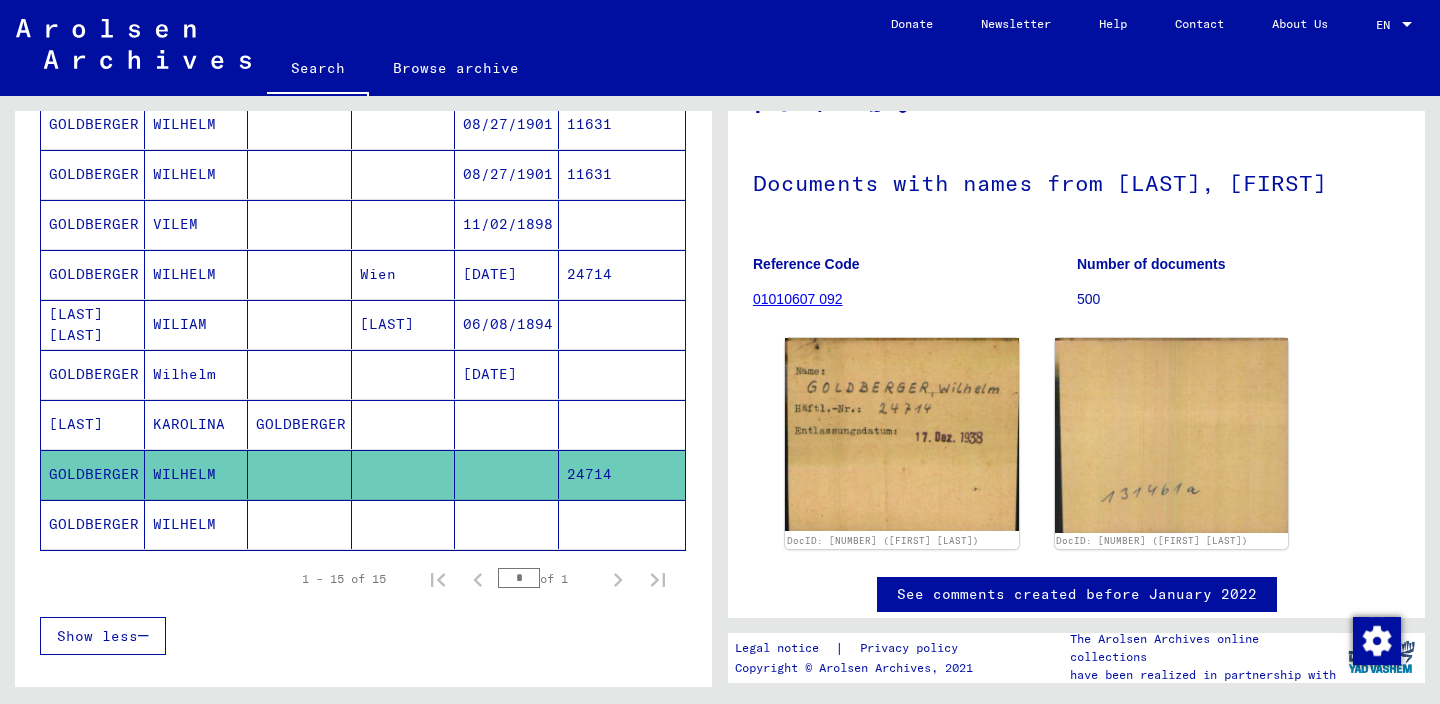 click 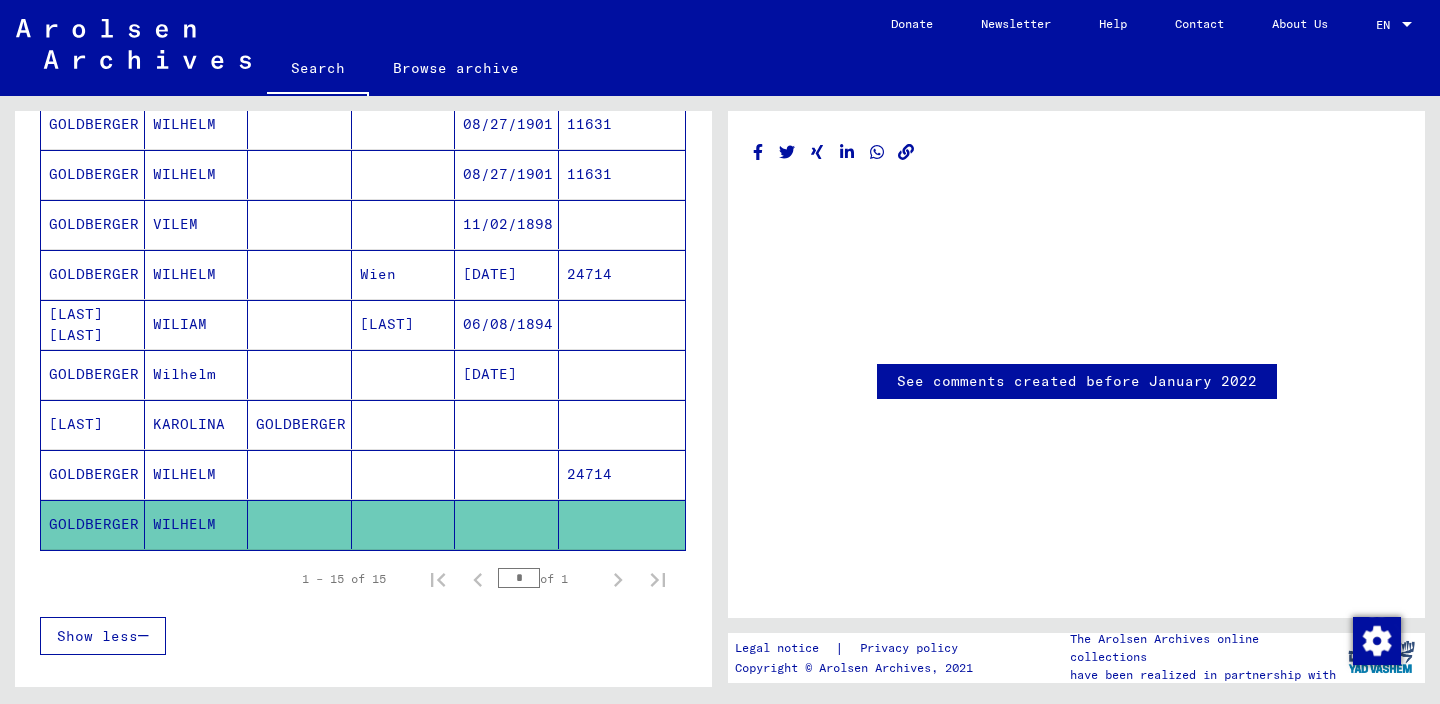 scroll, scrollTop: 402, scrollLeft: 0, axis: vertical 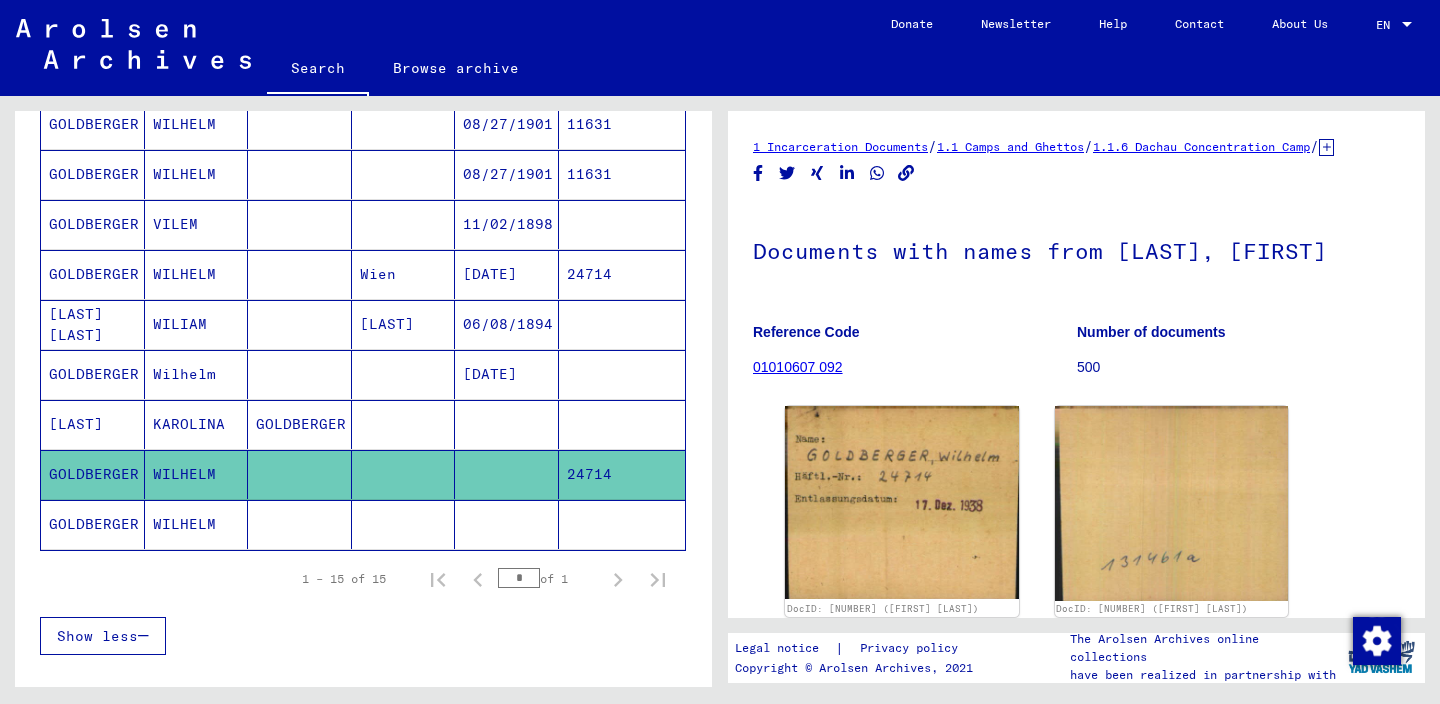 click on "WILHELM" 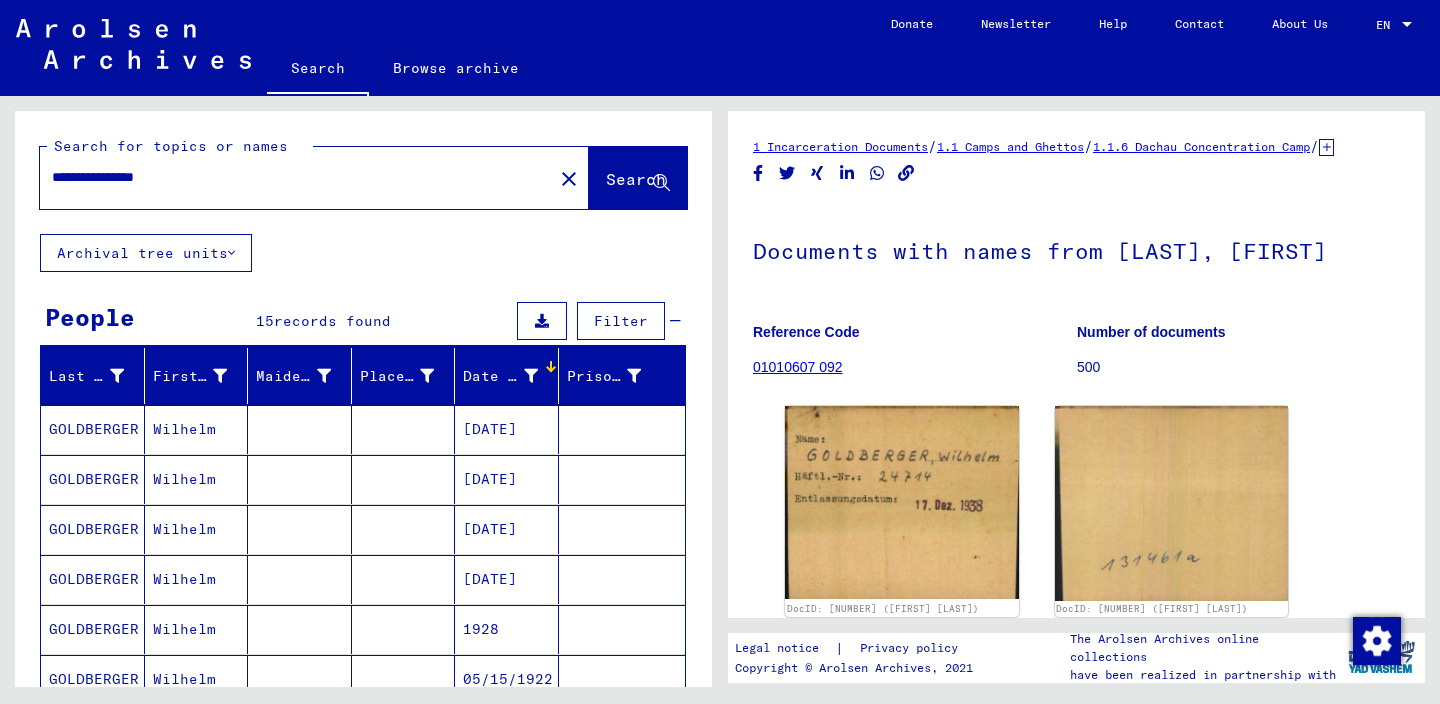 click on "**********" at bounding box center [296, 177] 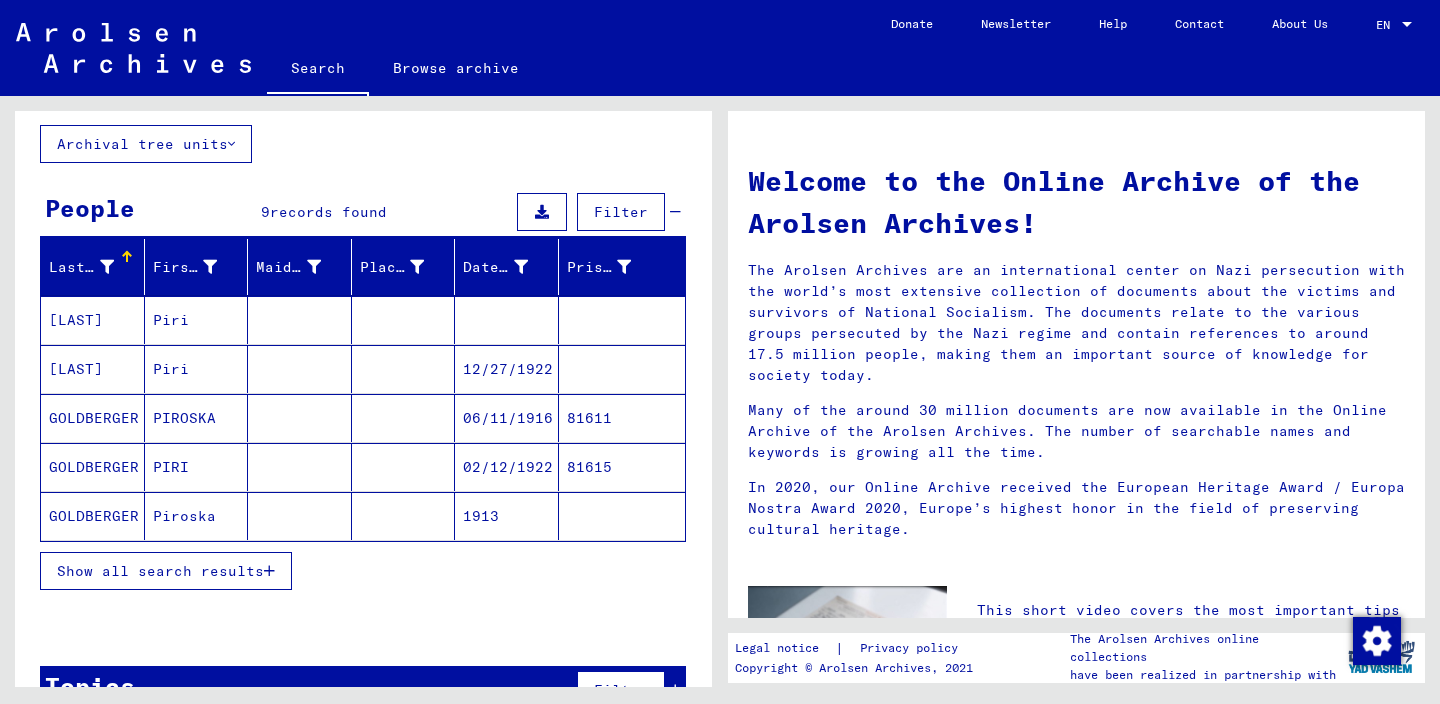 click at bounding box center (300, 467) 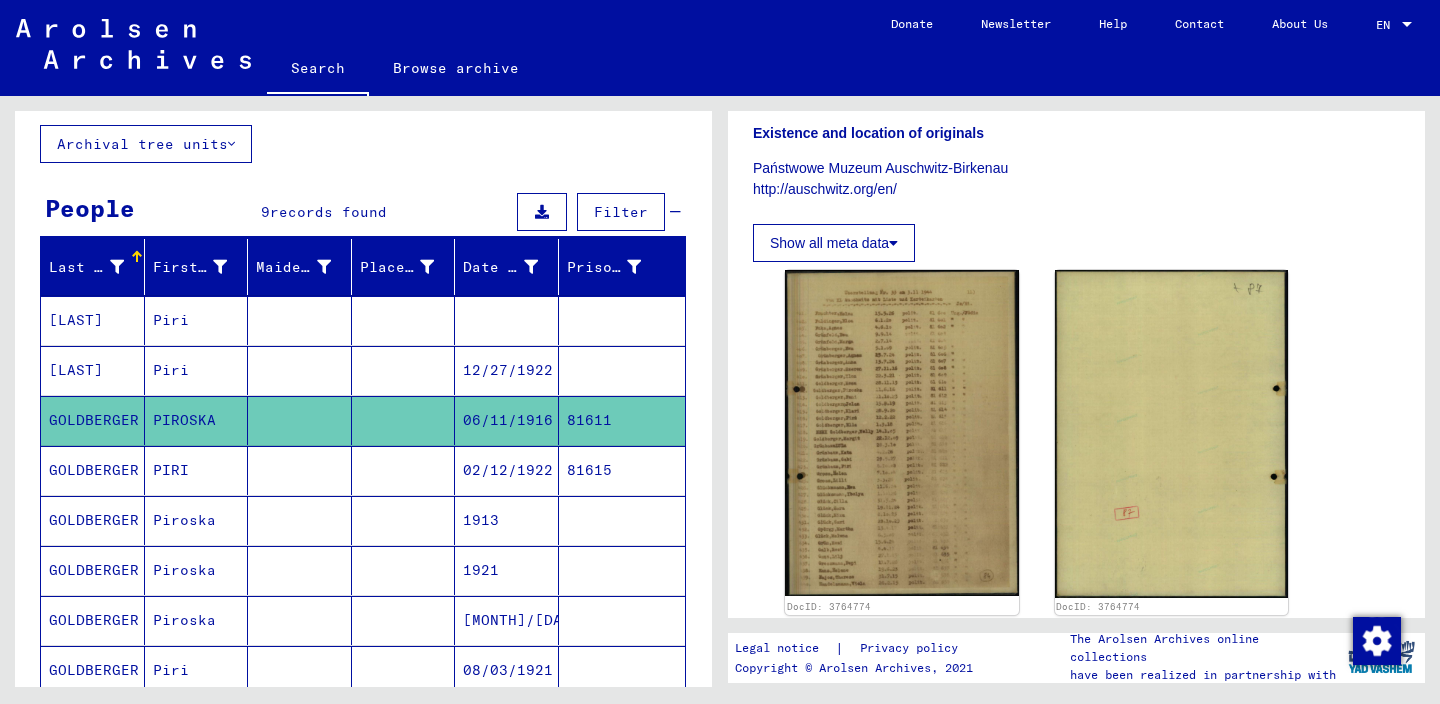 scroll, scrollTop: 308, scrollLeft: 0, axis: vertical 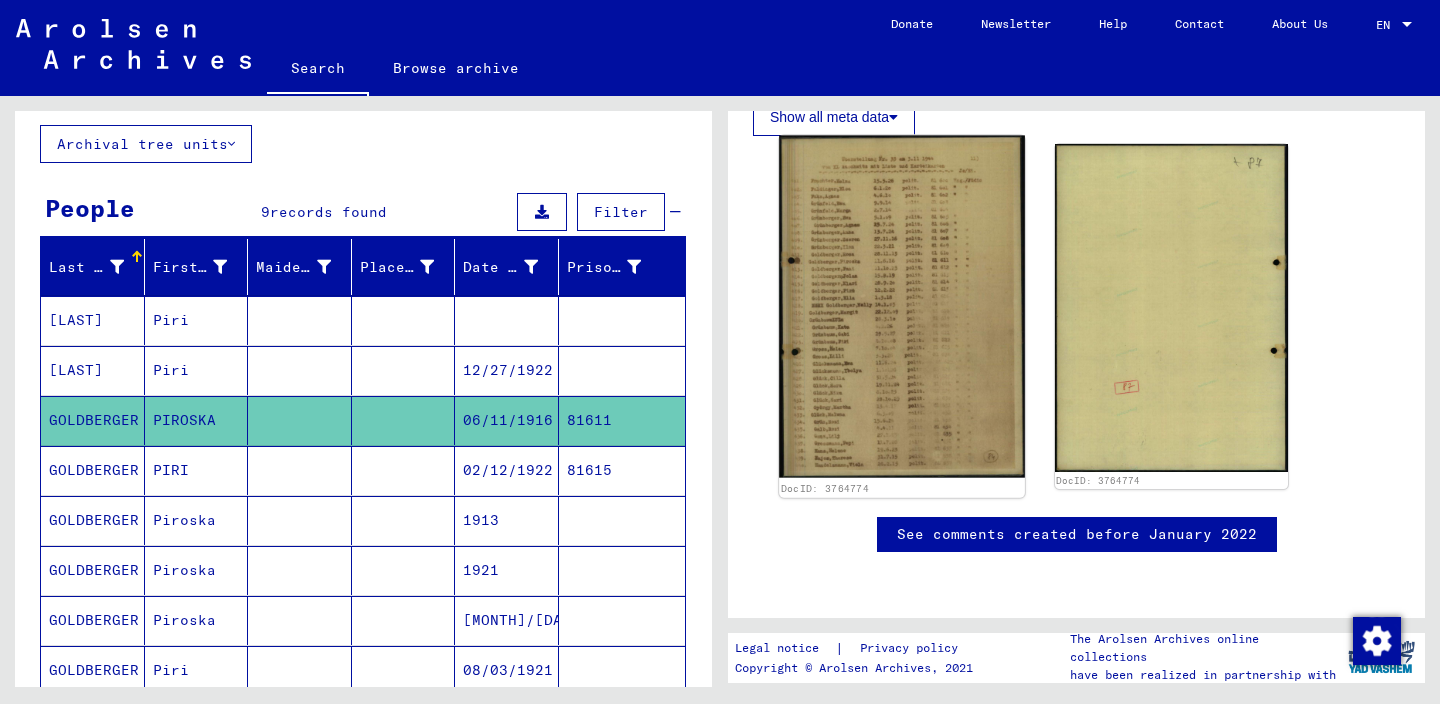 click 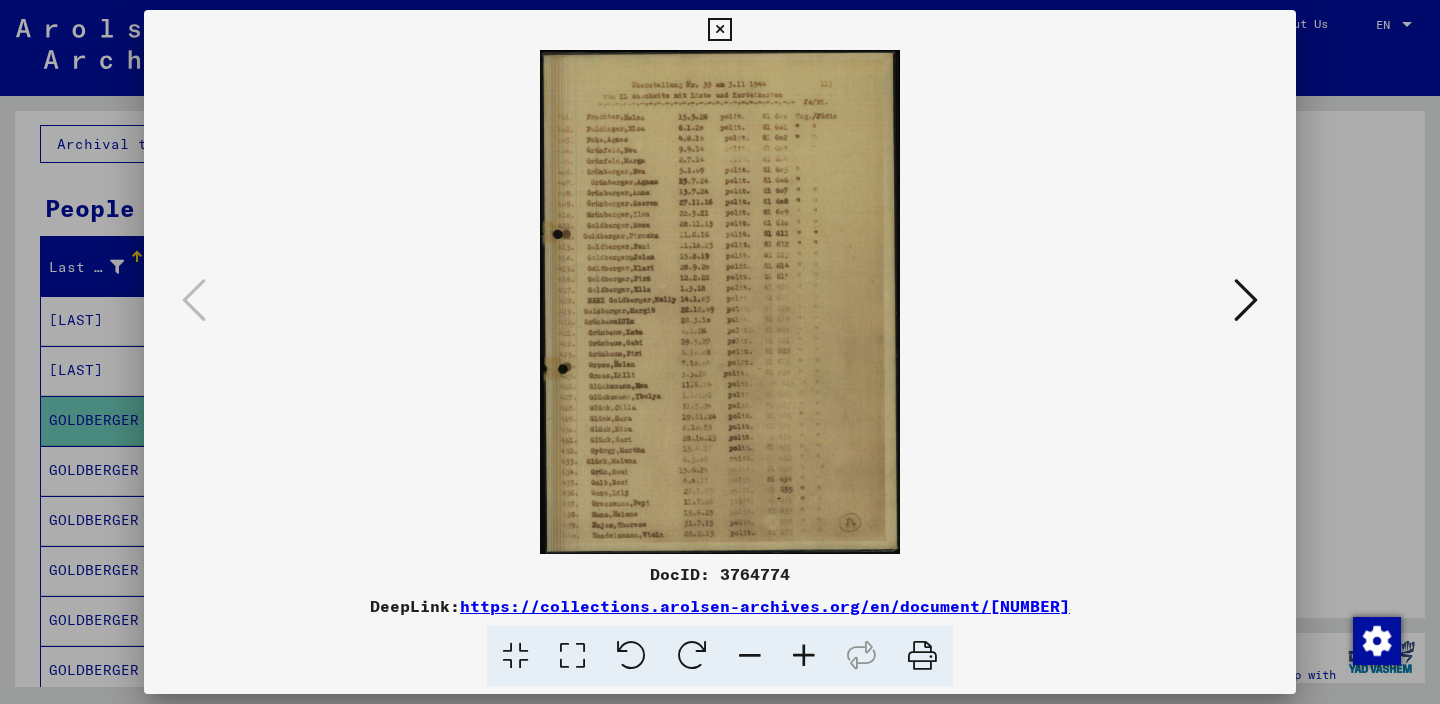 click at bounding box center [804, 656] 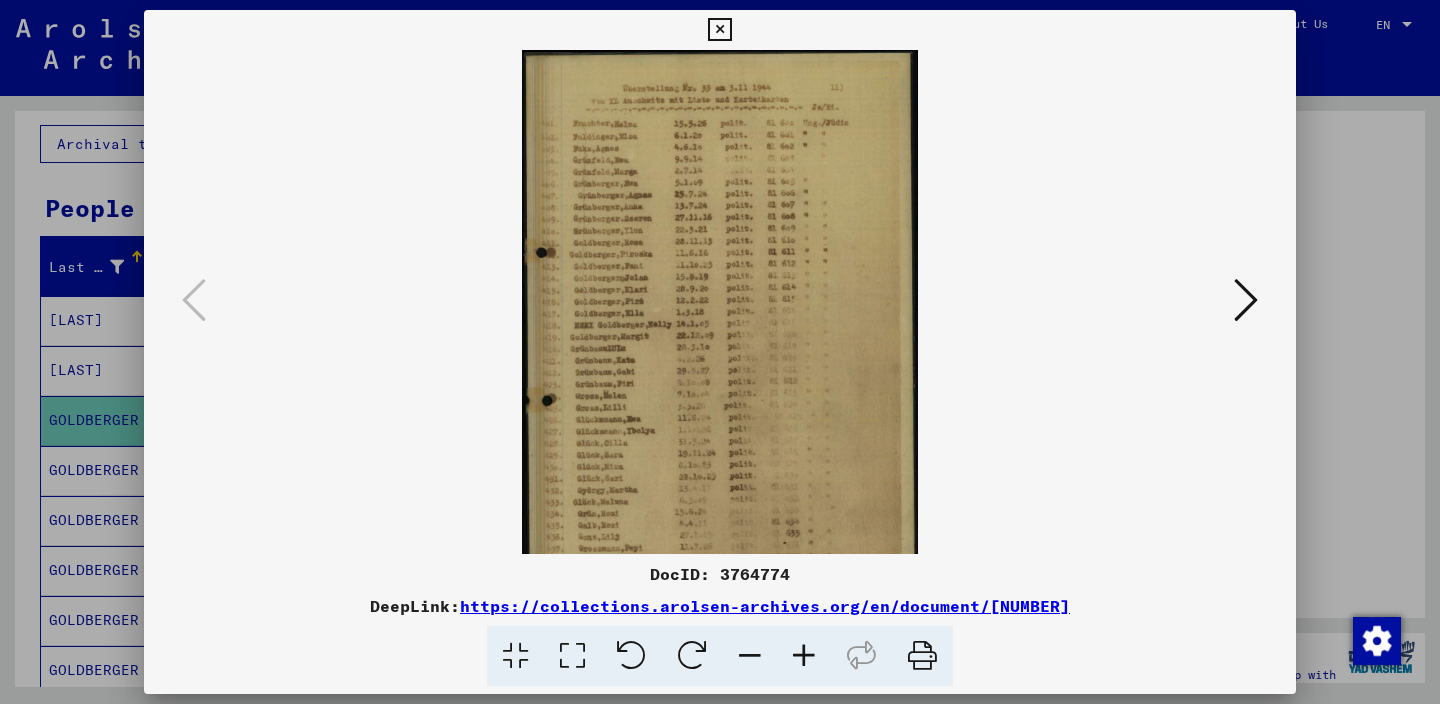 click at bounding box center [804, 656] 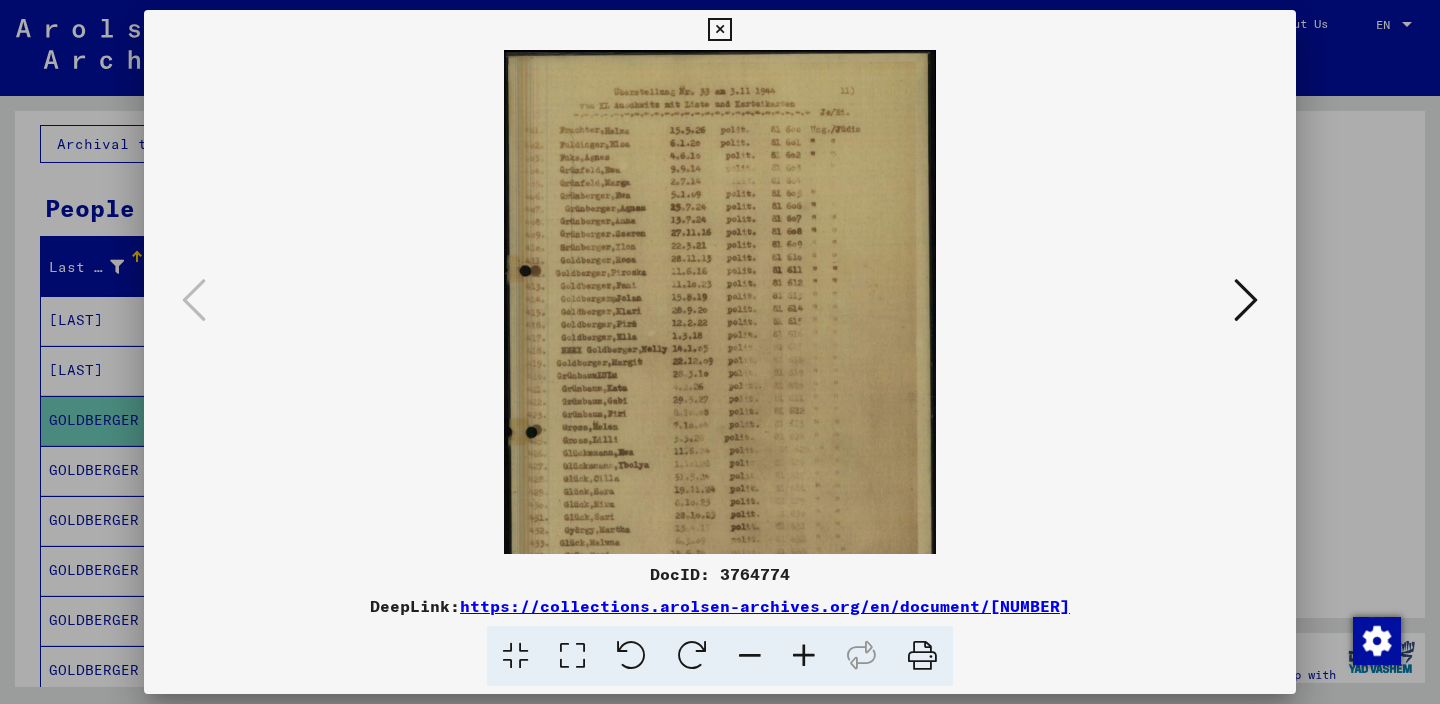 click at bounding box center [804, 656] 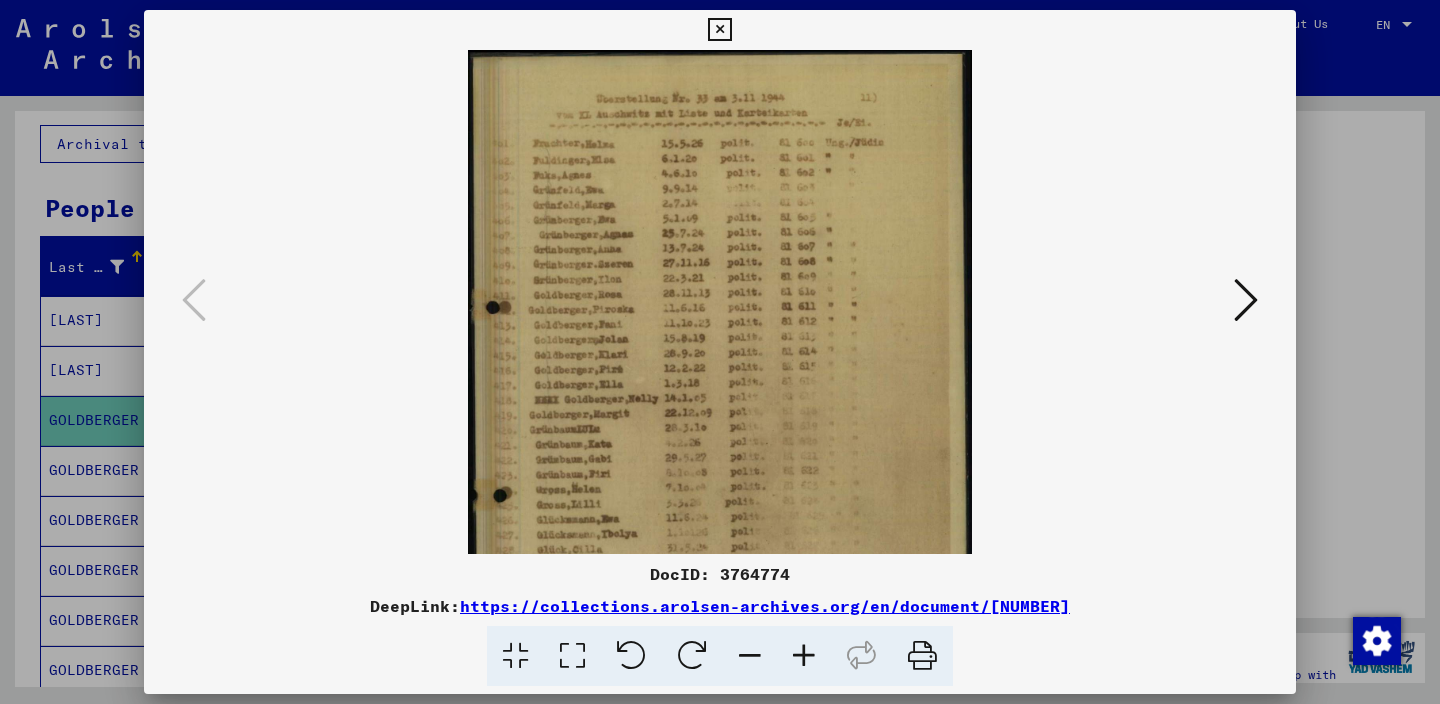 click at bounding box center [804, 656] 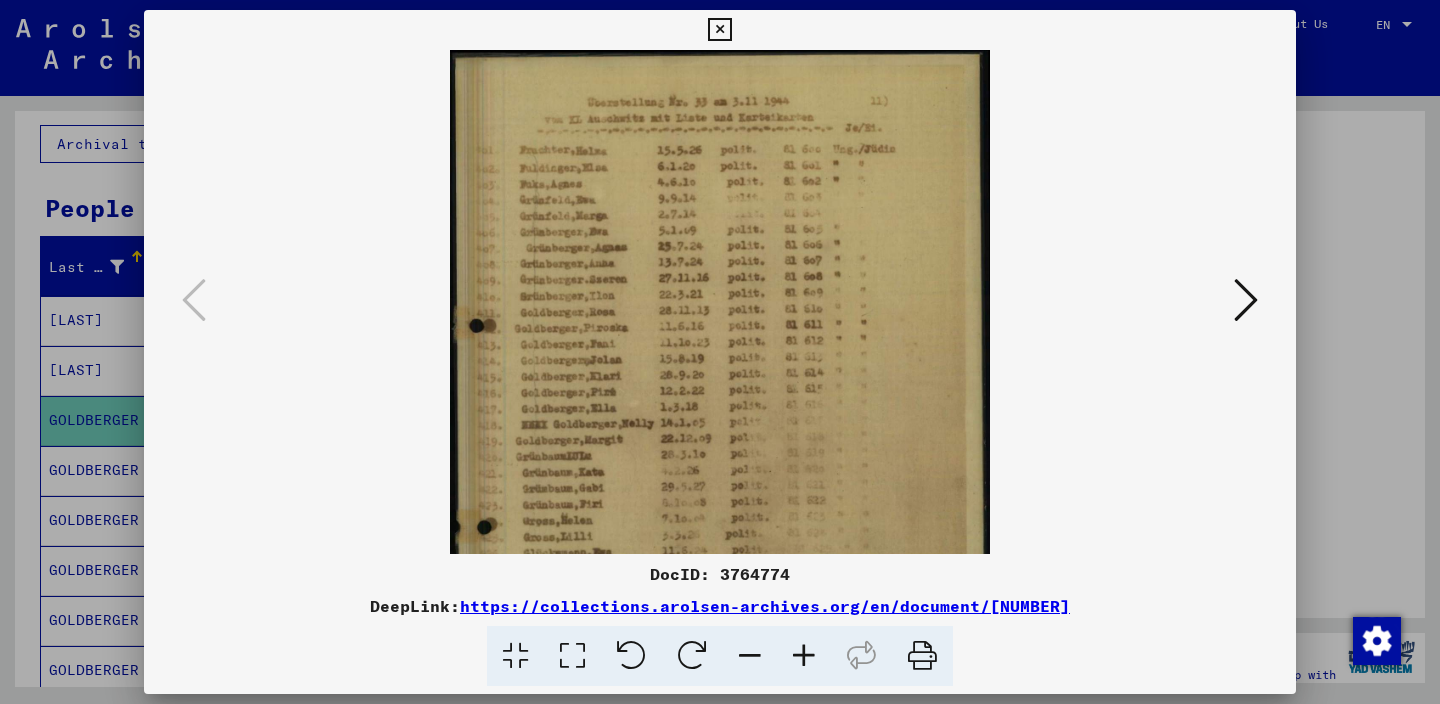 click at bounding box center (804, 656) 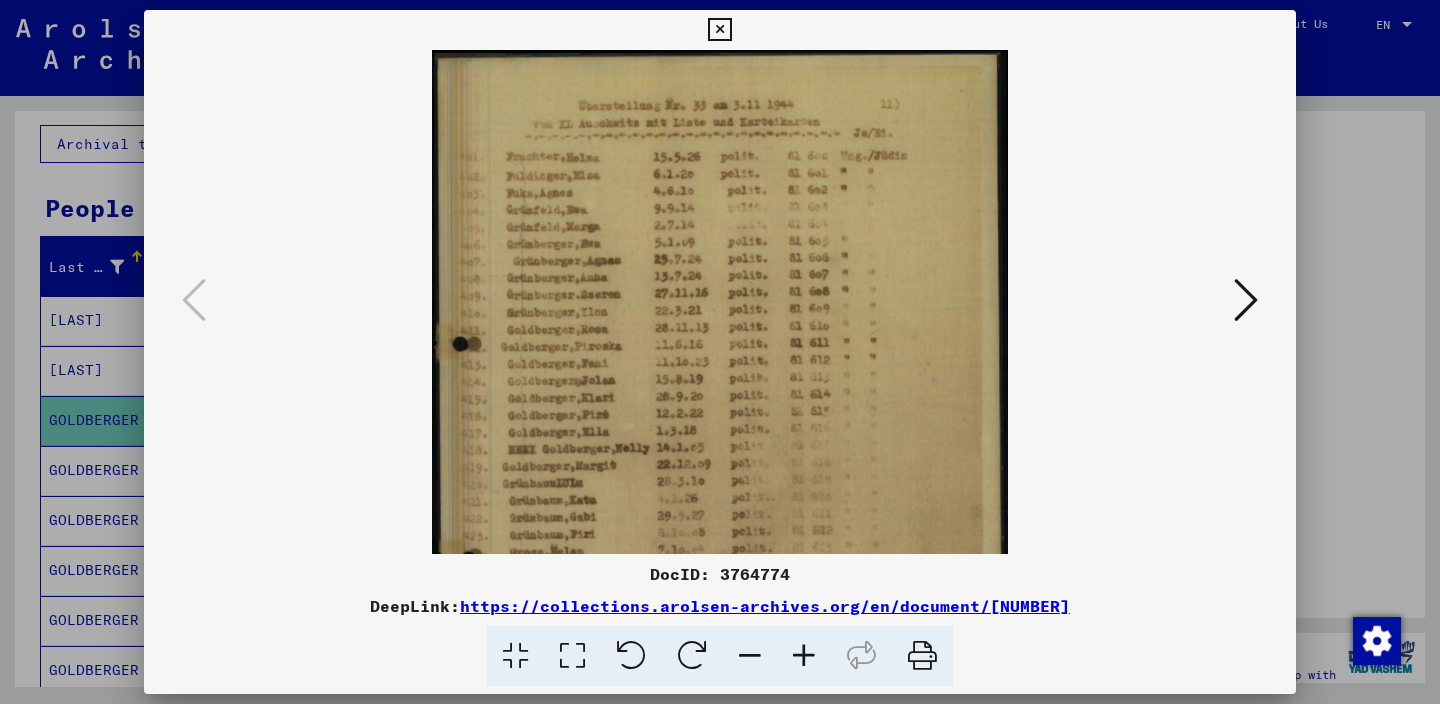 click at bounding box center [804, 656] 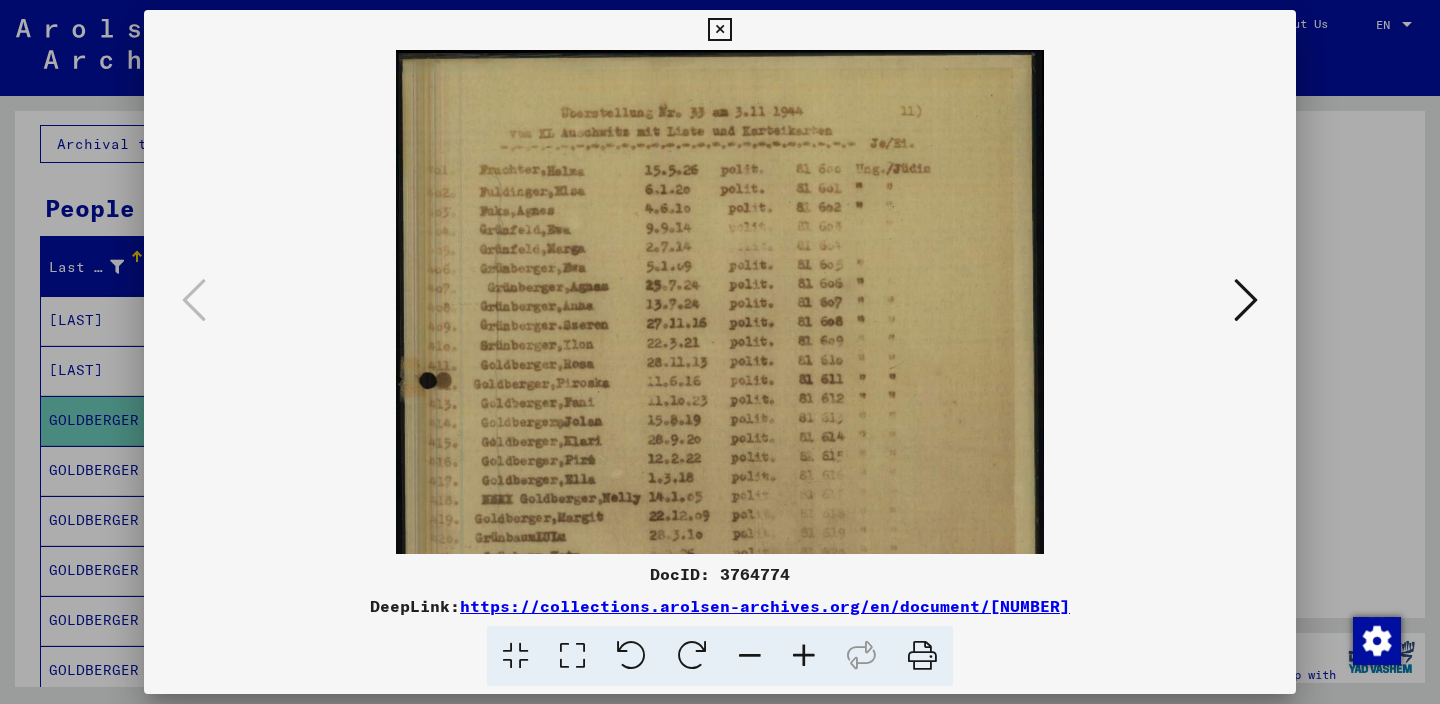 click at bounding box center (804, 656) 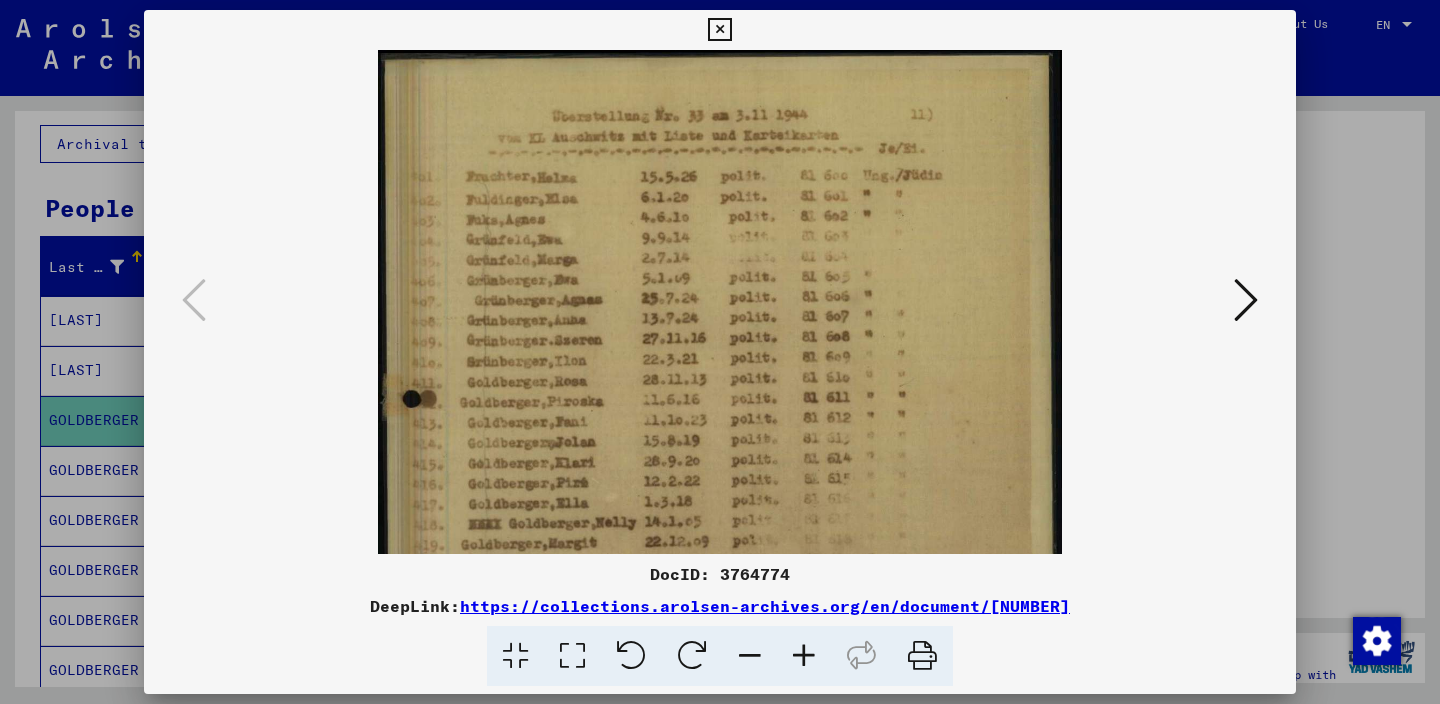 click at bounding box center (804, 656) 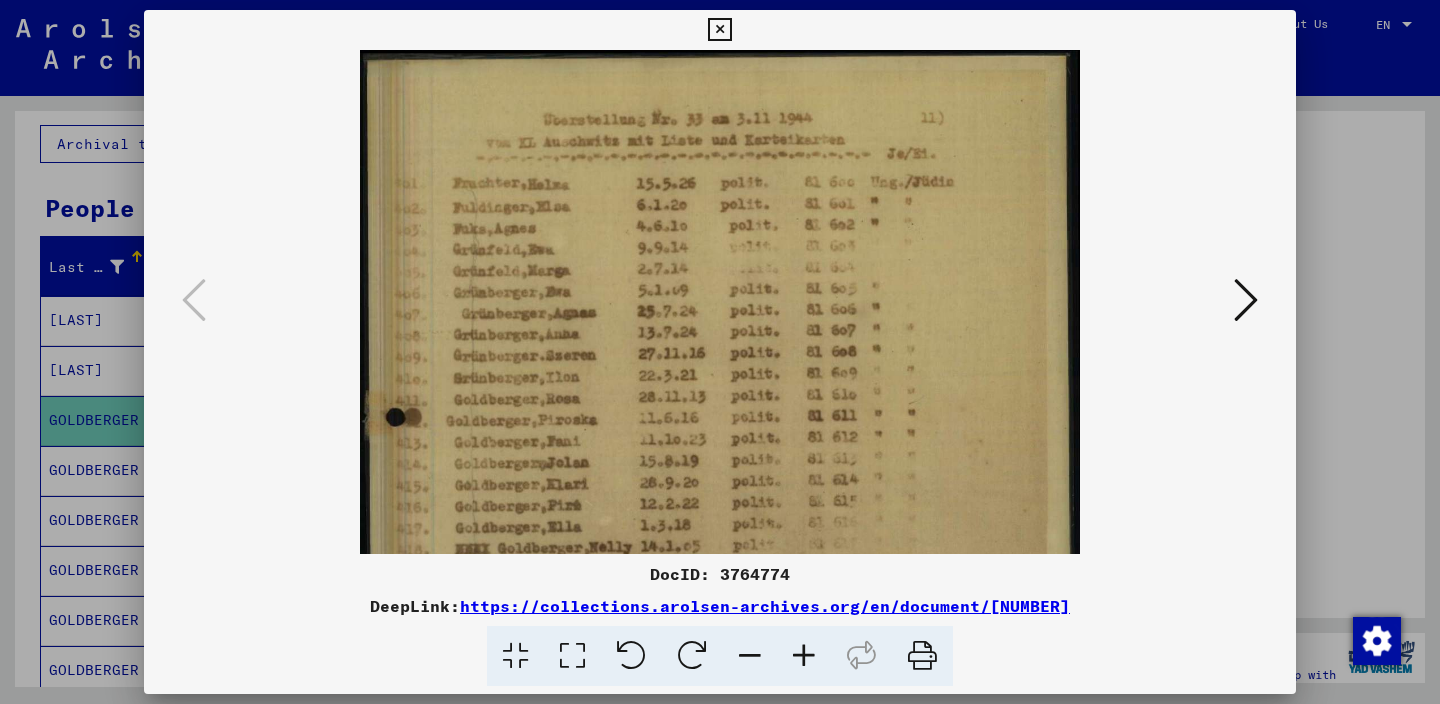 click at bounding box center [750, 656] 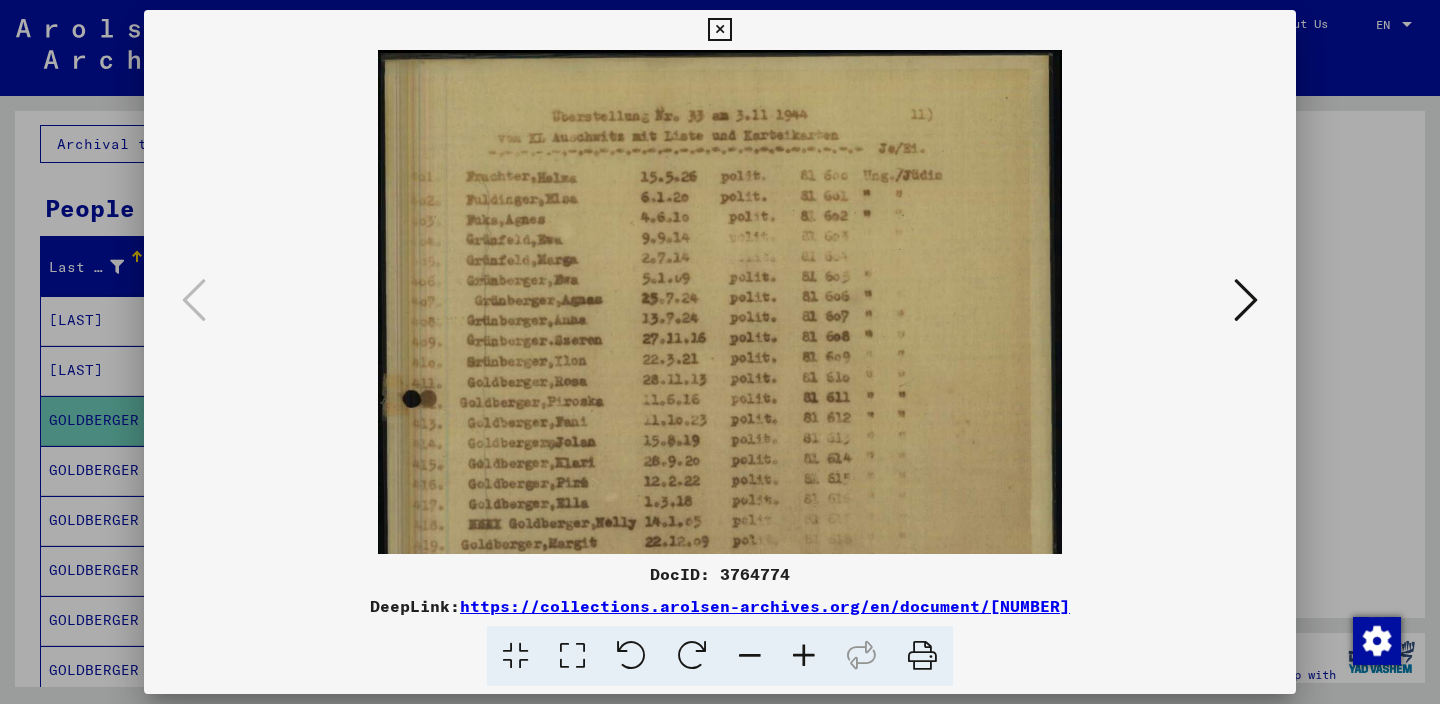 click at bounding box center (750, 656) 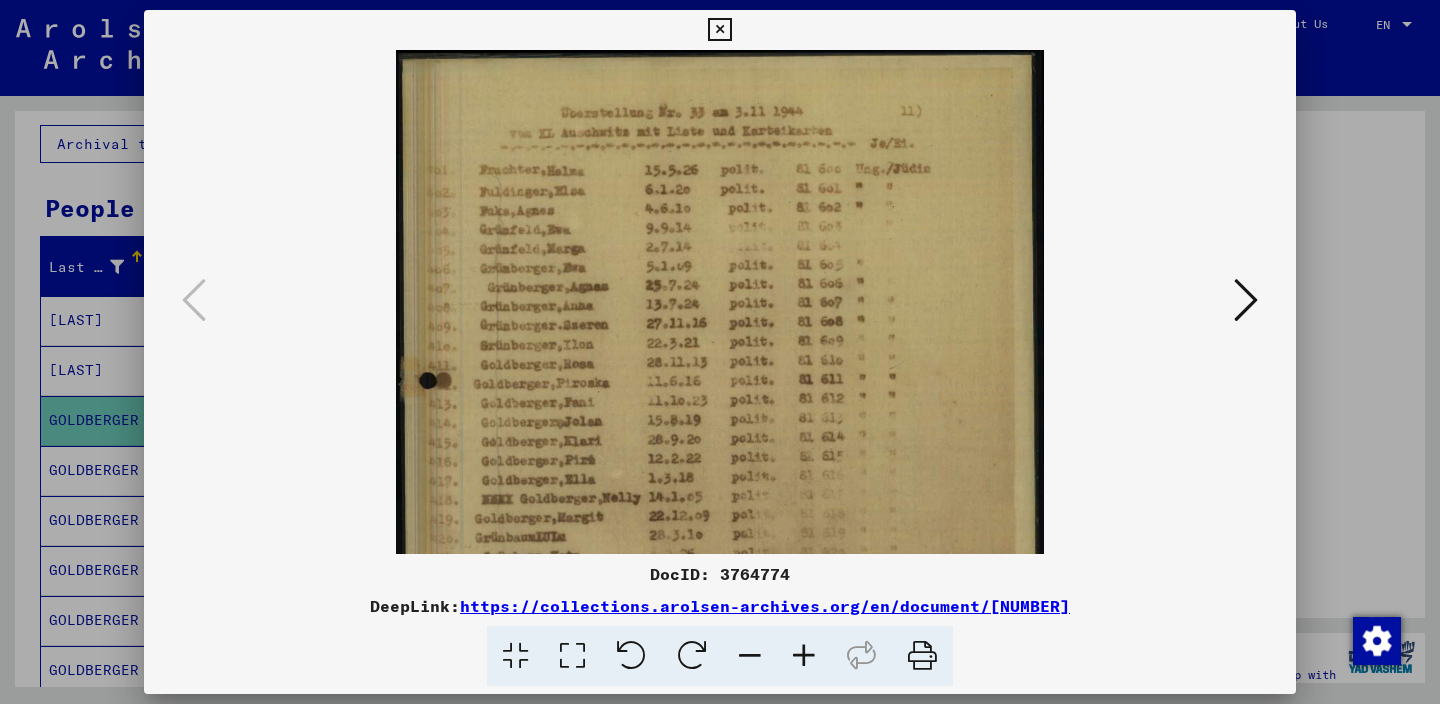 click at bounding box center [750, 656] 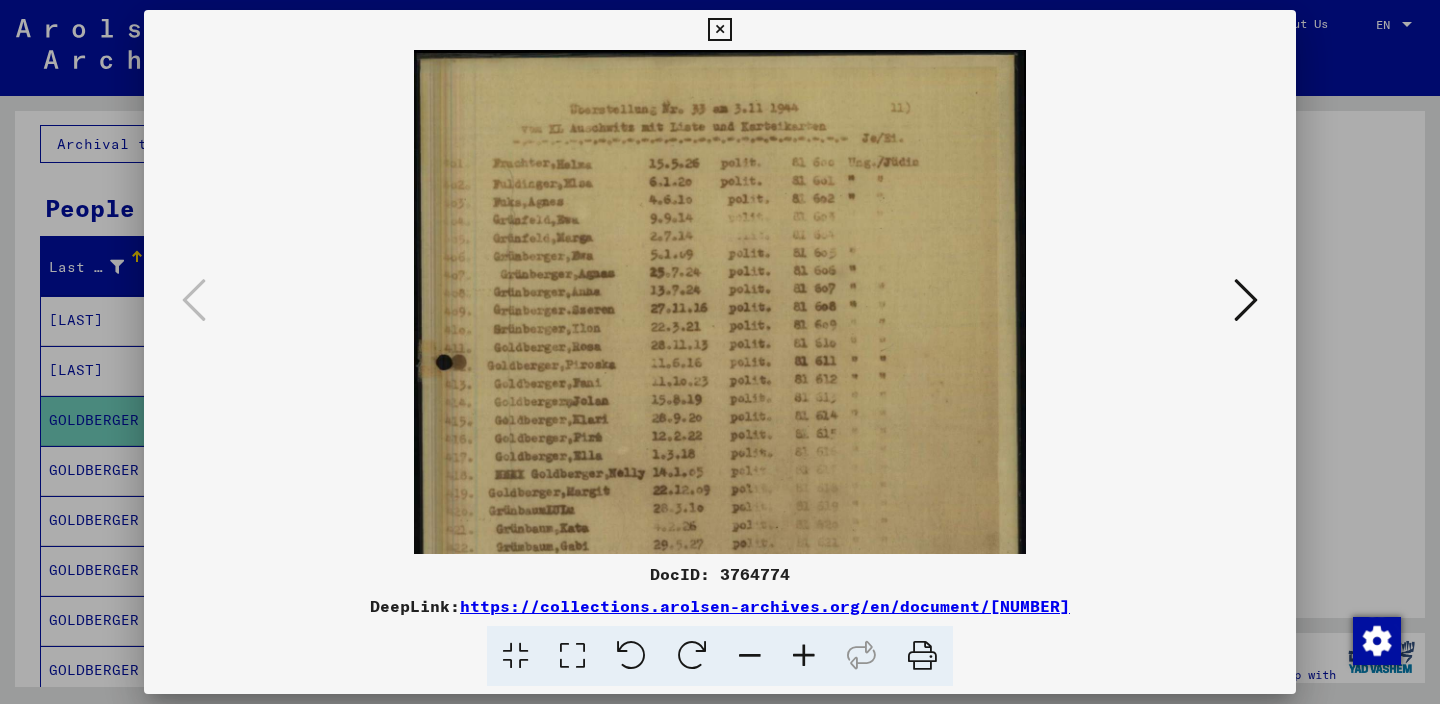 click at bounding box center [750, 656] 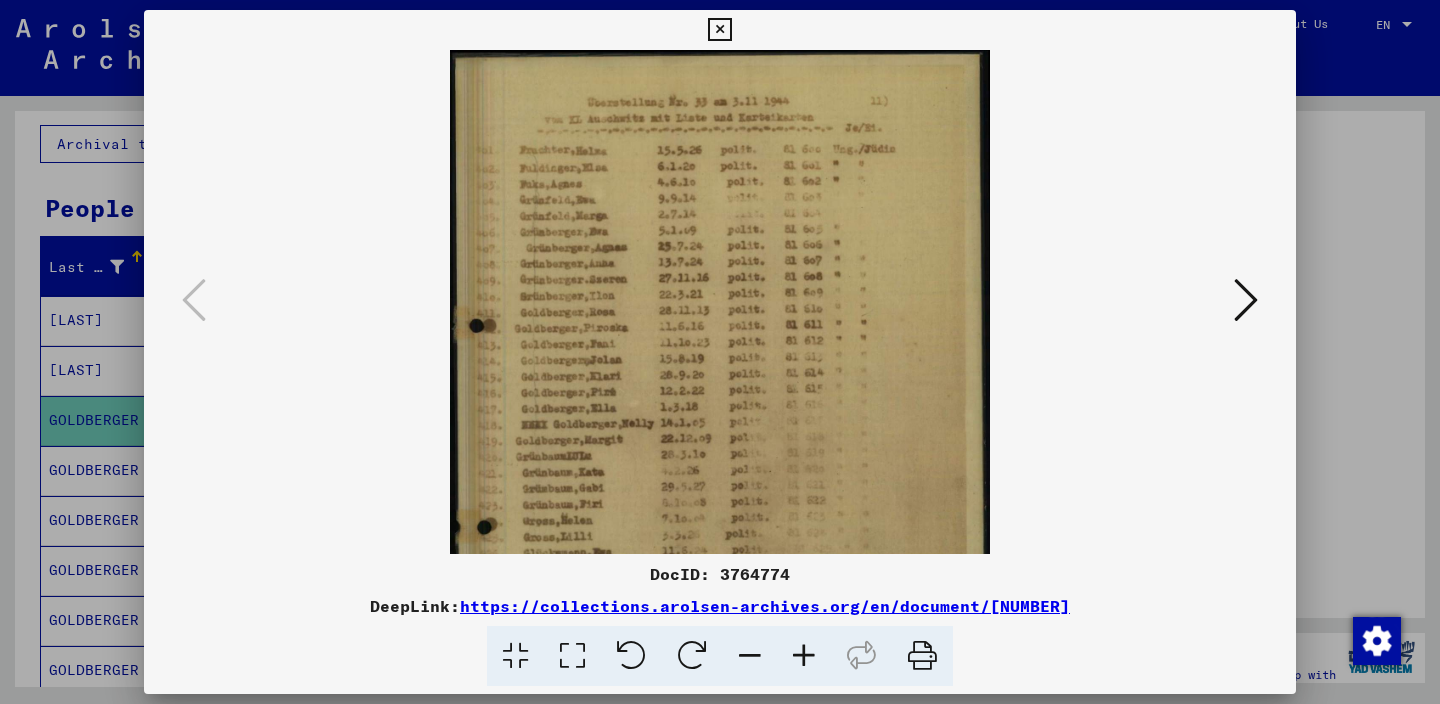 click at bounding box center (750, 656) 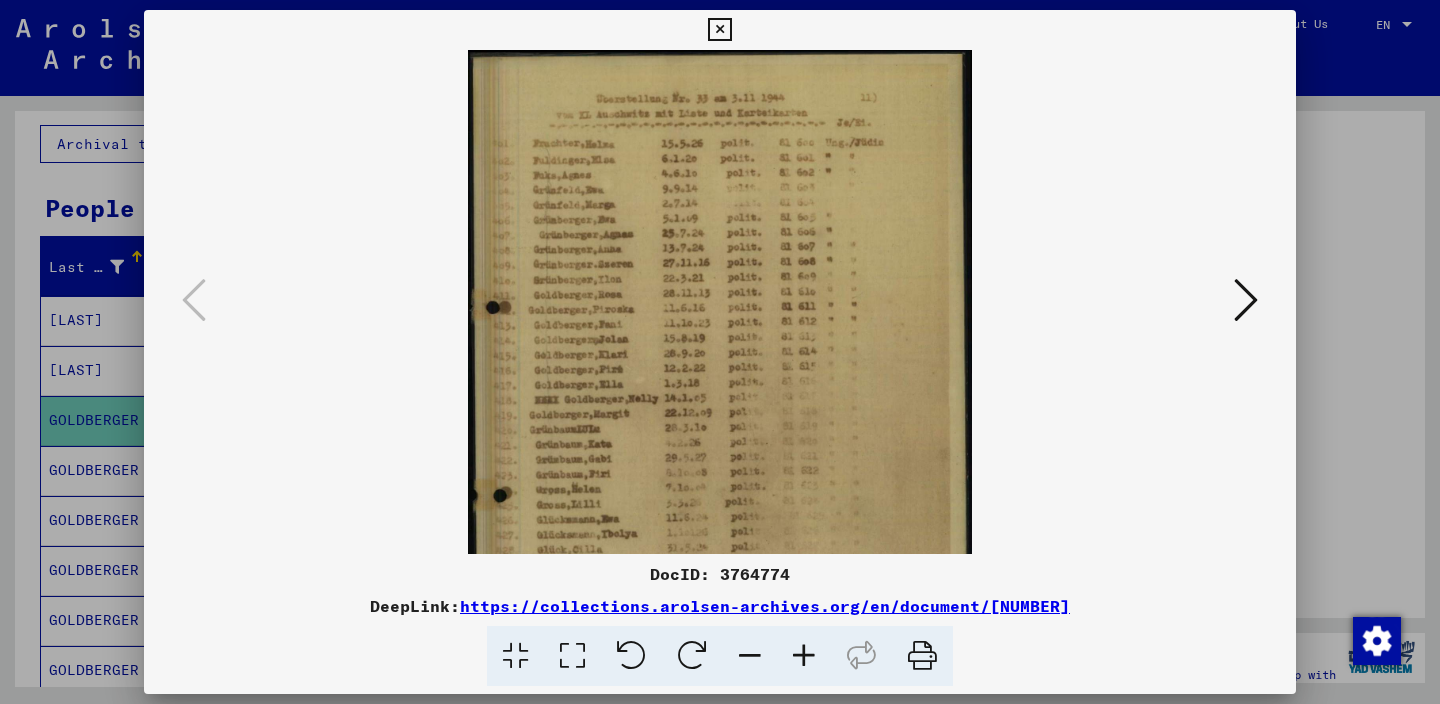 click at bounding box center [750, 656] 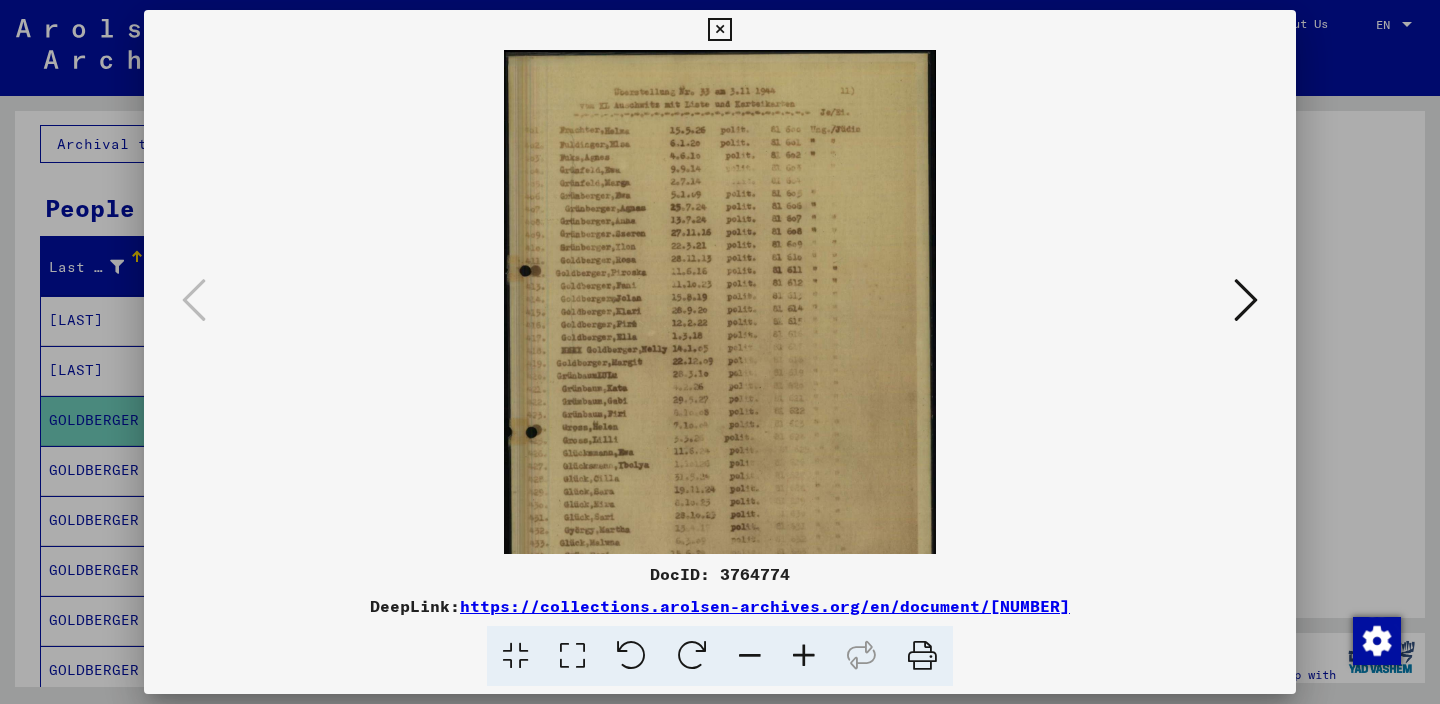 click at bounding box center (750, 656) 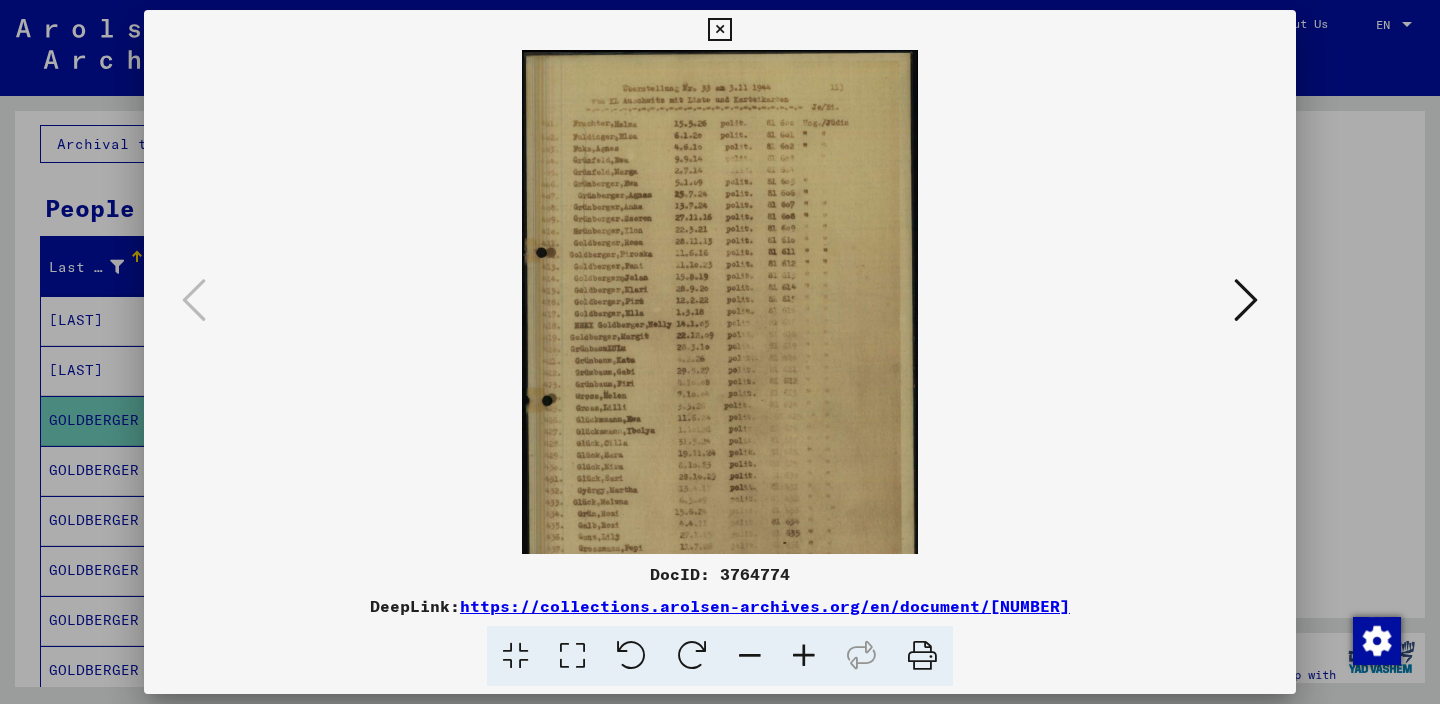 click at bounding box center (719, 30) 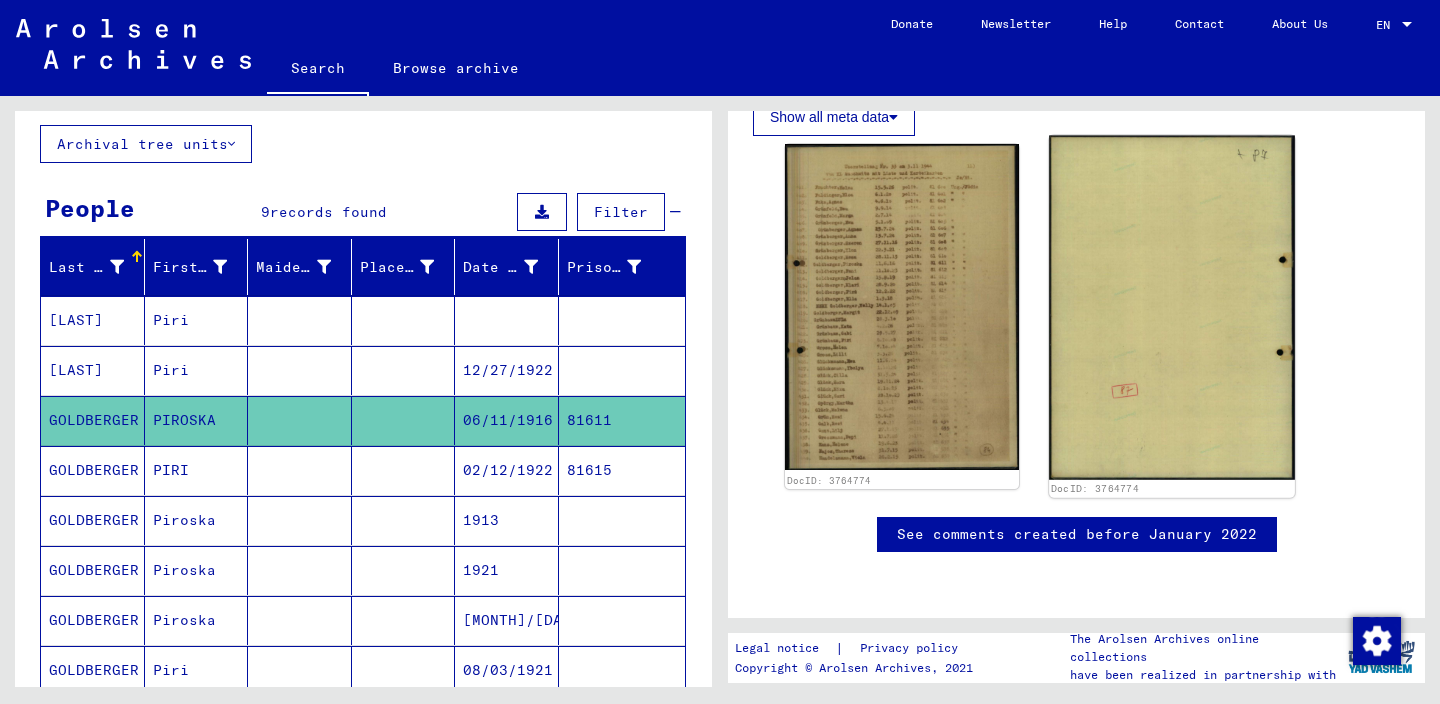 click 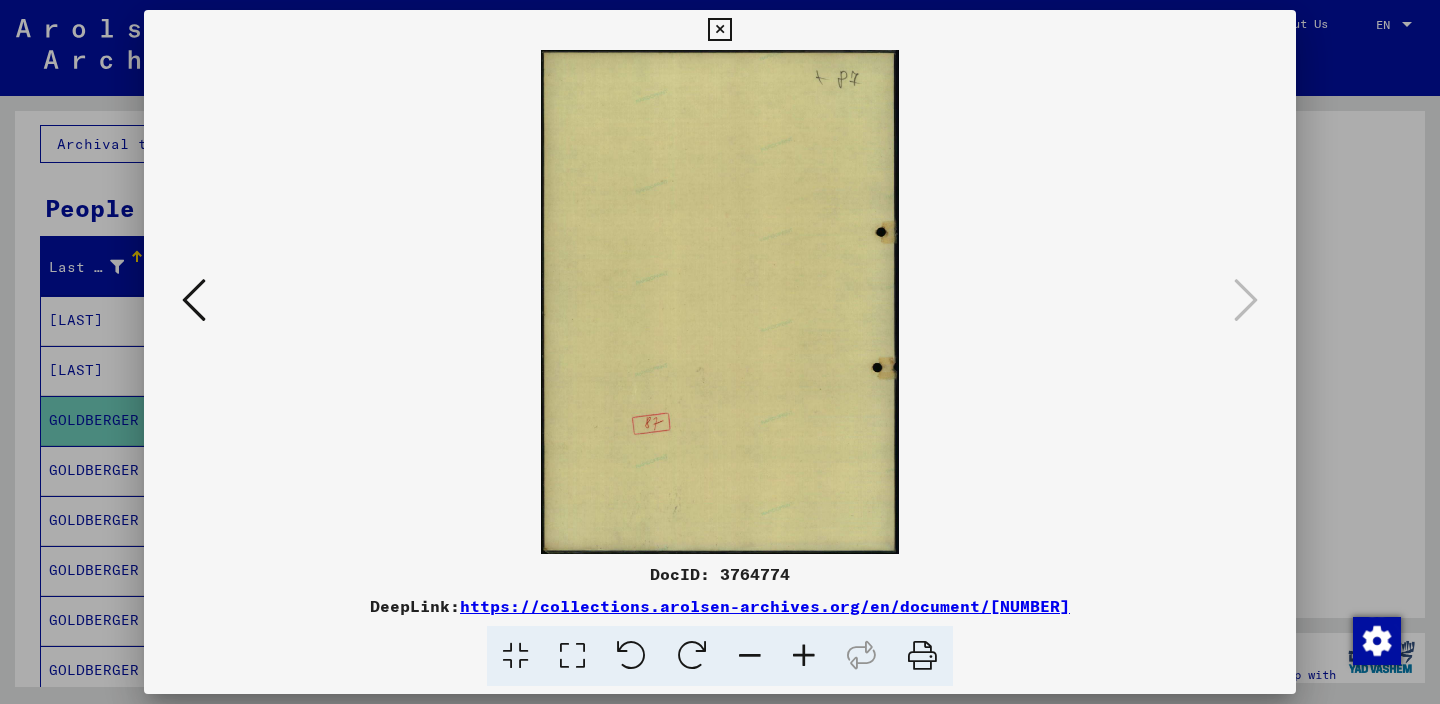 click at bounding box center [719, 30] 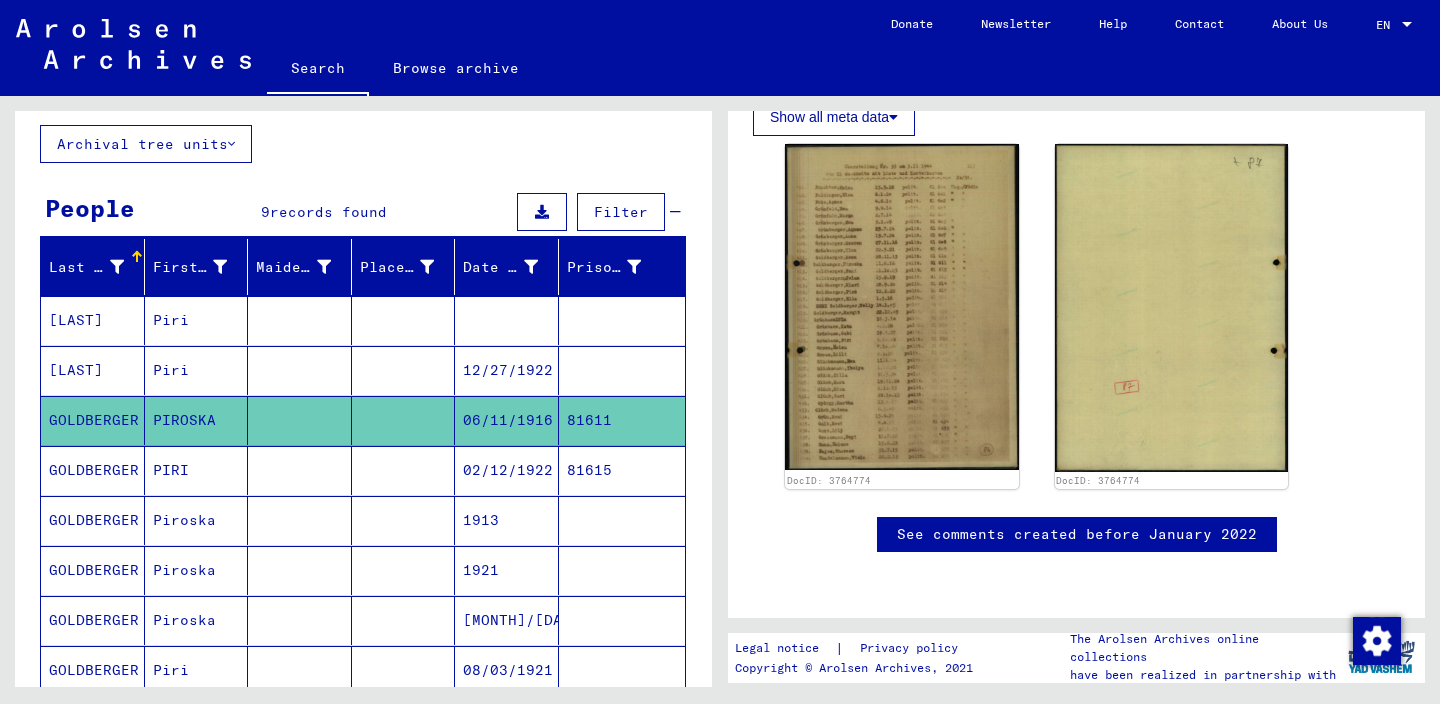 scroll, scrollTop: 160, scrollLeft: 0, axis: vertical 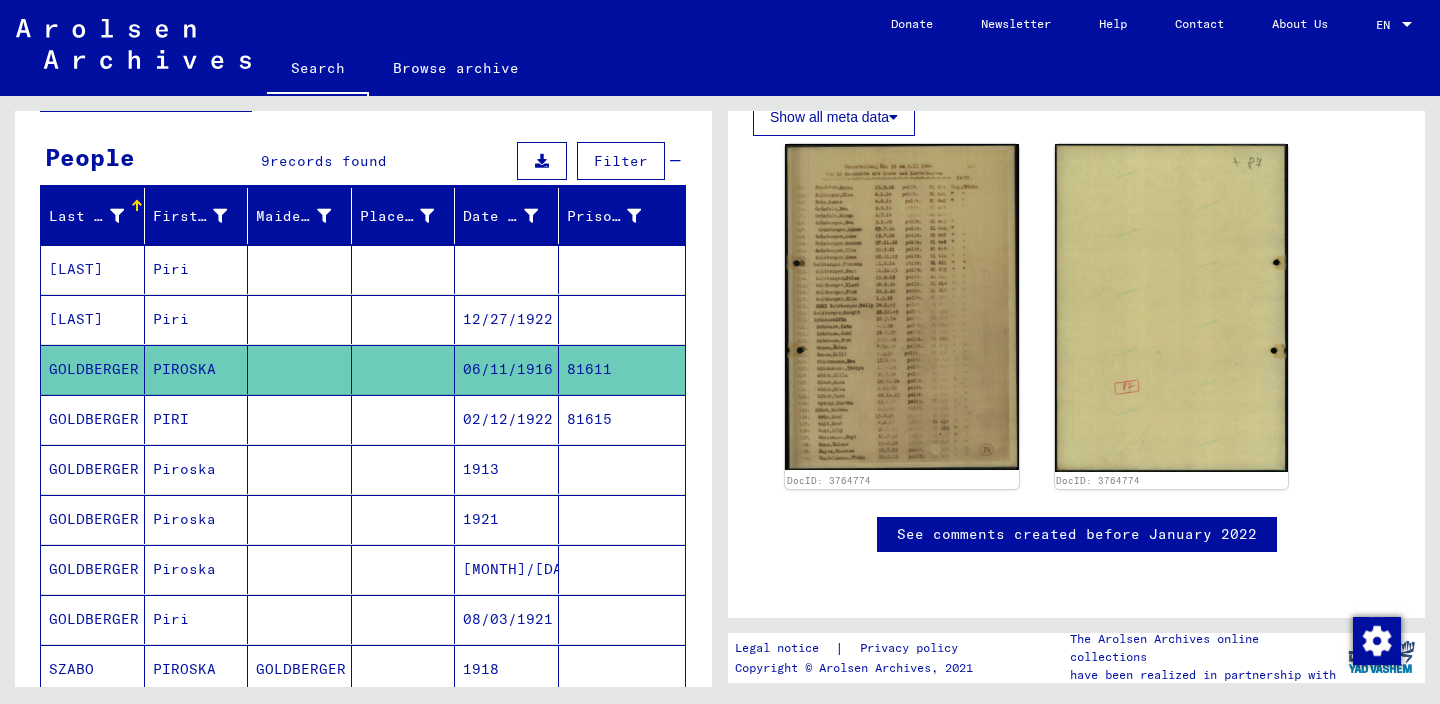 click at bounding box center (404, 469) 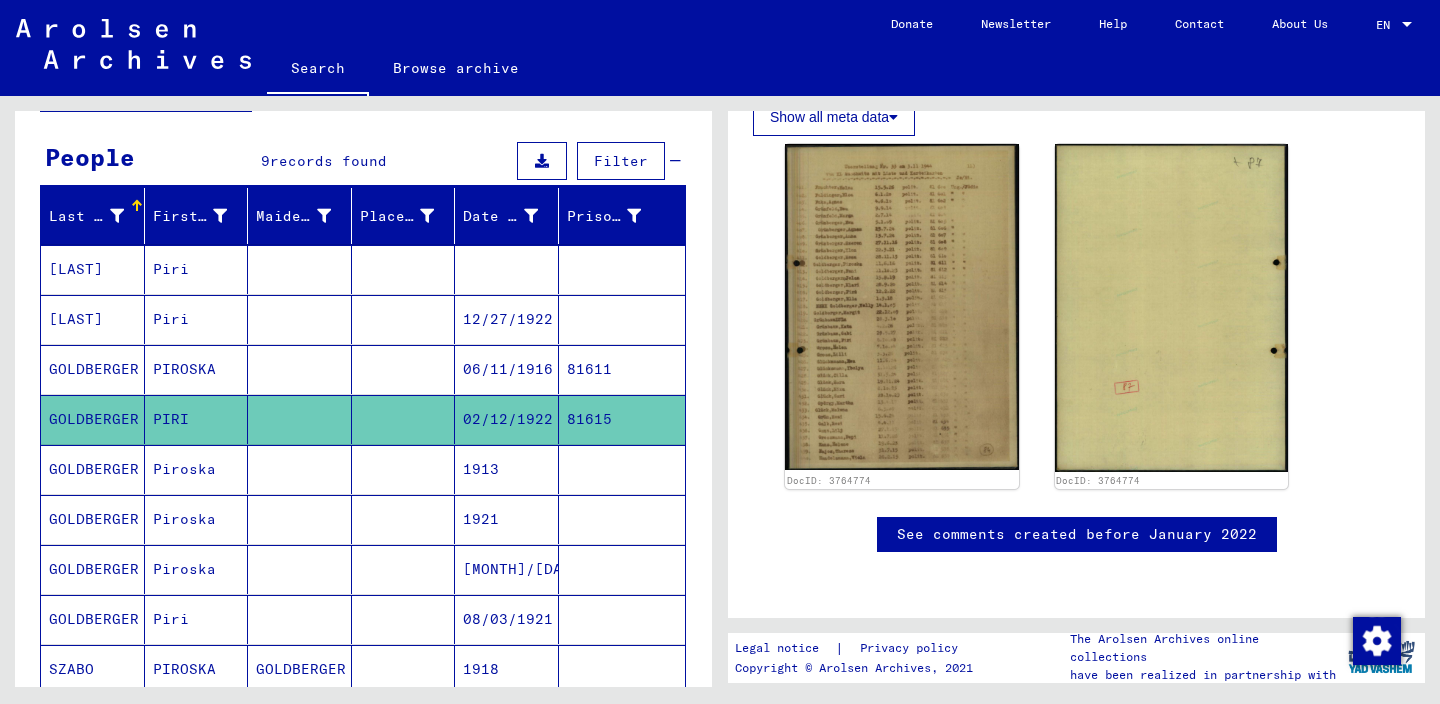 click 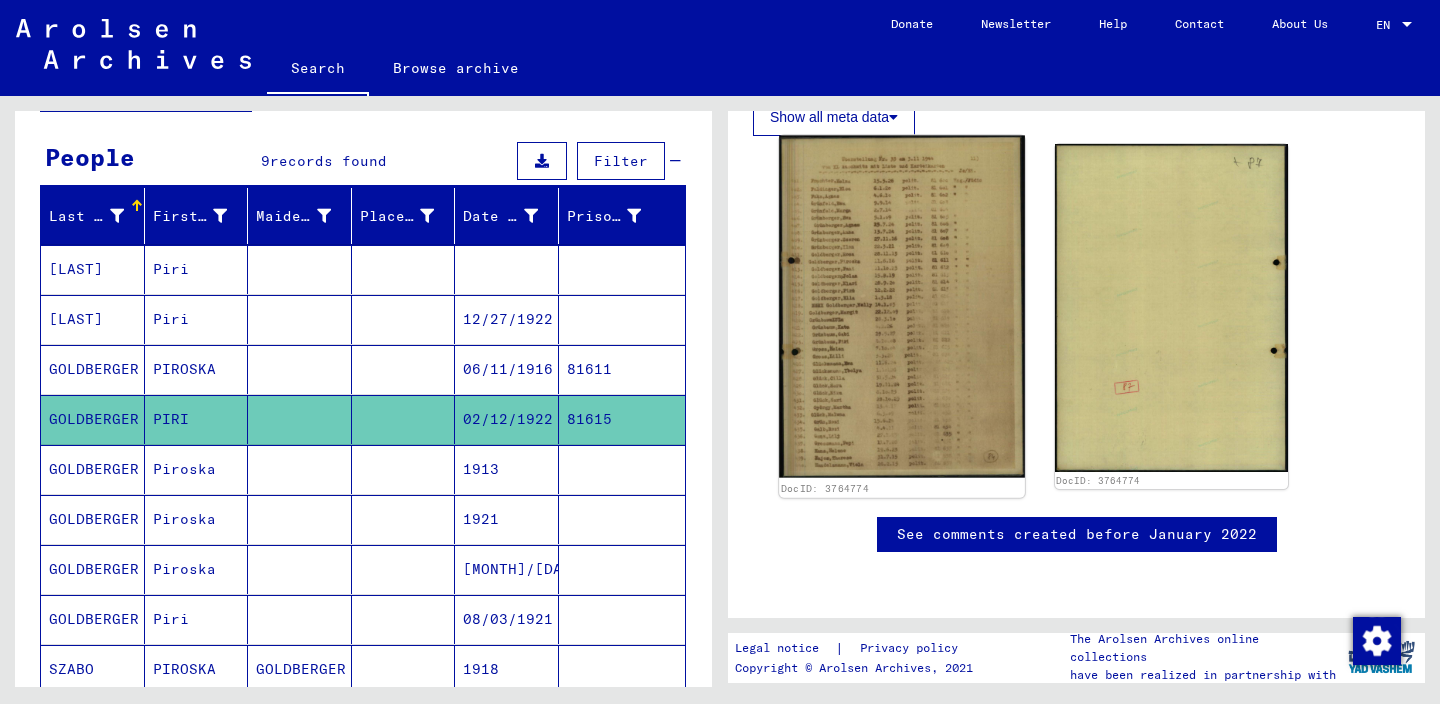 scroll, scrollTop: 422, scrollLeft: 0, axis: vertical 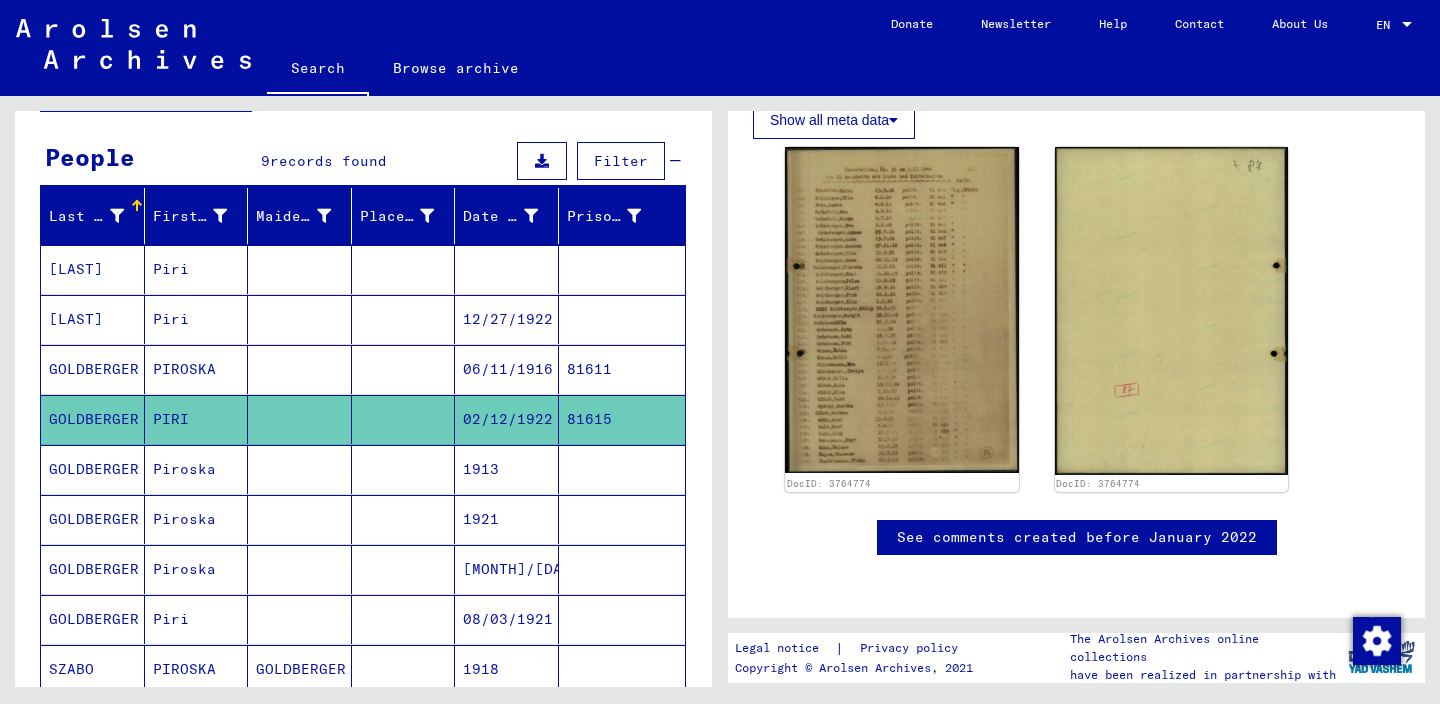 click on "06/11/1916" at bounding box center (507, 419) 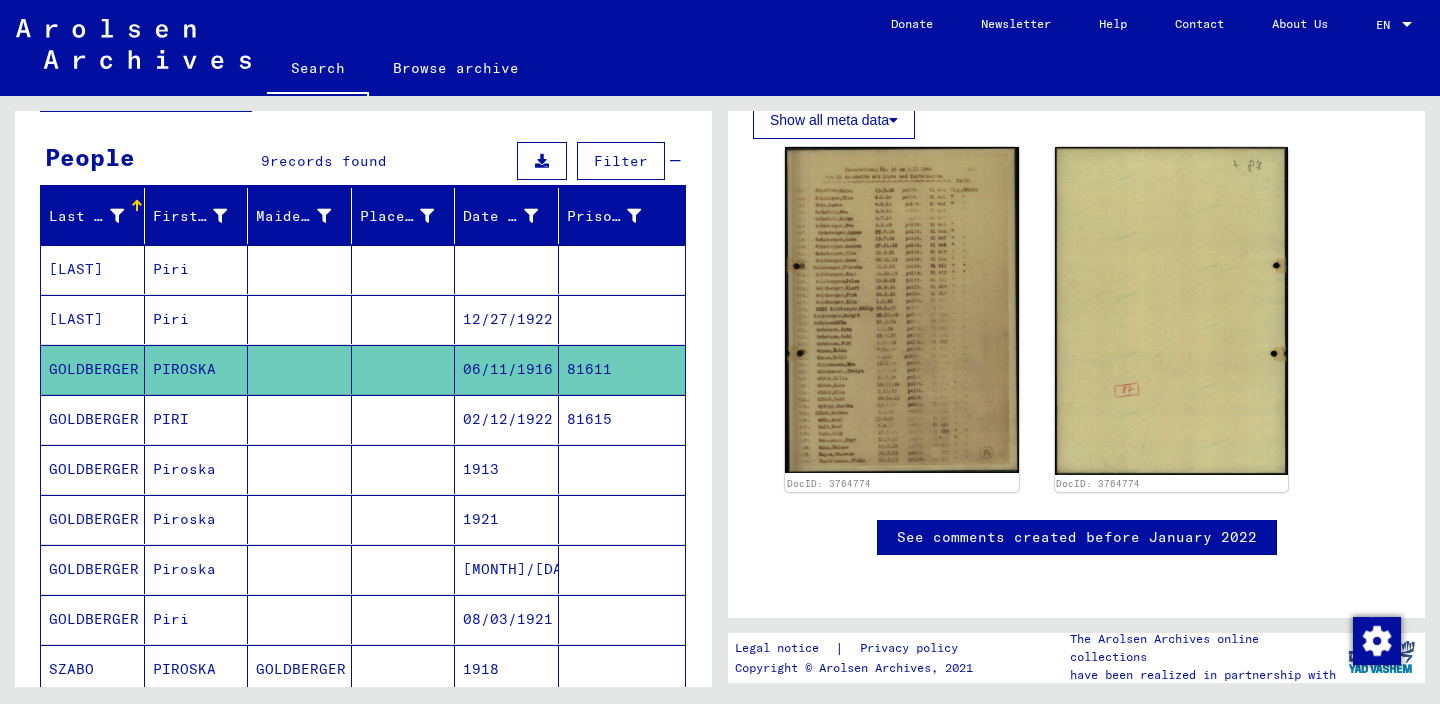 click at bounding box center (404, 469) 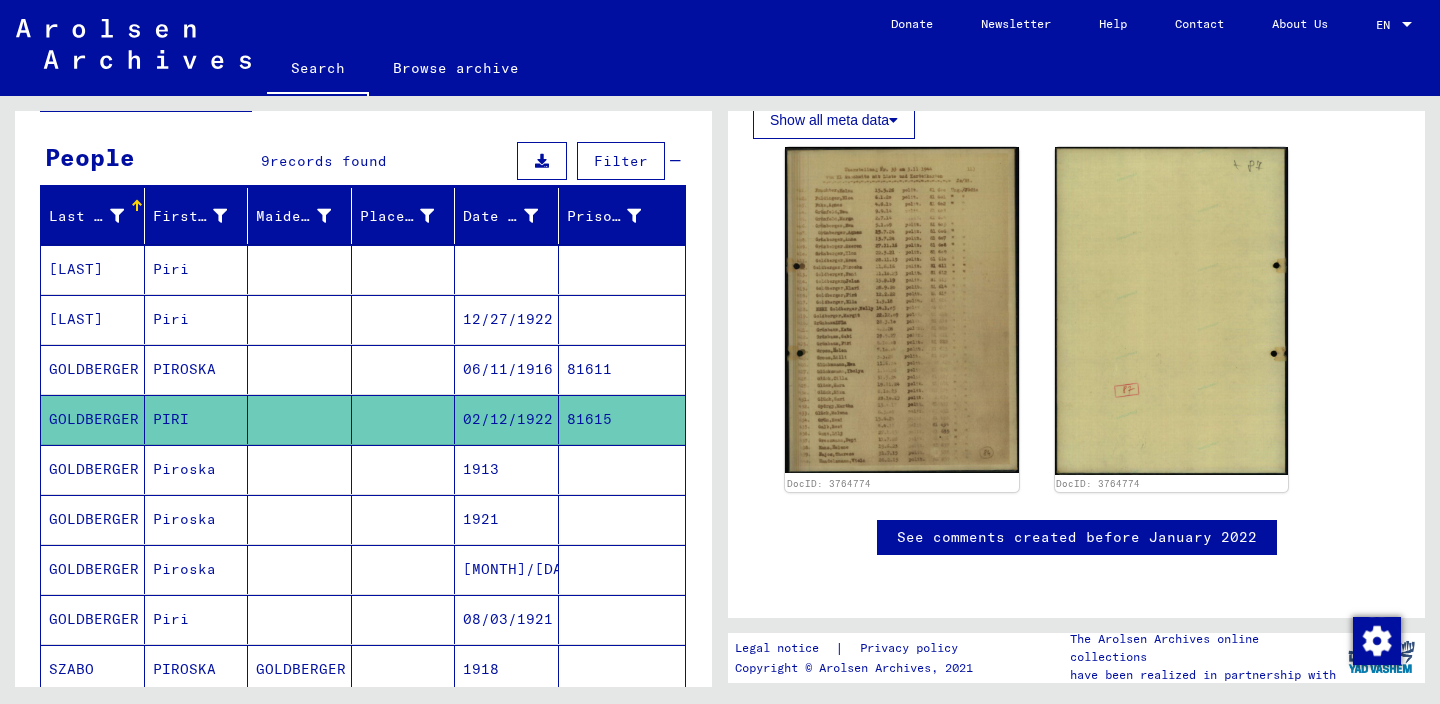 click at bounding box center (300, 519) 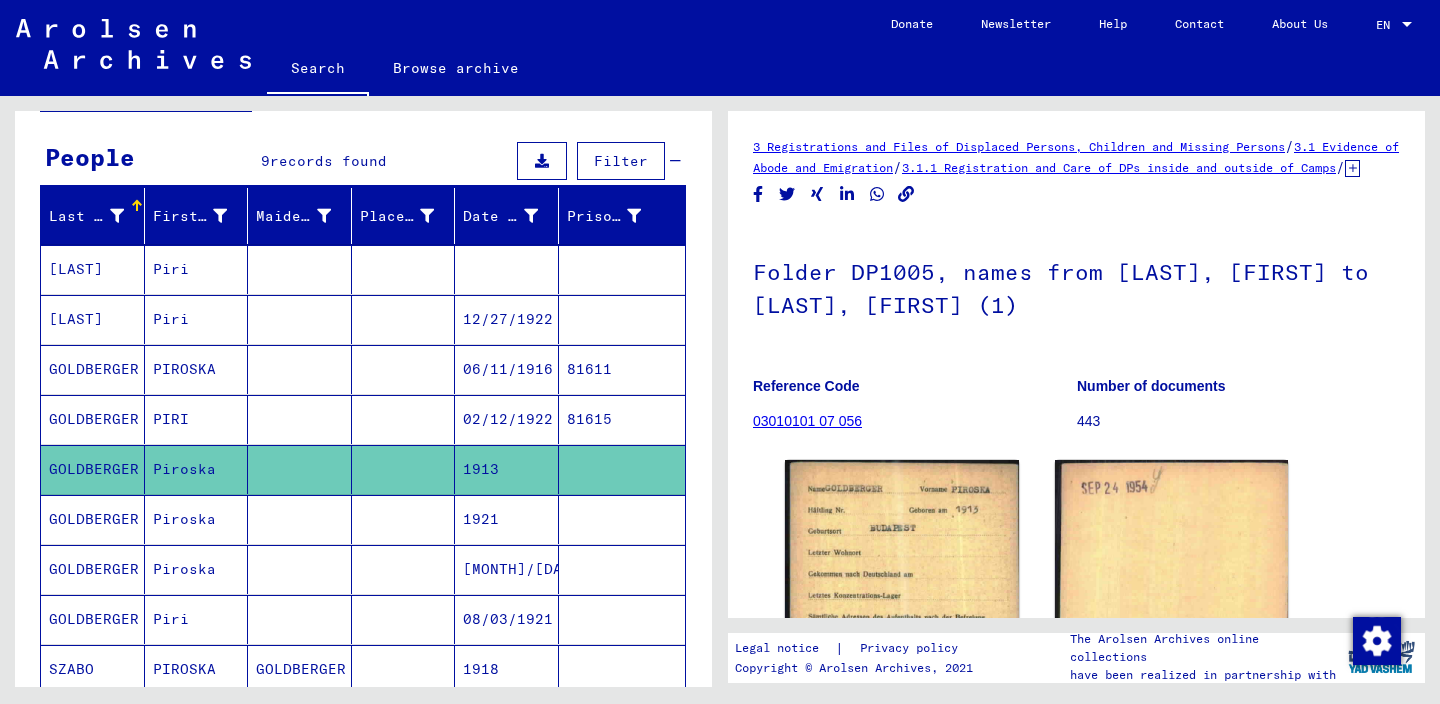 scroll, scrollTop: 0, scrollLeft: 0, axis: both 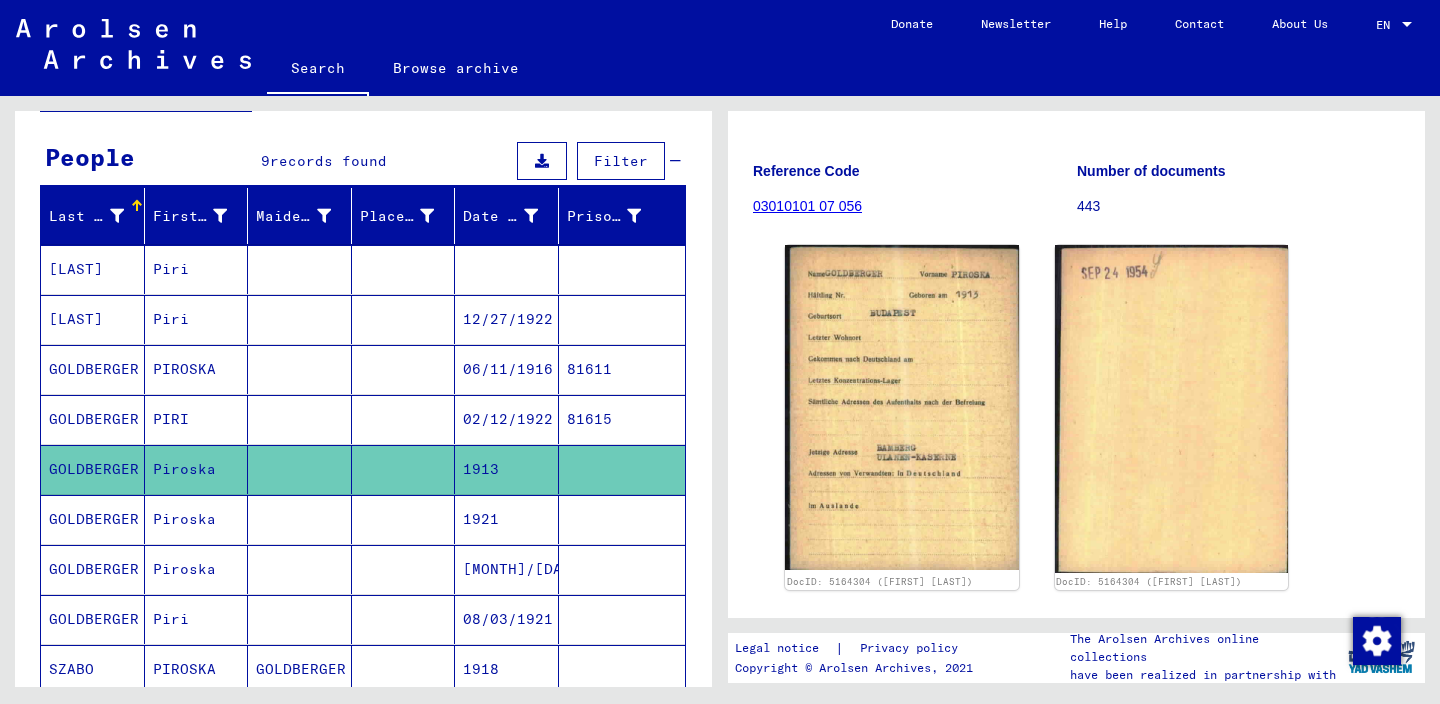 click at bounding box center [300, 569] 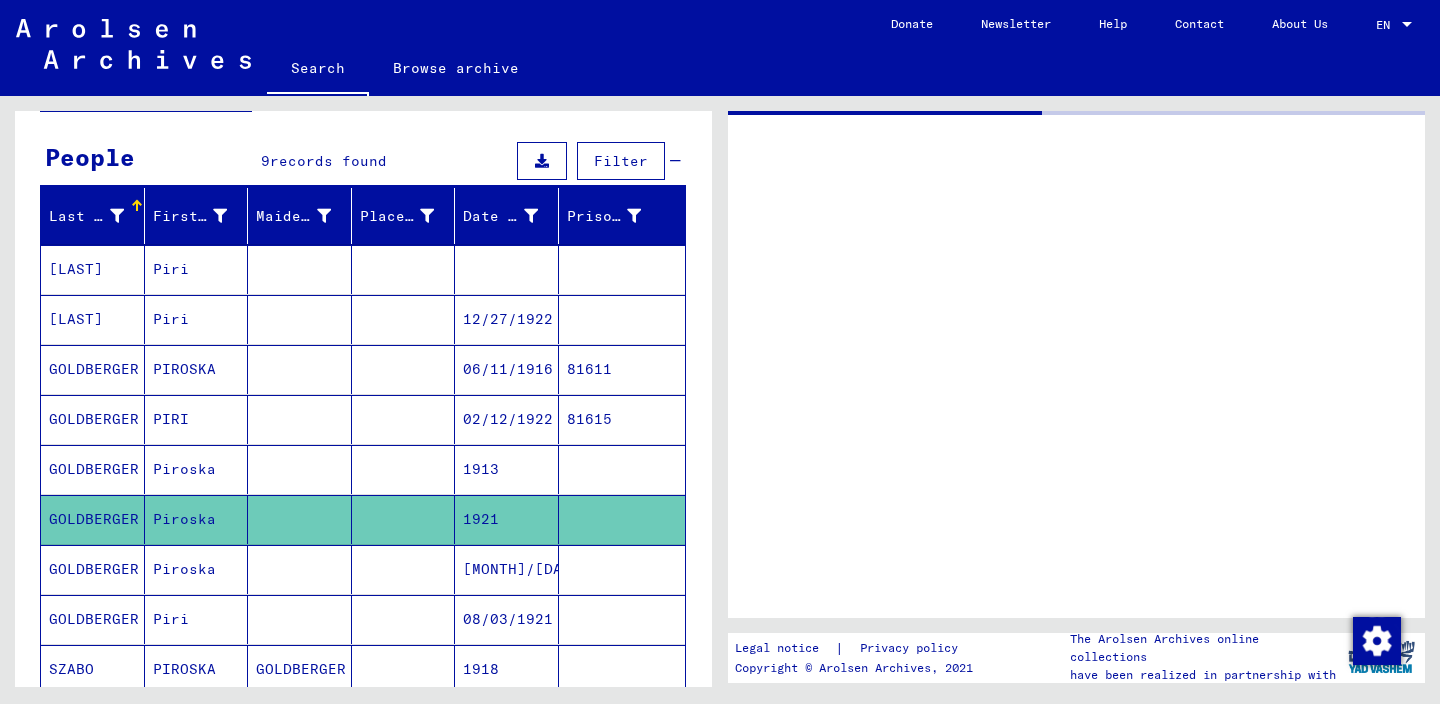 scroll, scrollTop: 0, scrollLeft: 0, axis: both 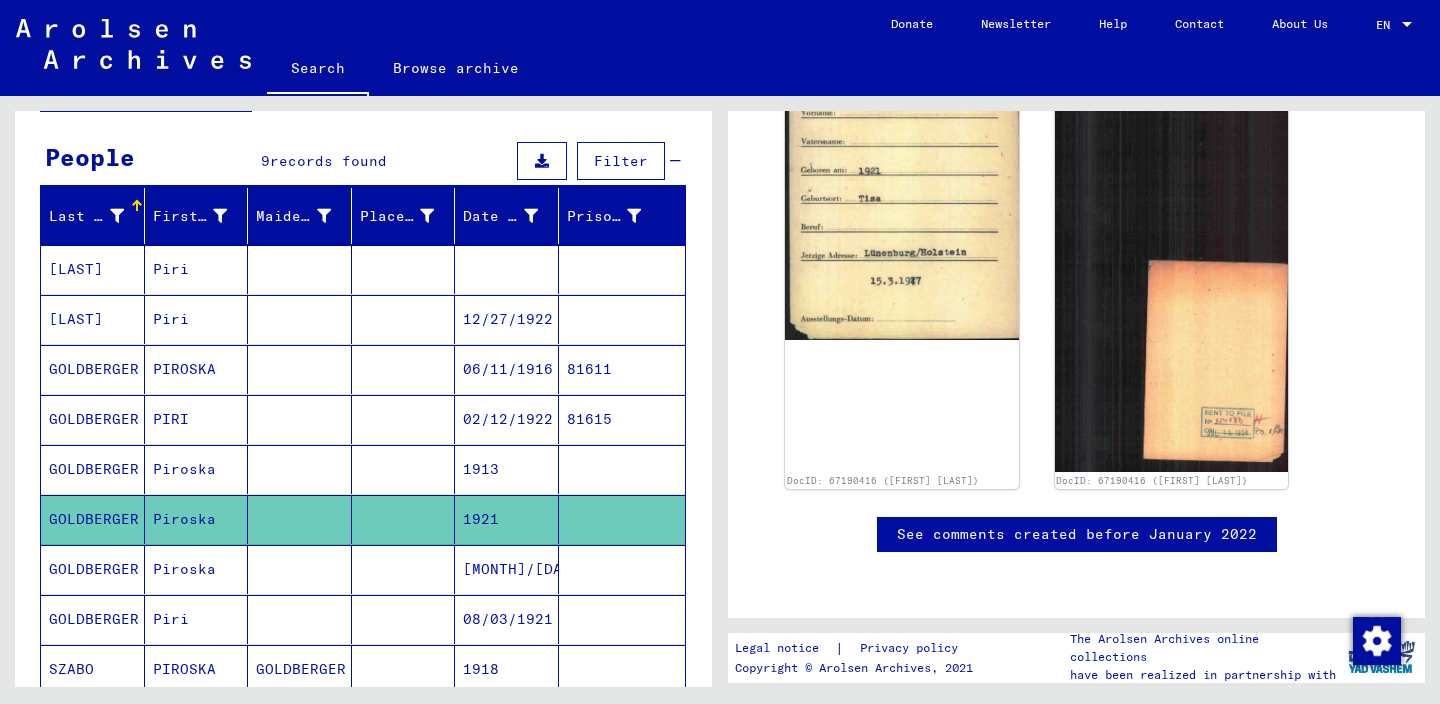 click at bounding box center [300, 619] 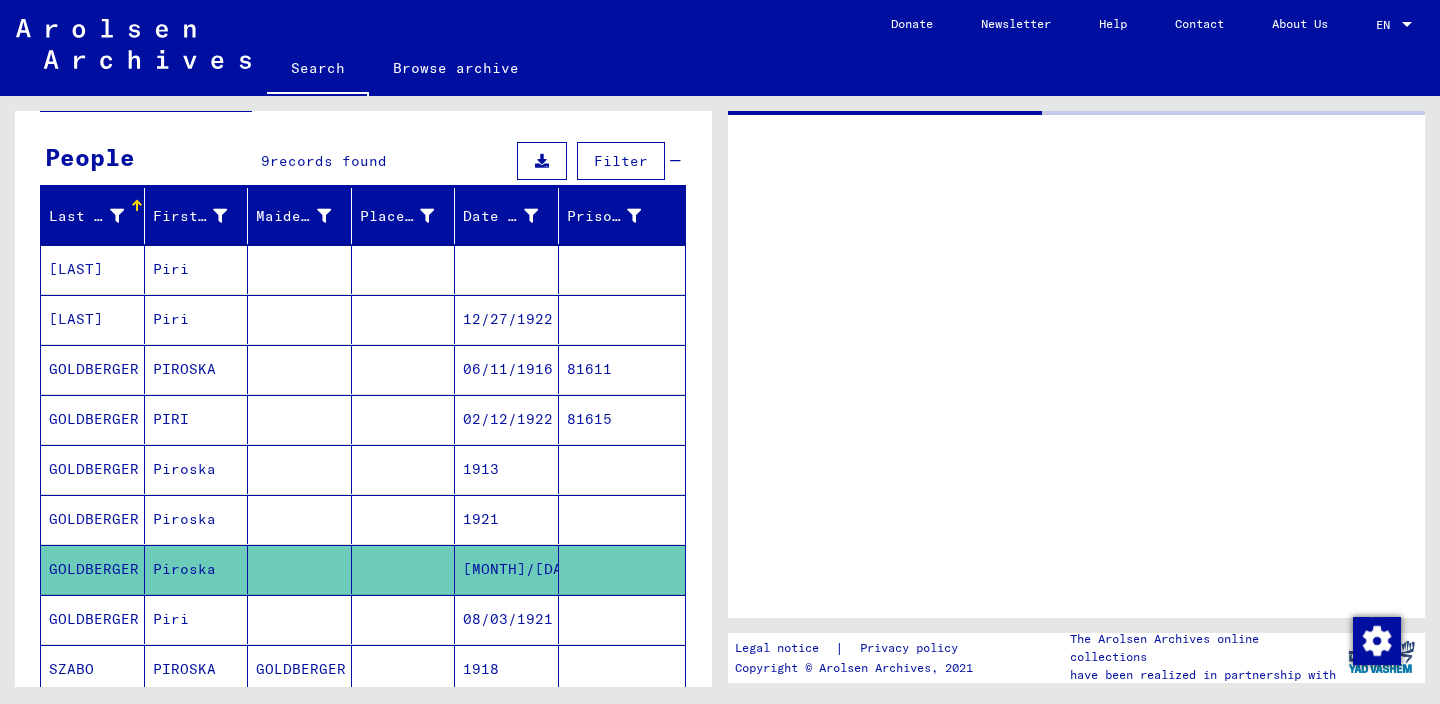 scroll, scrollTop: 0, scrollLeft: 0, axis: both 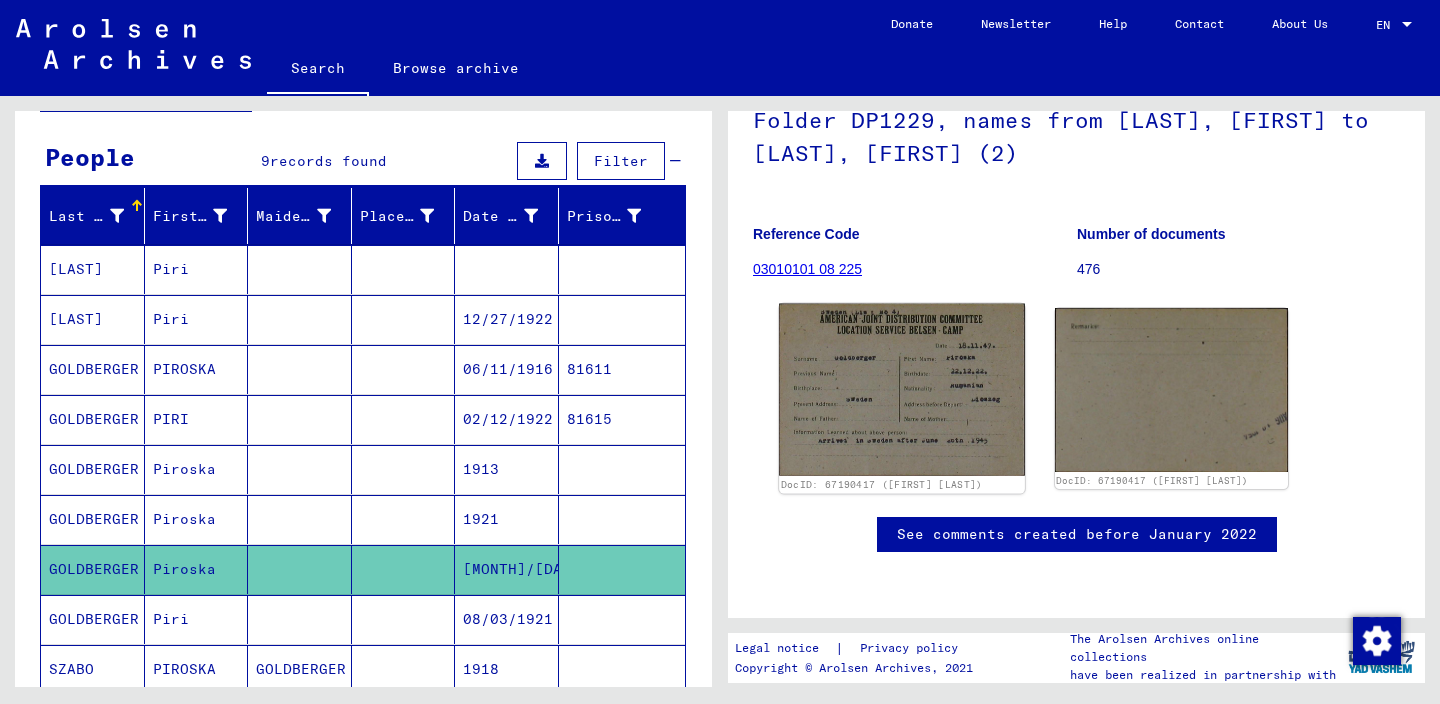 click 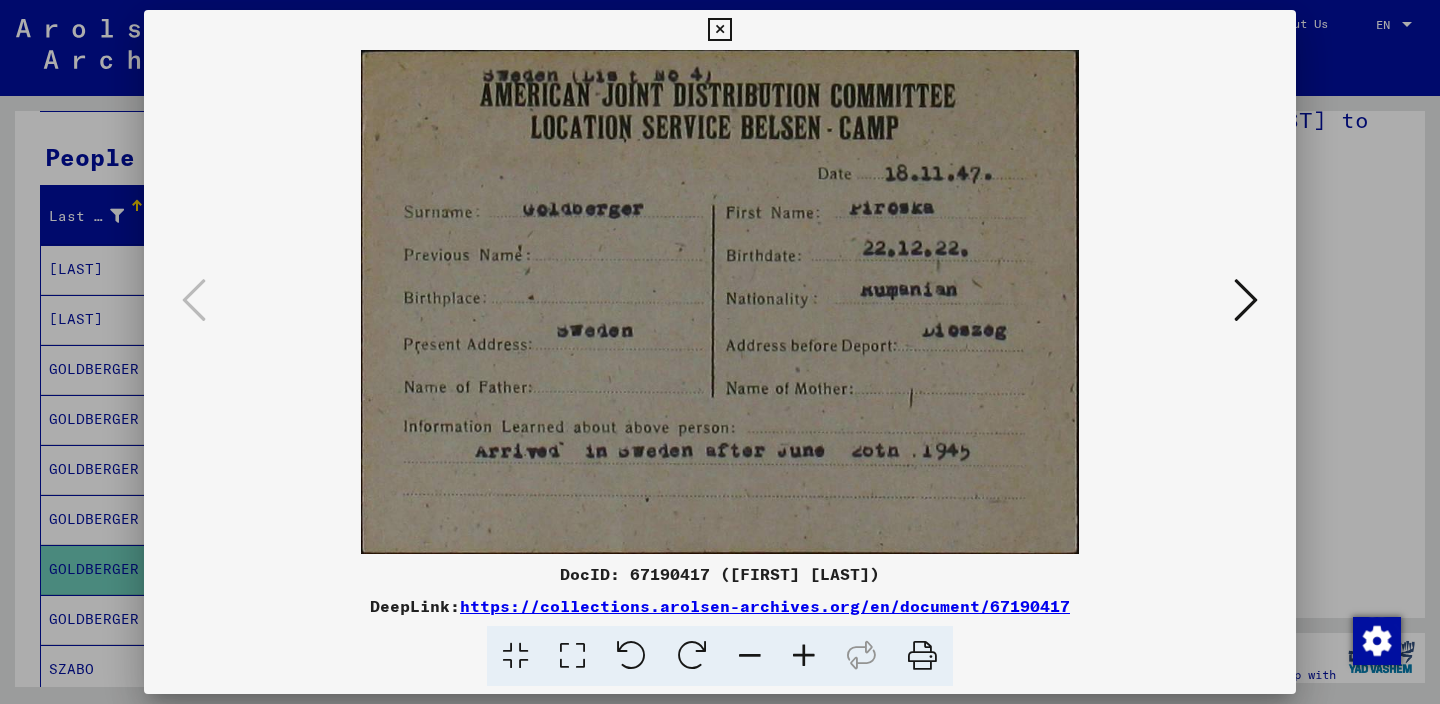 click at bounding box center (719, 30) 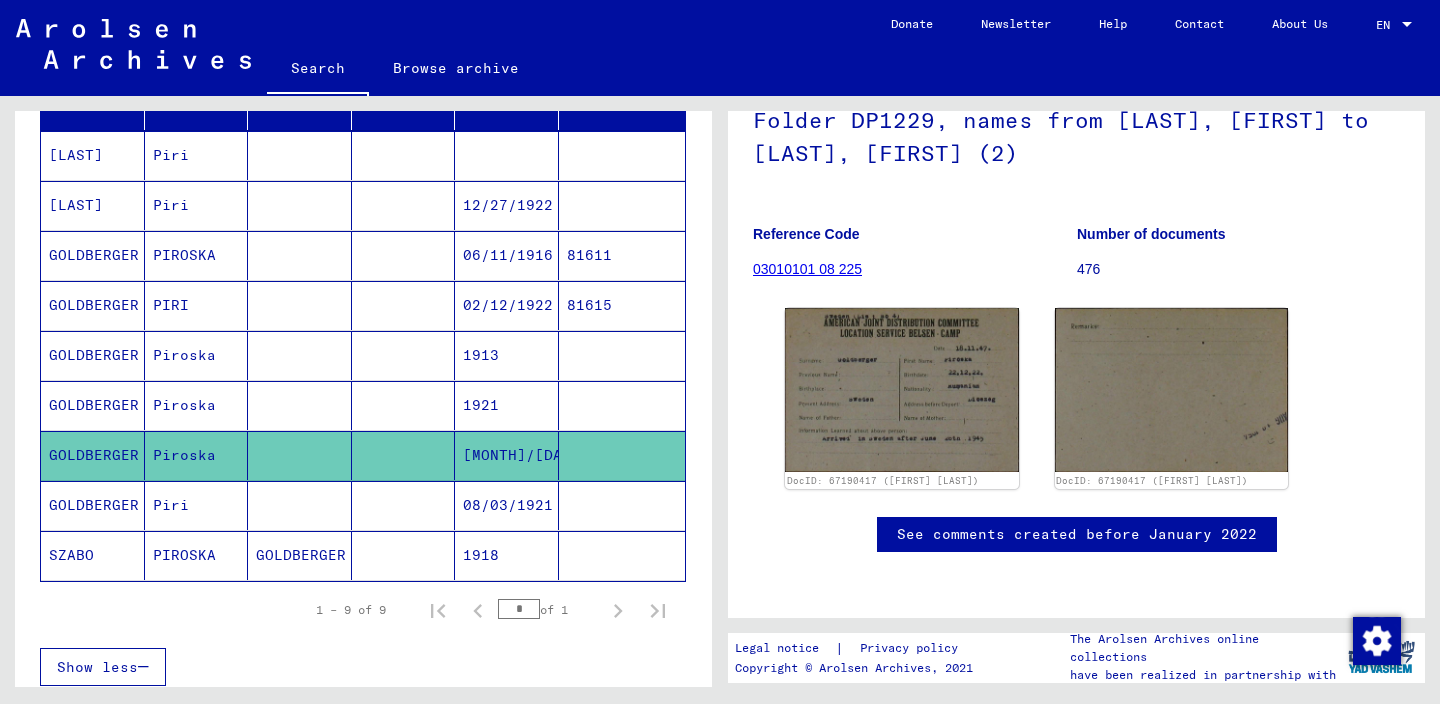 scroll, scrollTop: 283, scrollLeft: 0, axis: vertical 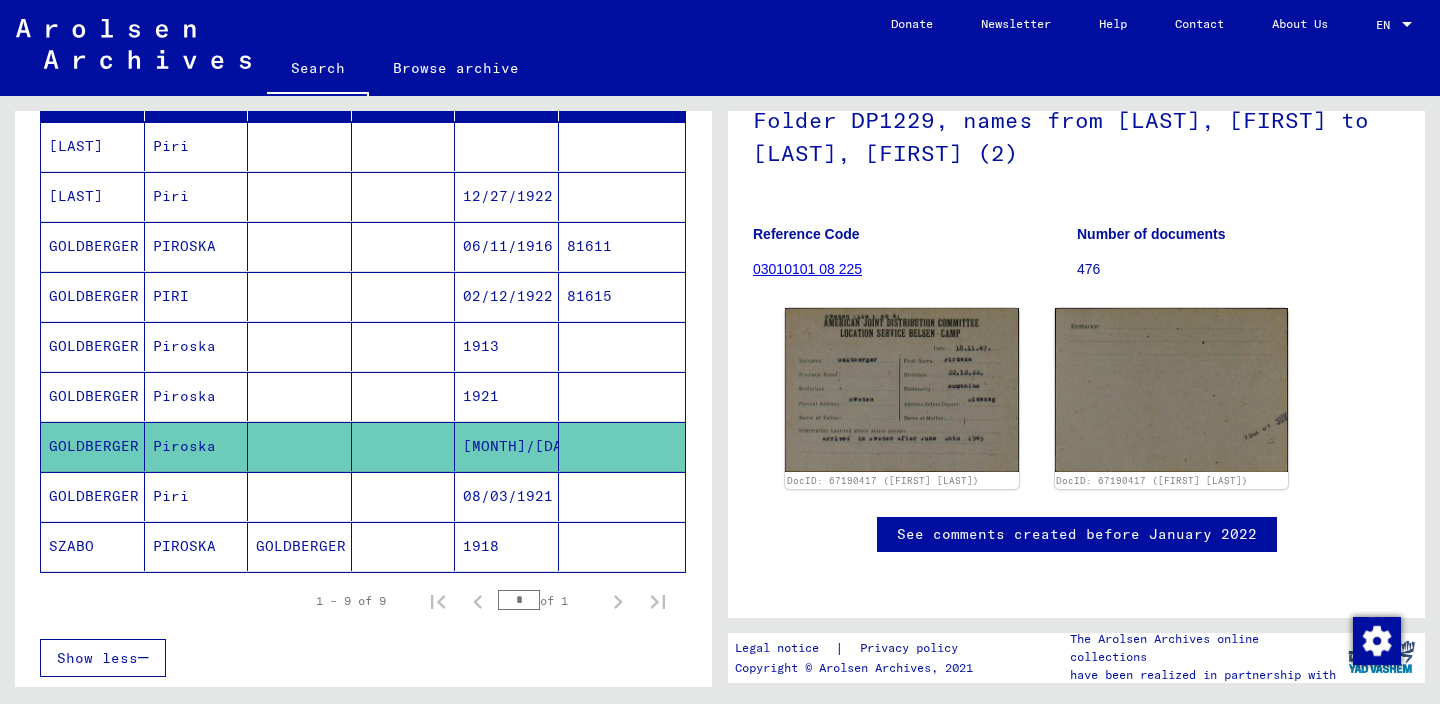 click at bounding box center (300, 546) 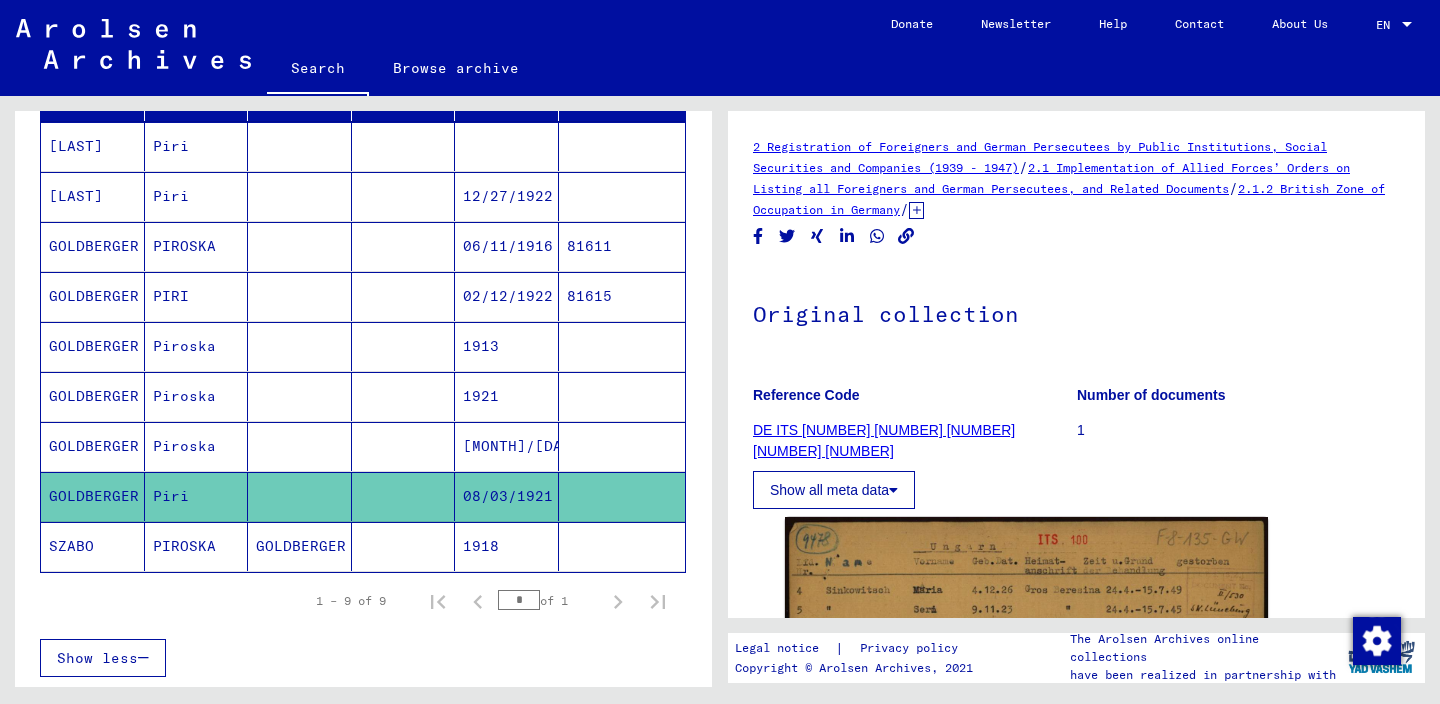 scroll, scrollTop: 0, scrollLeft: 0, axis: both 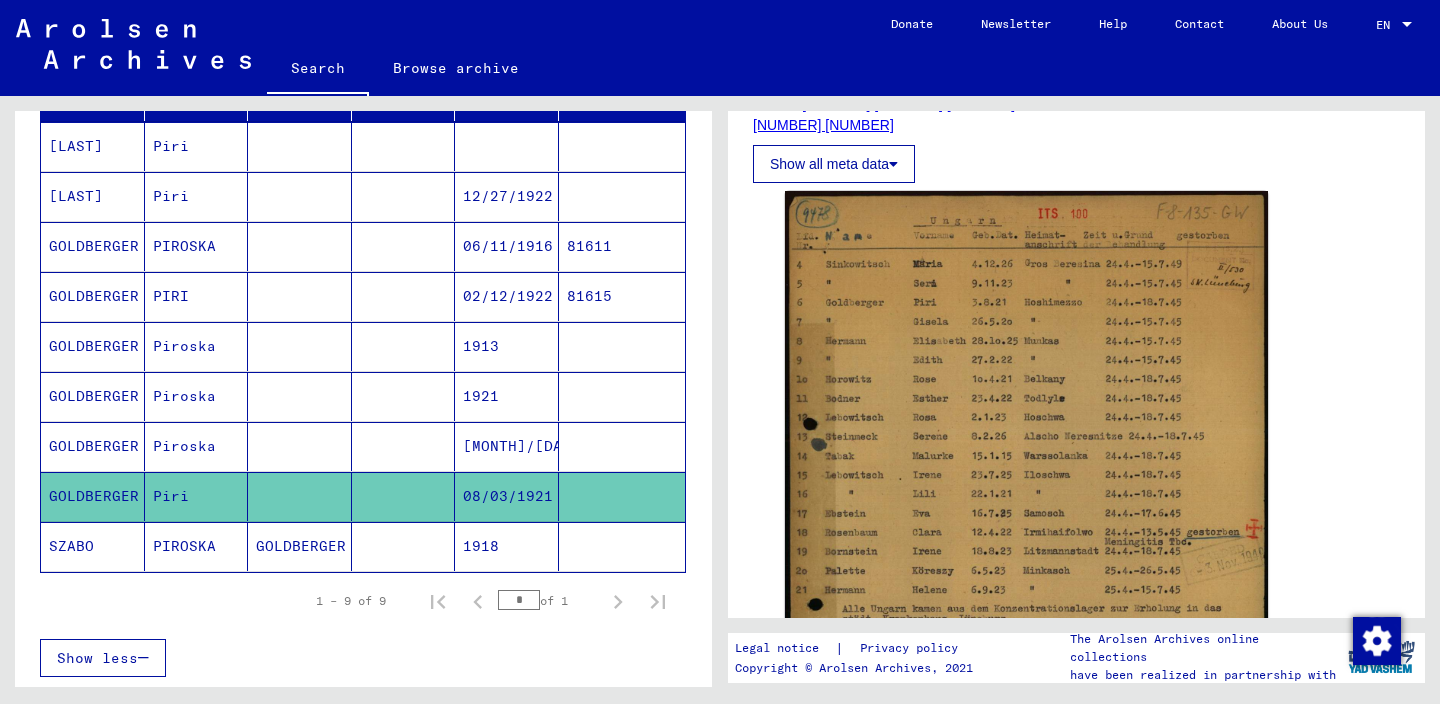 click on "GOLDBERGER" 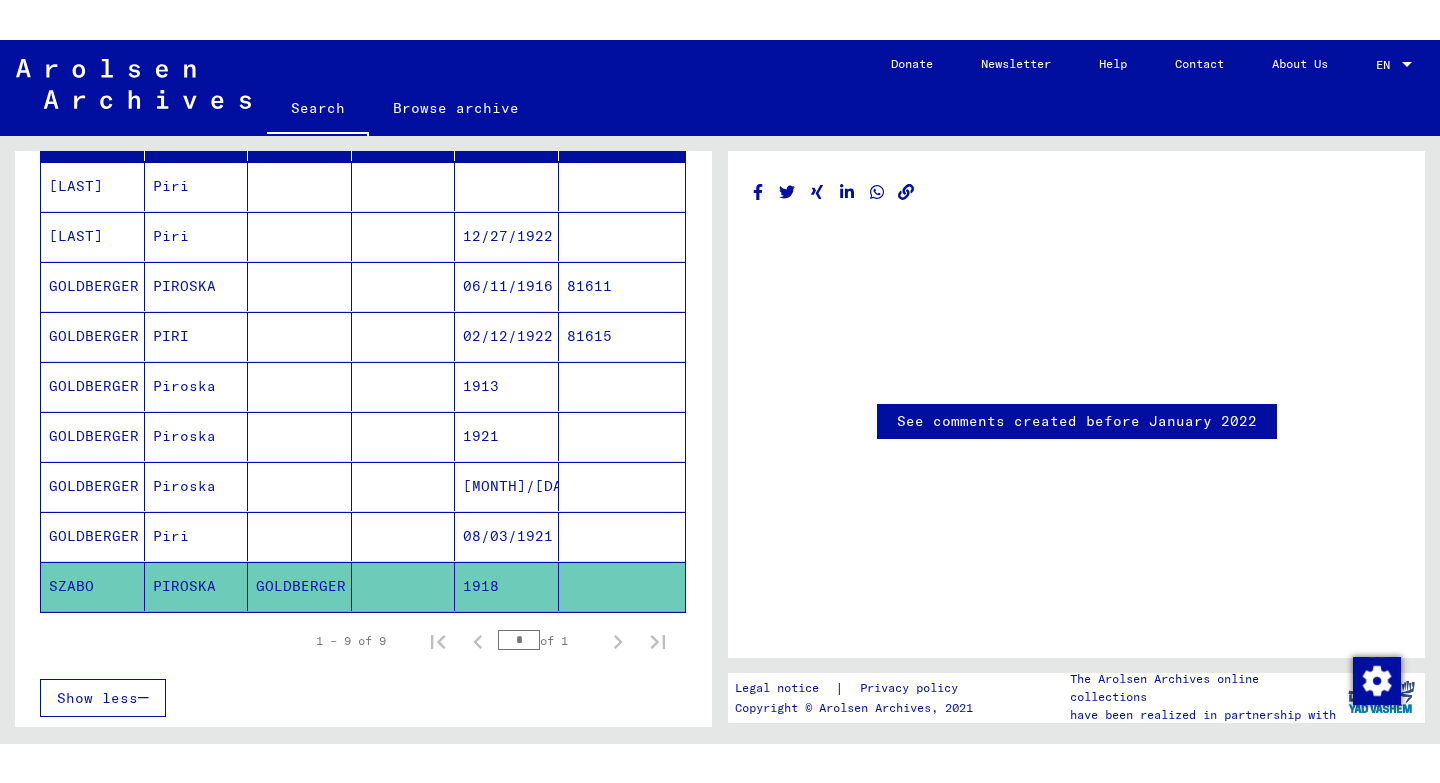 scroll, scrollTop: 0, scrollLeft: 0, axis: both 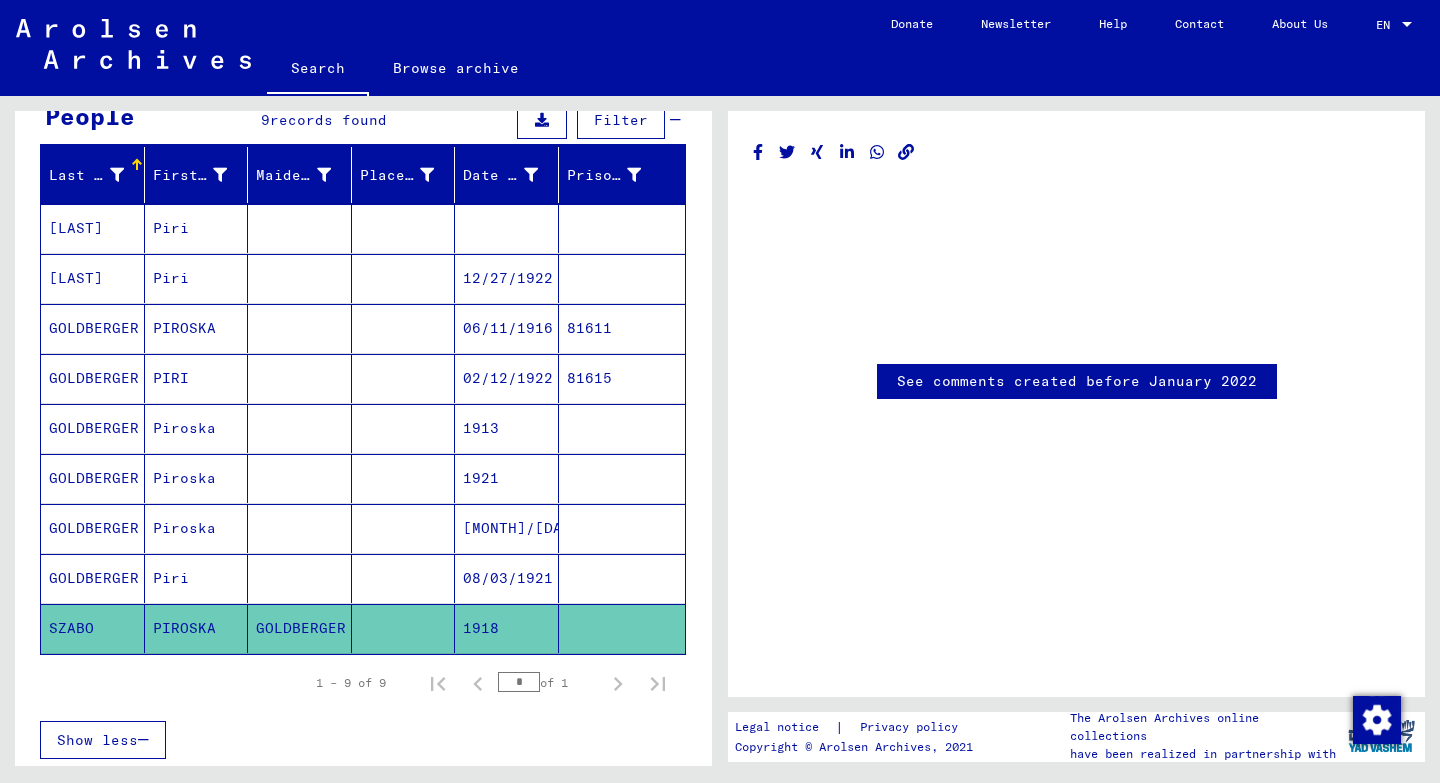 click at bounding box center (300, 378) 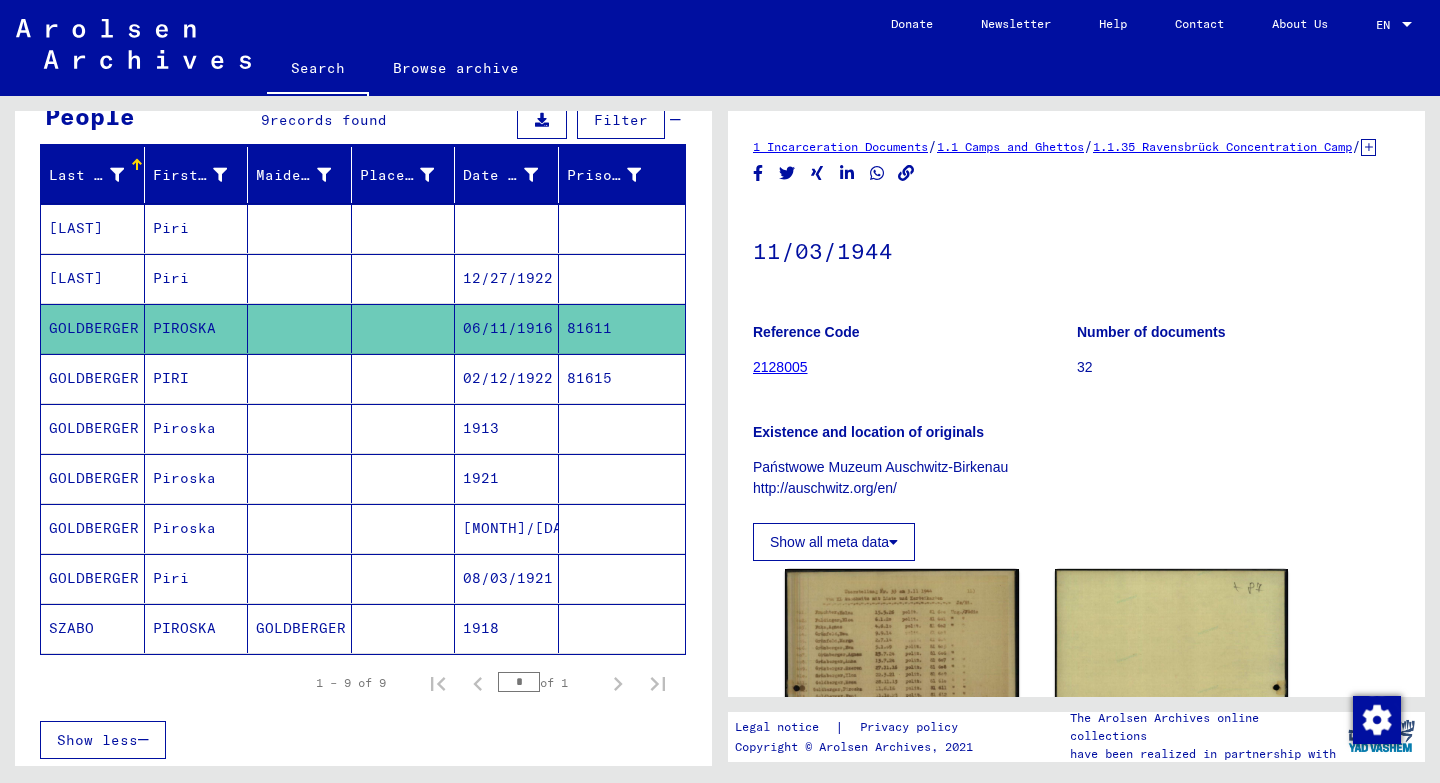 scroll, scrollTop: 0, scrollLeft: 0, axis: both 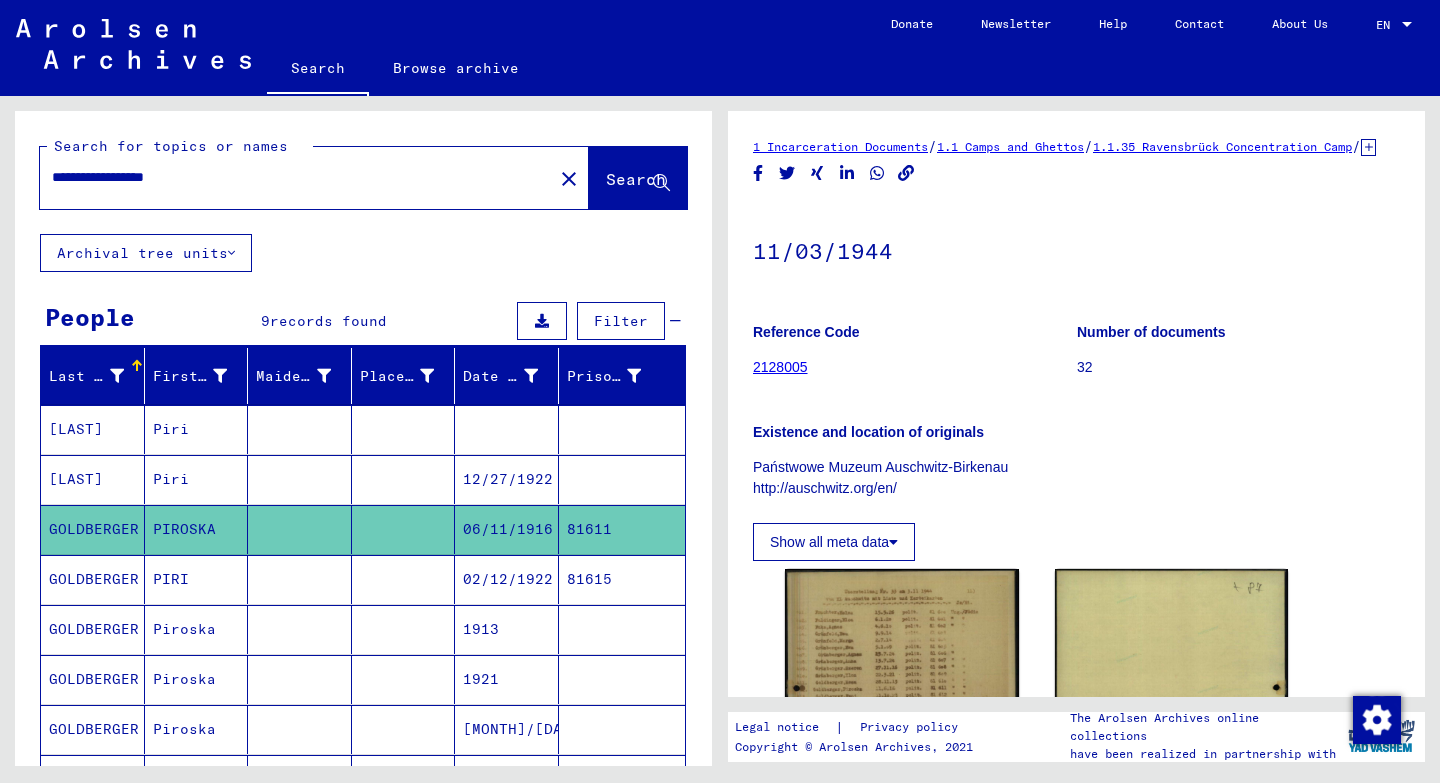 drag, startPoint x: 110, startPoint y: 176, endPoint x: 0, endPoint y: 113, distance: 126.76356 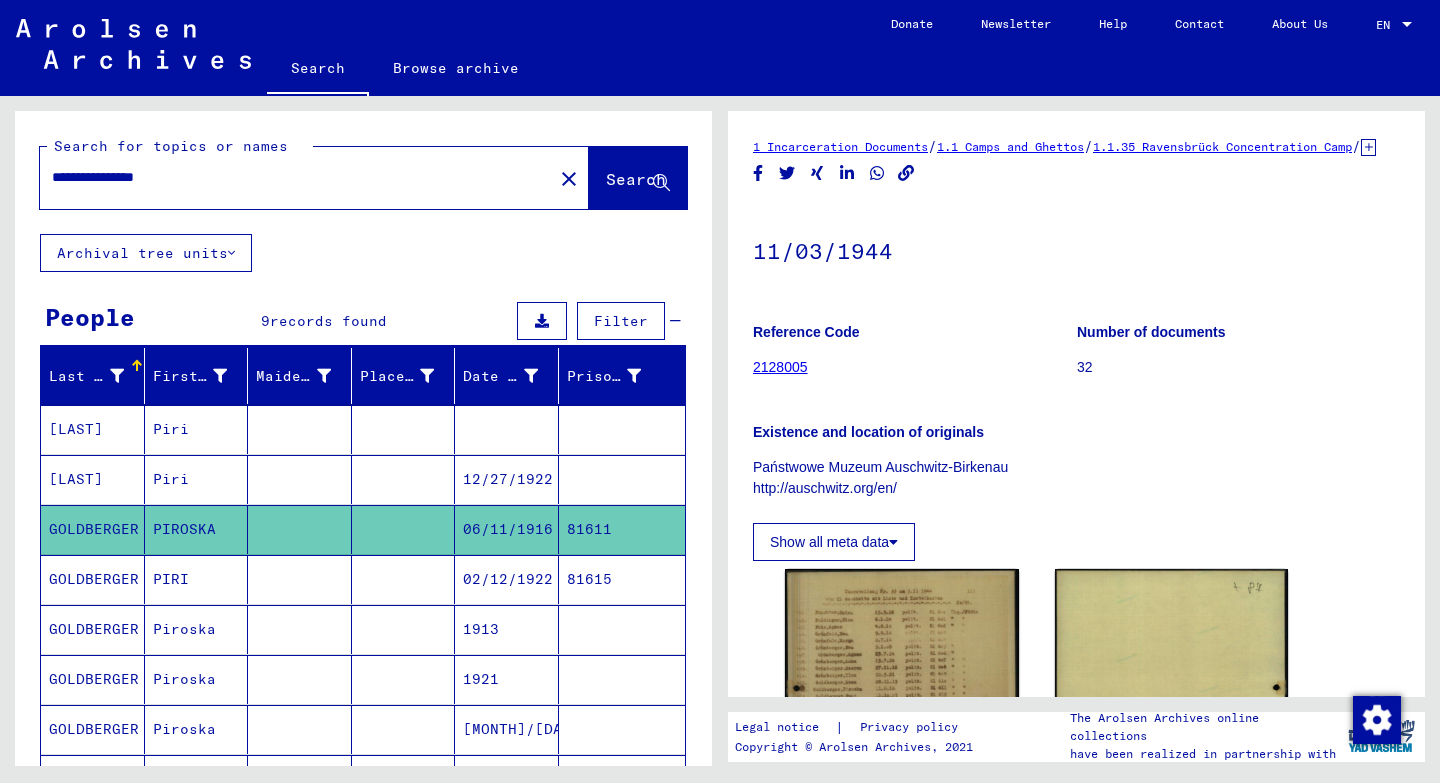 type on "**********" 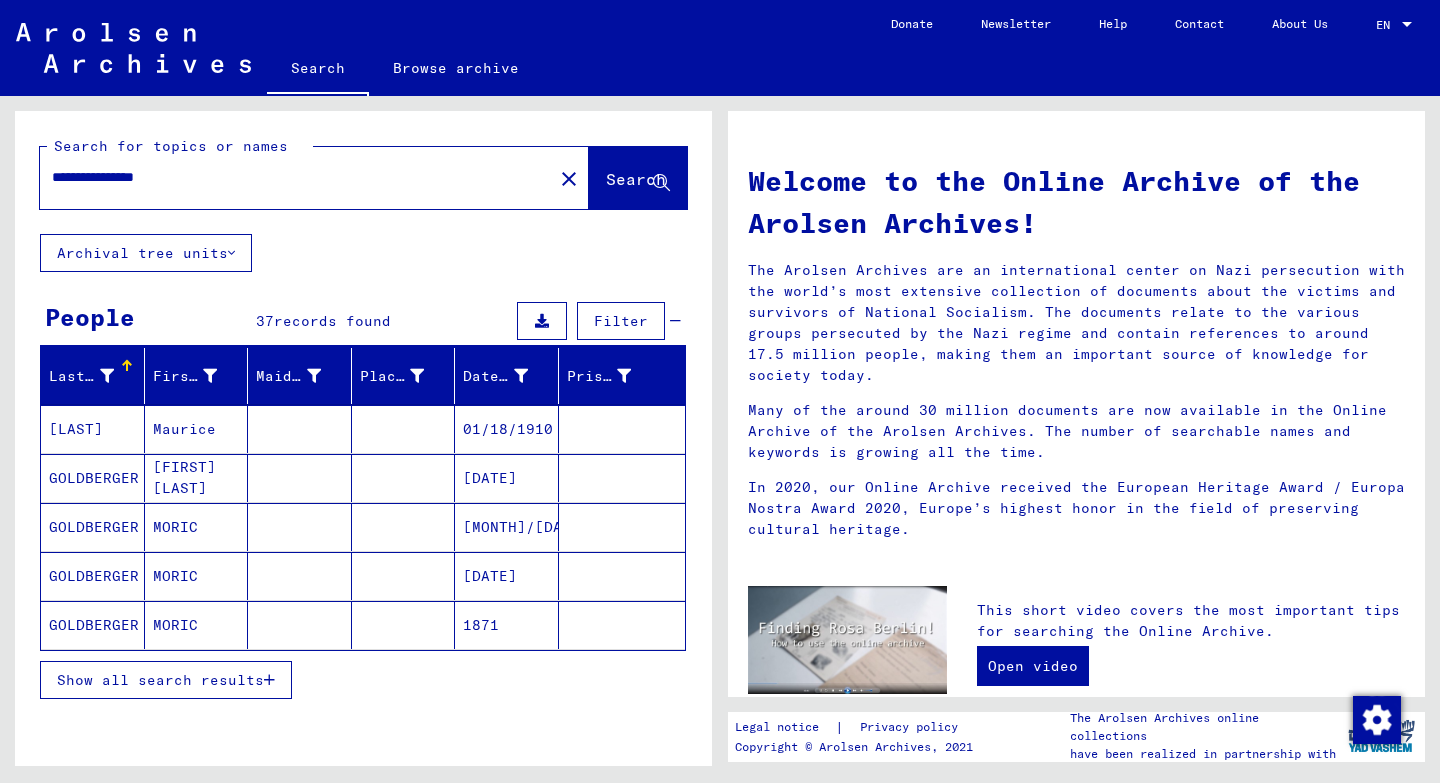 scroll, scrollTop: 14, scrollLeft: 0, axis: vertical 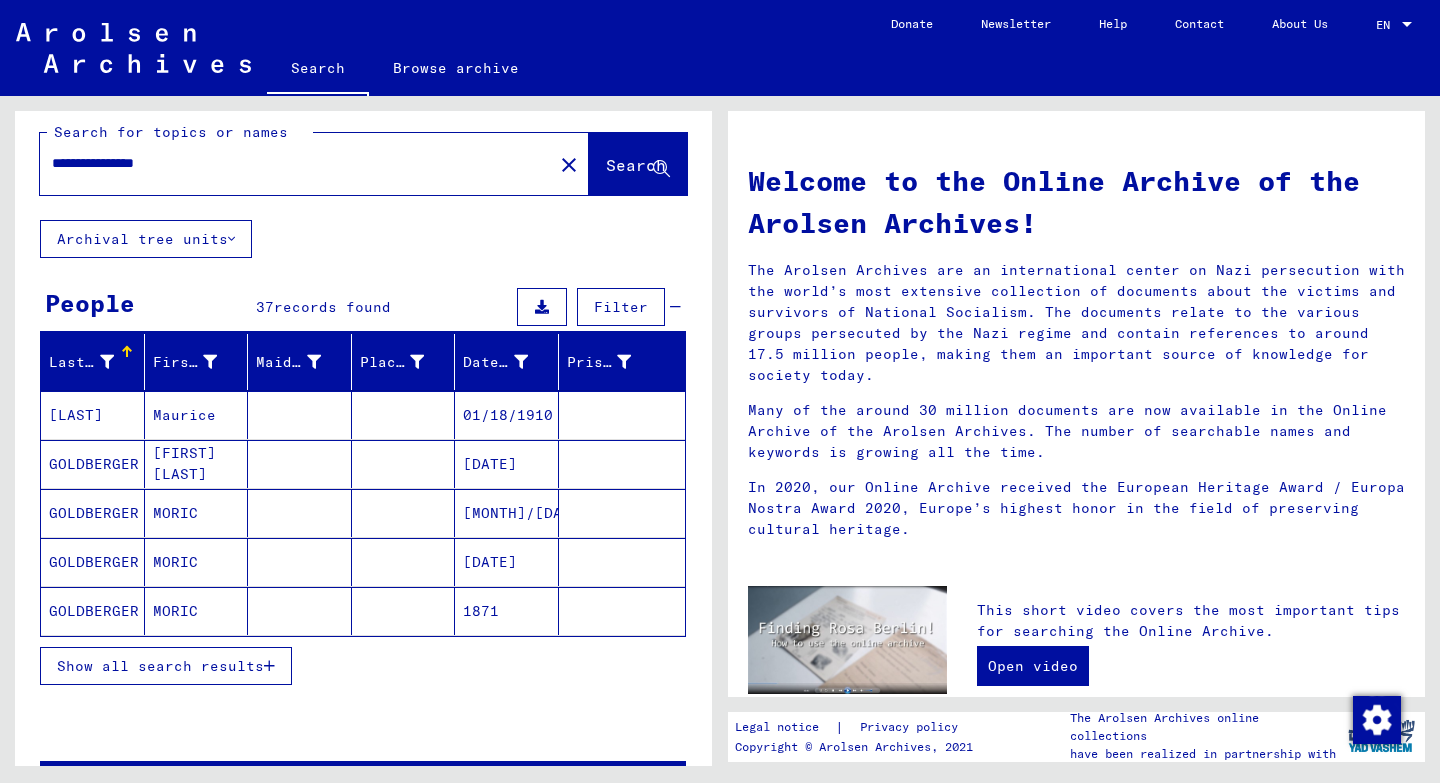 click on "MORIC" at bounding box center [197, 562] 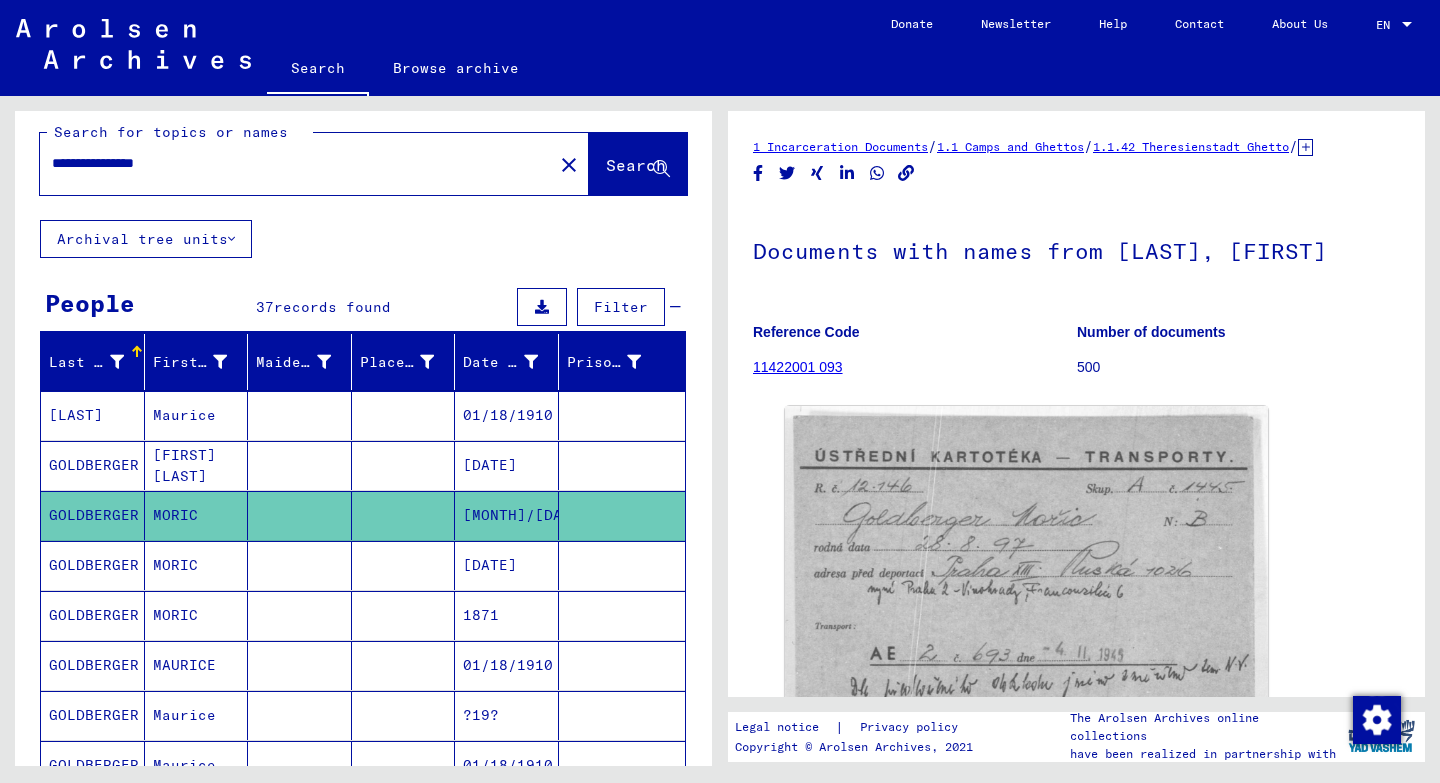 scroll, scrollTop: 0, scrollLeft: 0, axis: both 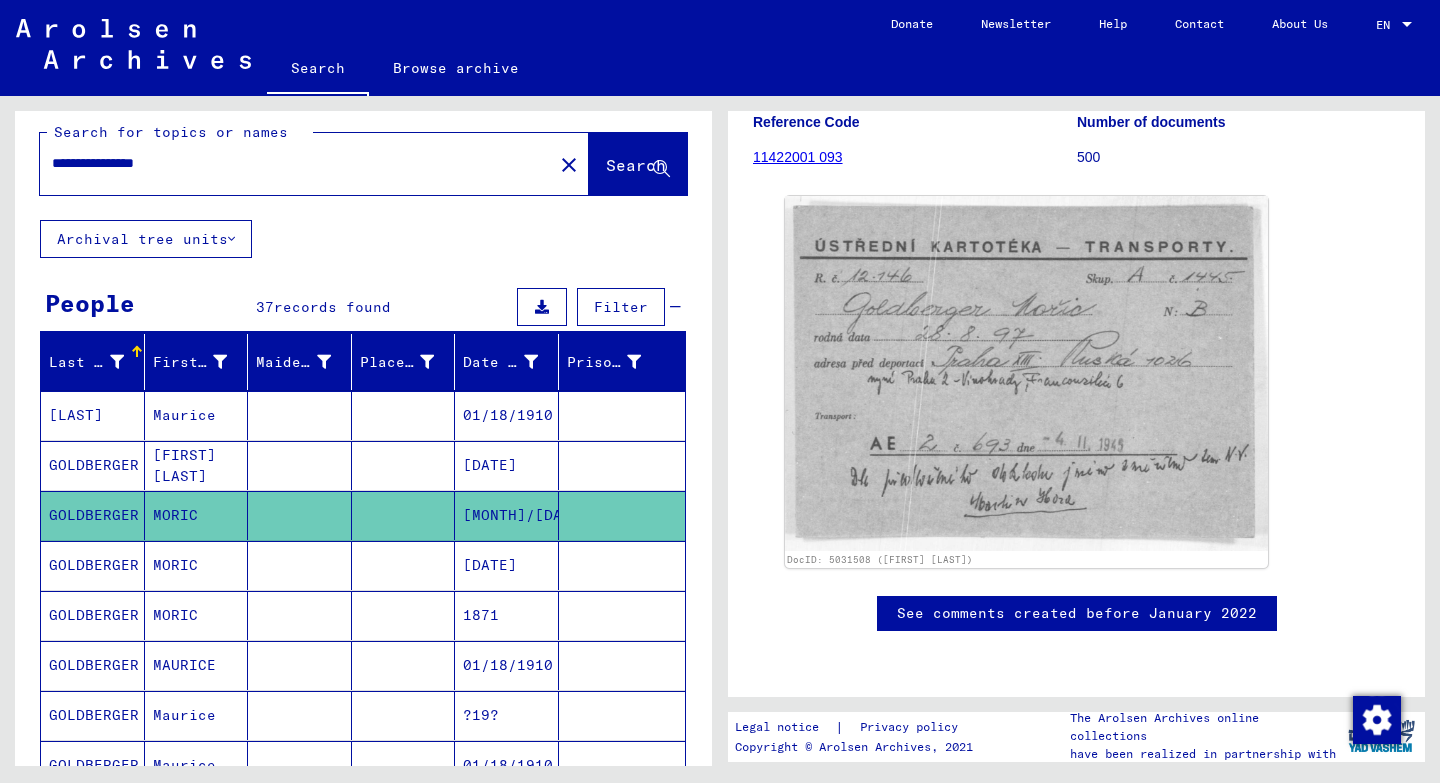 click at bounding box center [300, 615] 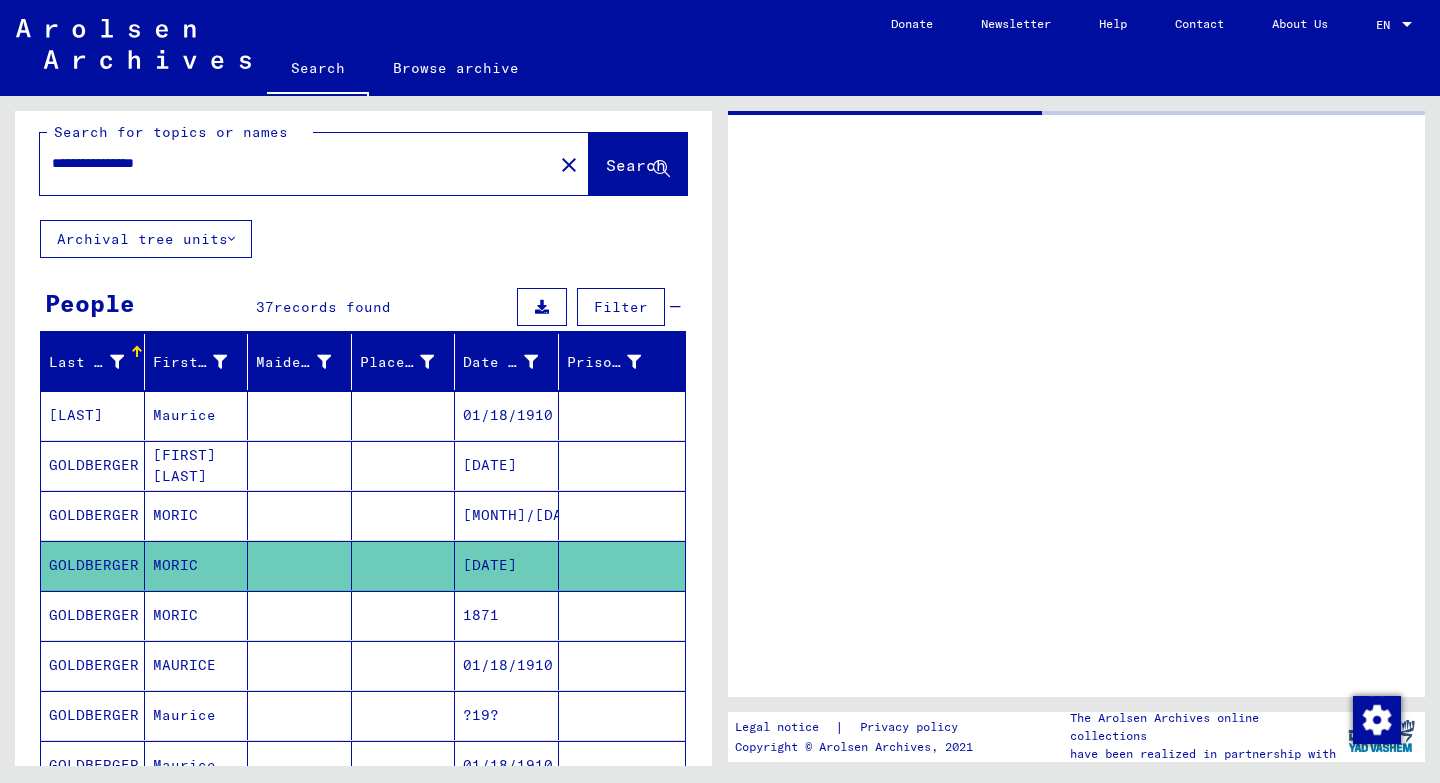 scroll, scrollTop: 0, scrollLeft: 0, axis: both 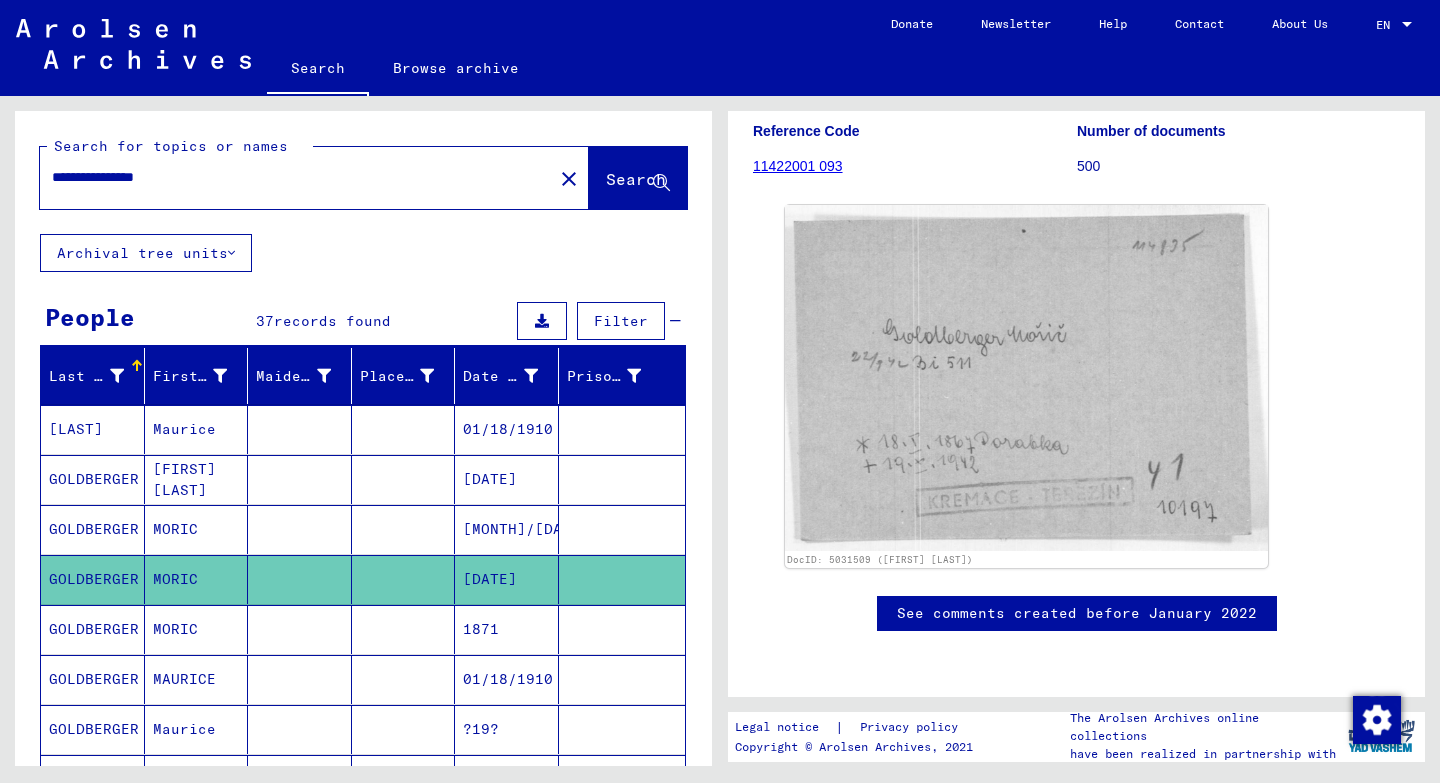 click on "Search" 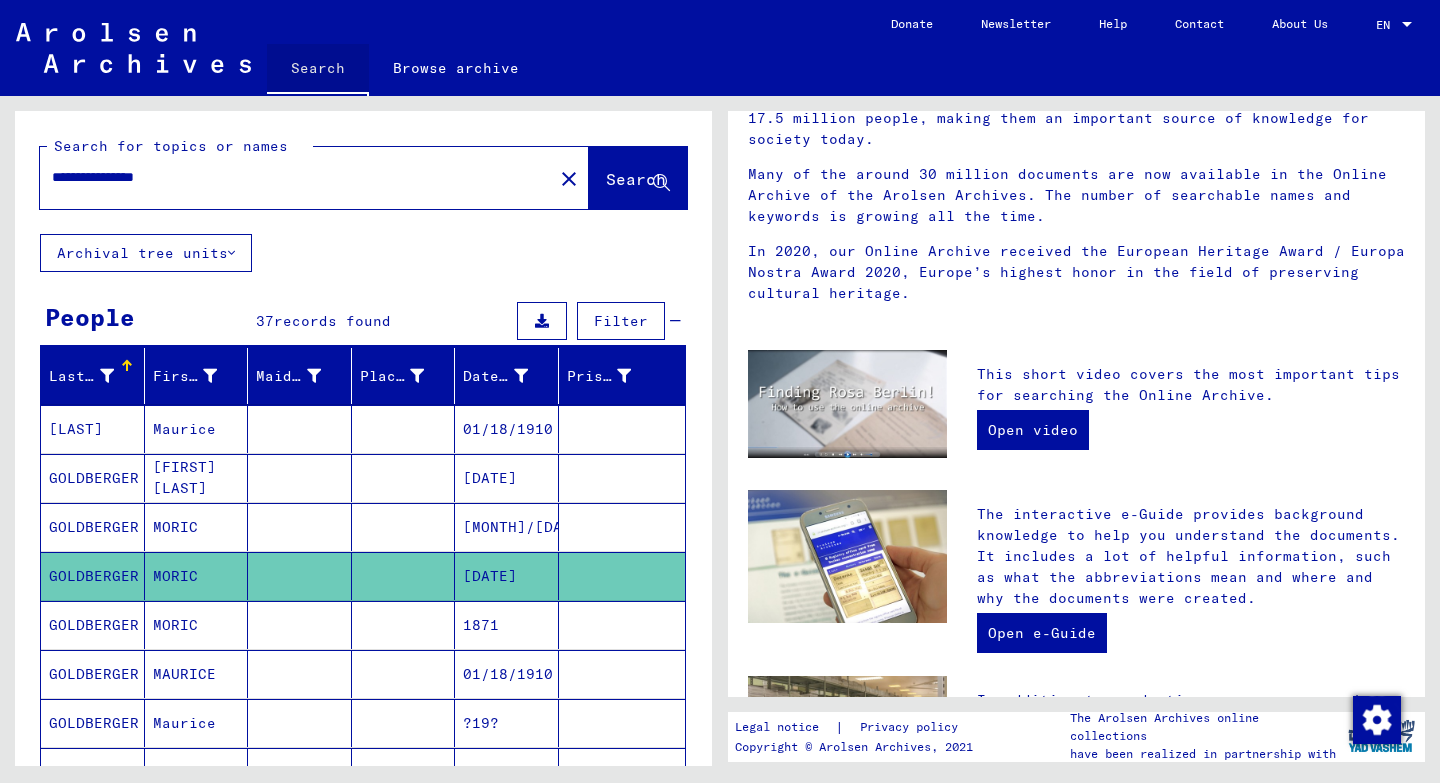 scroll, scrollTop: 0, scrollLeft: 0, axis: both 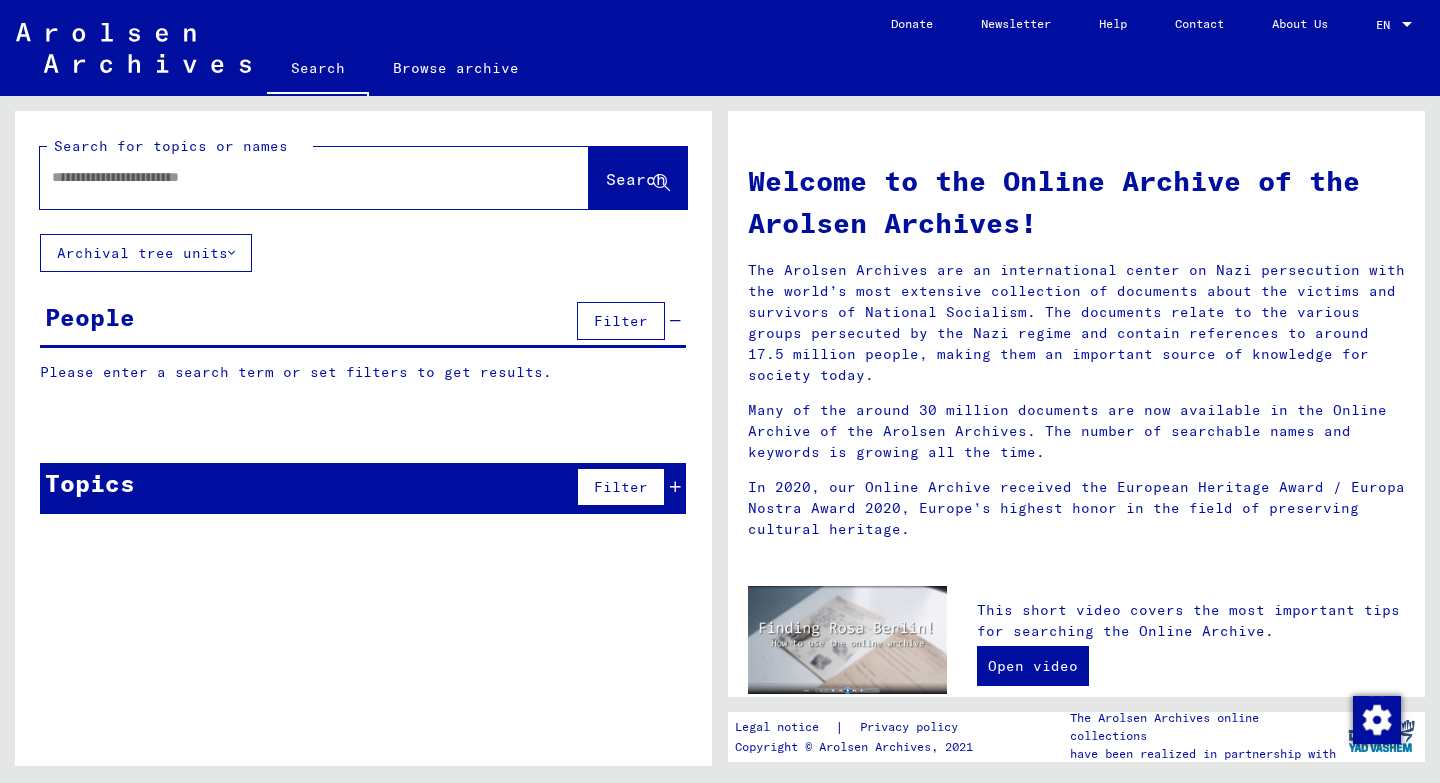 click at bounding box center (290, 177) 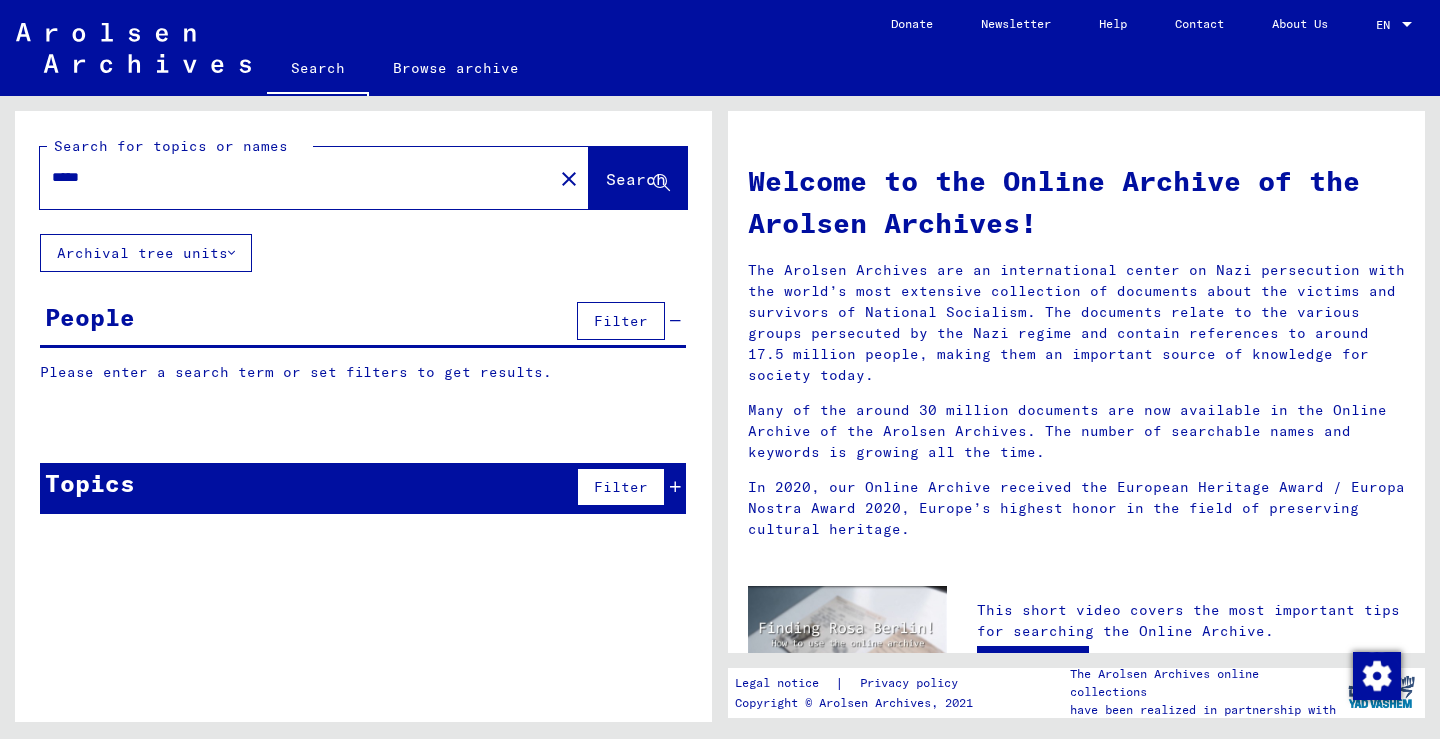 type on "****" 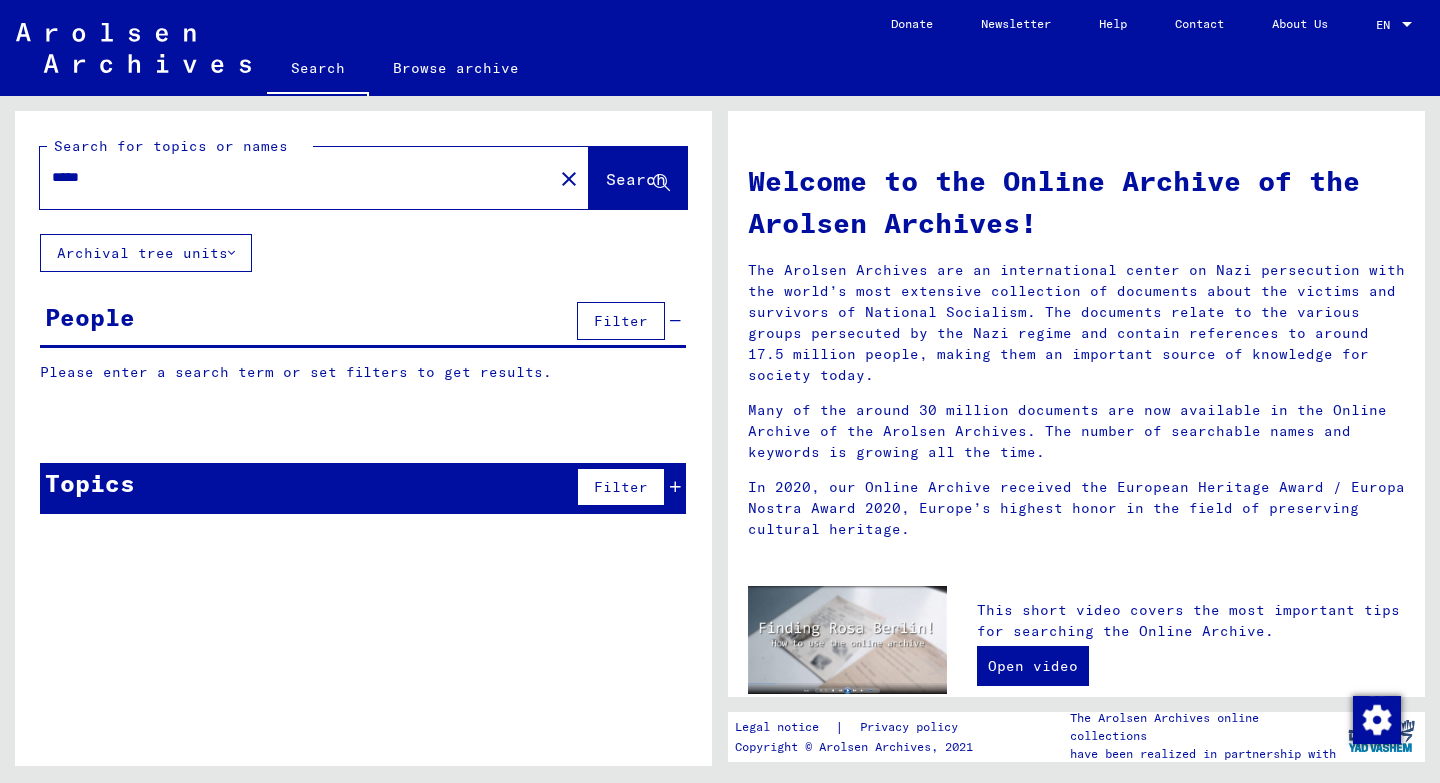 click on "Search" 